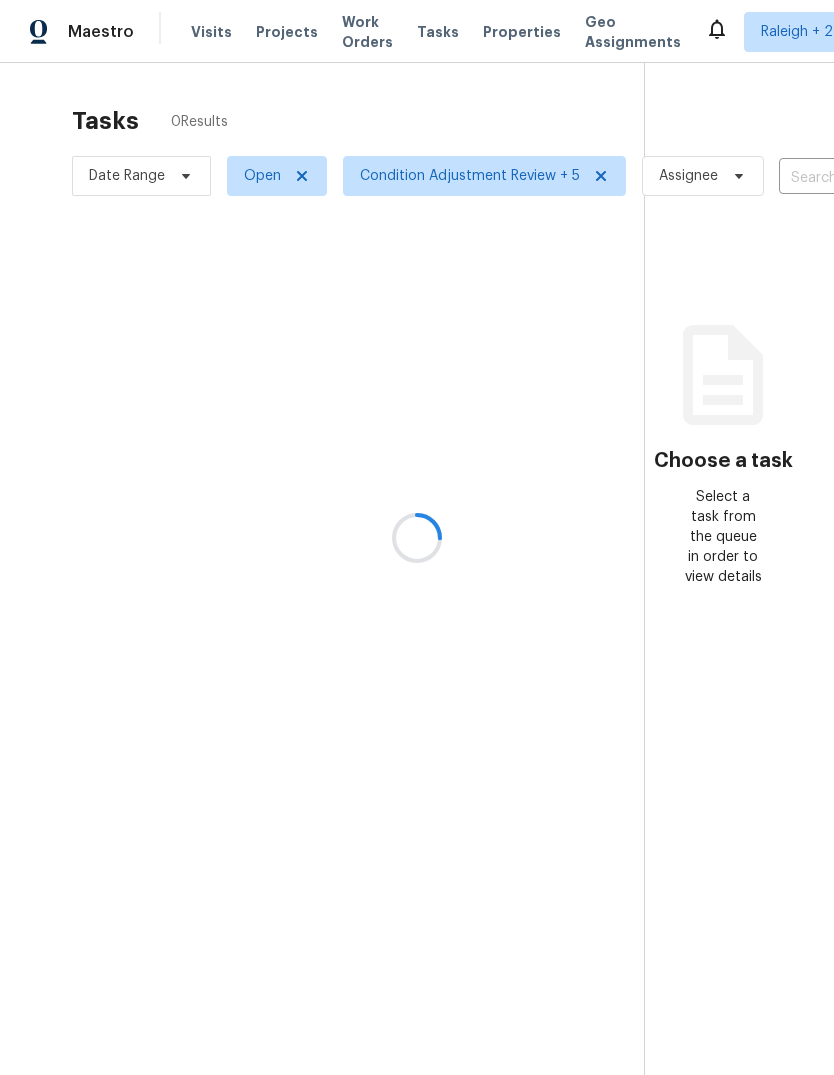 scroll, scrollTop: 0, scrollLeft: 0, axis: both 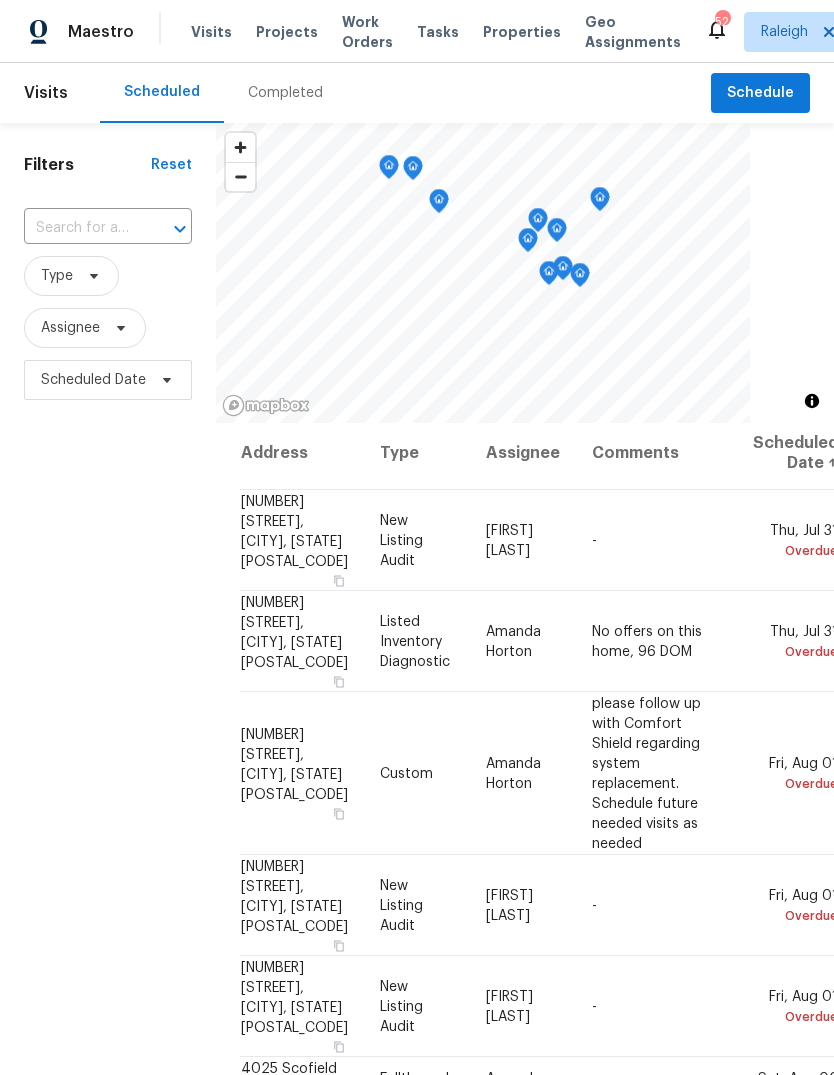 click 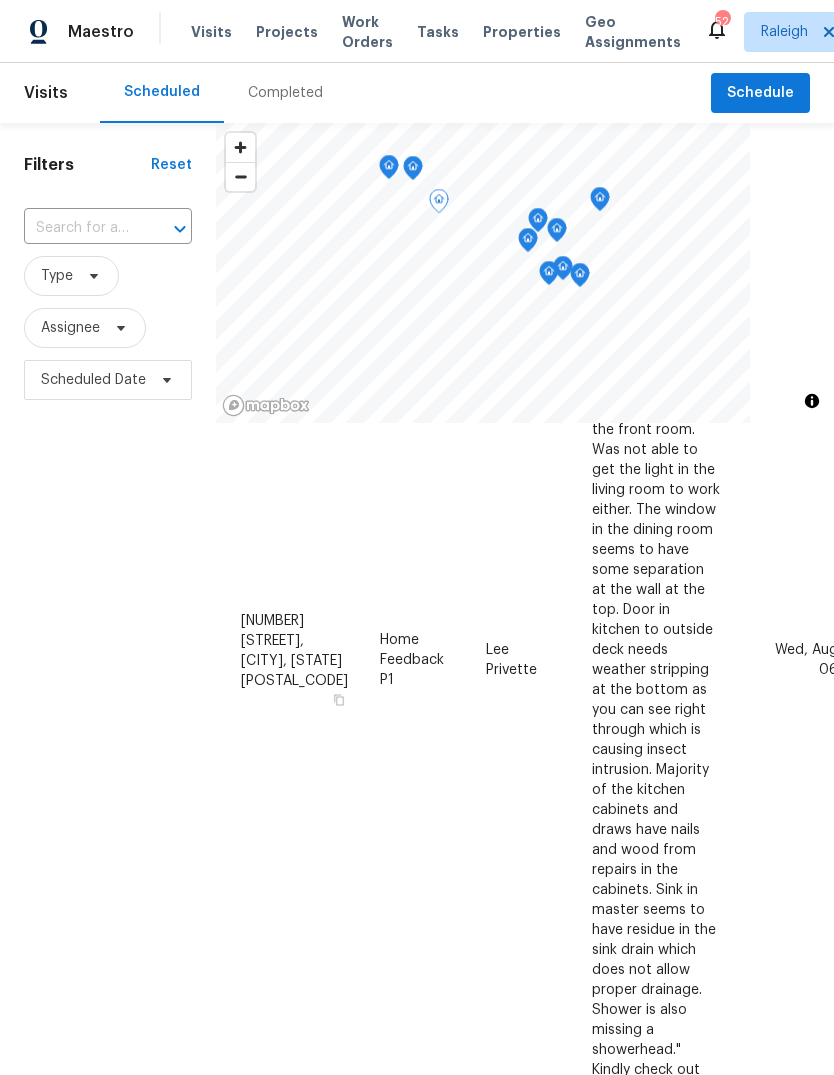 scroll, scrollTop: 4966, scrollLeft: 0, axis: vertical 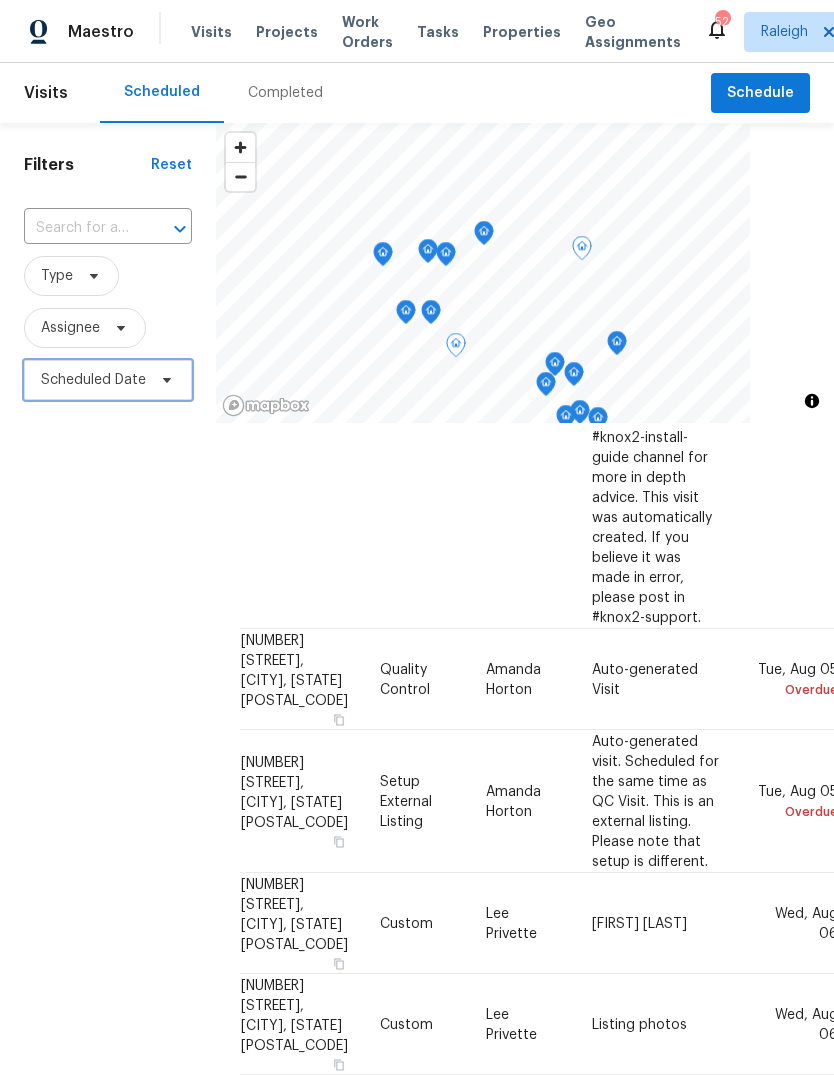 click 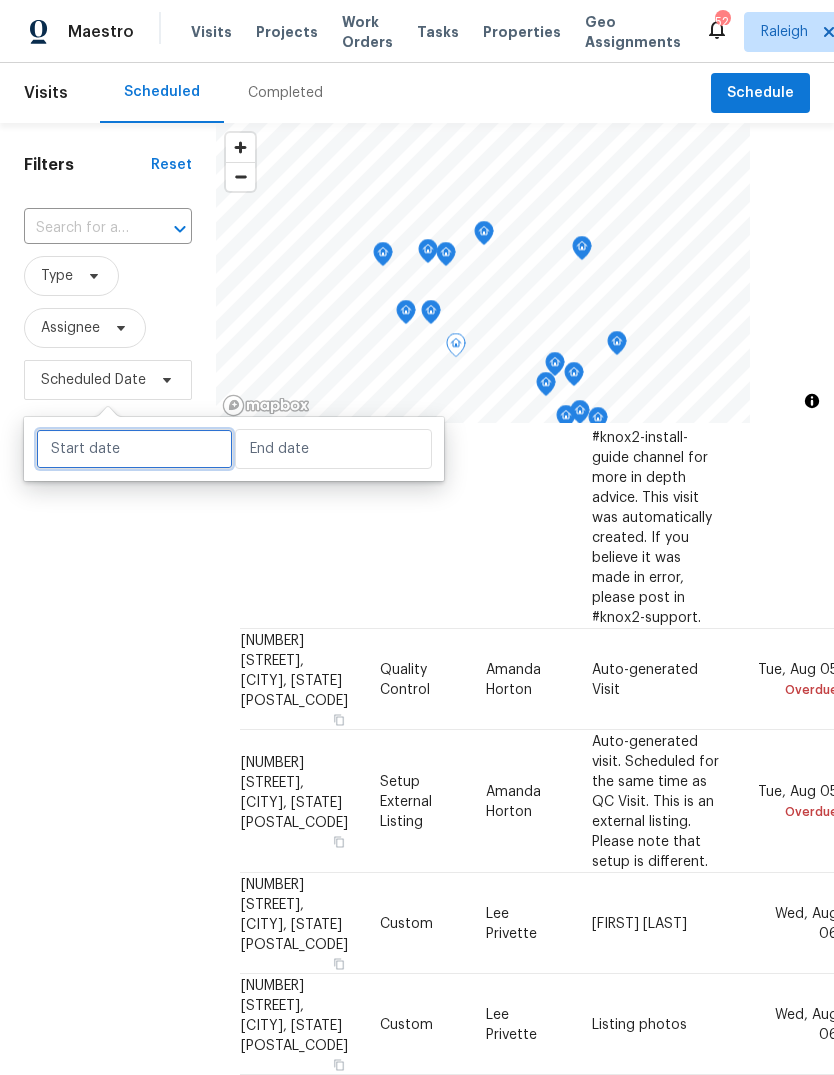 click at bounding box center [134, 449] 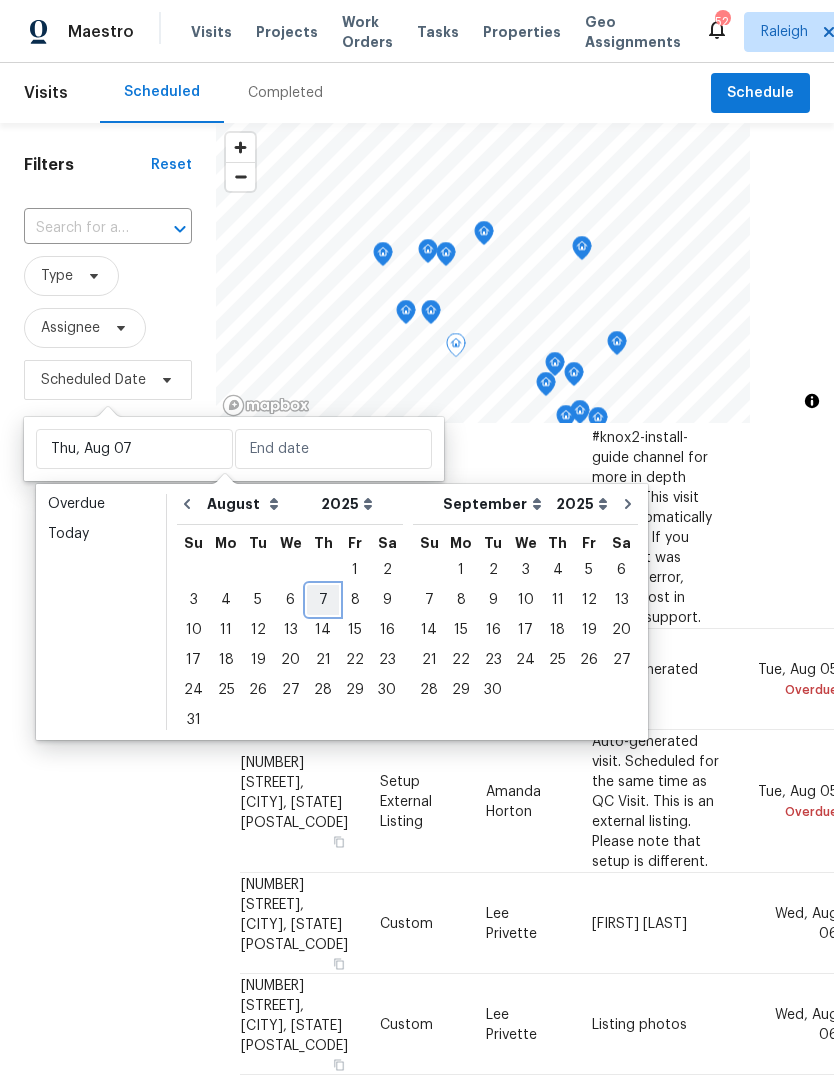 click on "7" at bounding box center (323, 600) 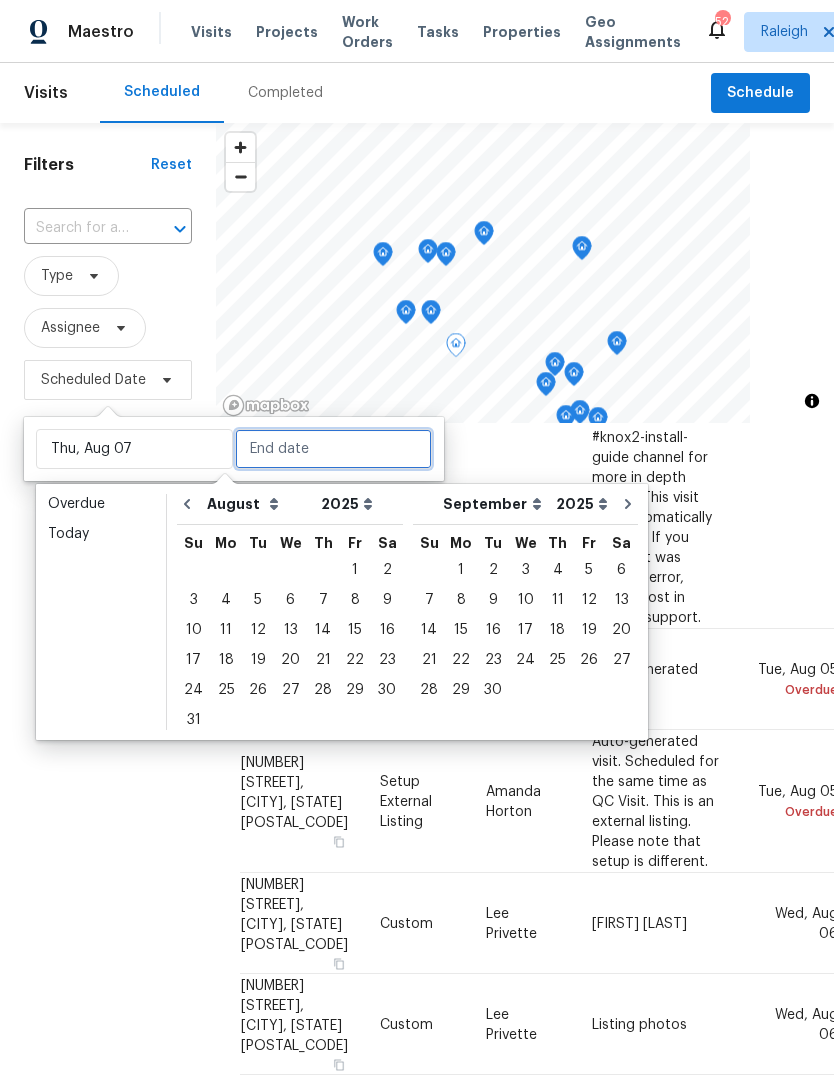 type on "Thu, Aug 07" 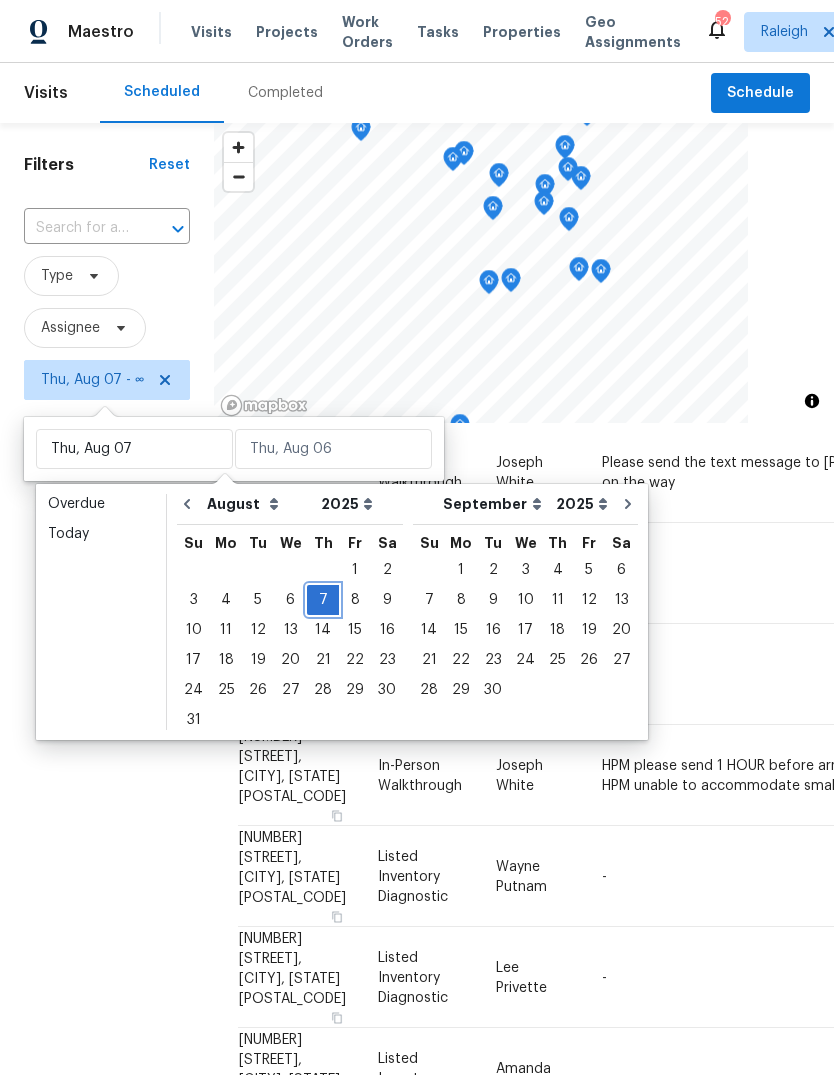 click on "7" at bounding box center [323, 600] 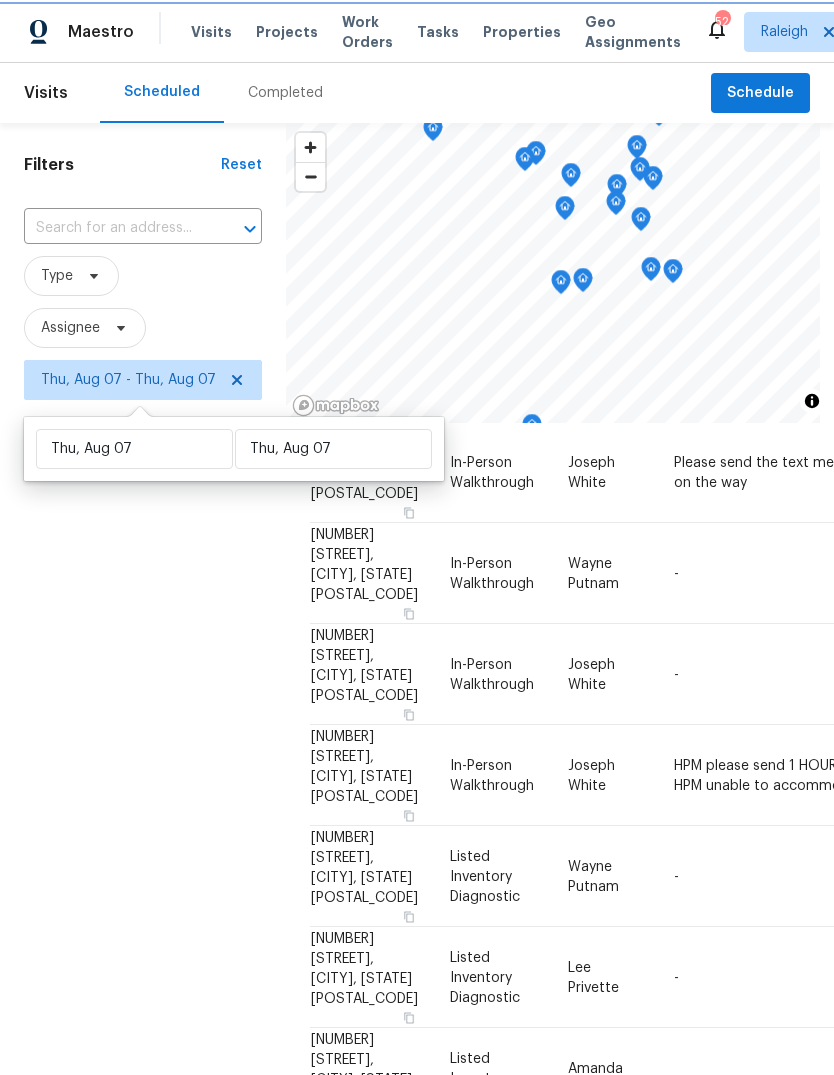 click on "Filters Reset ​ Type Assignee Thu, Aug 07 - Thu, Aug 07" at bounding box center (143, 703) 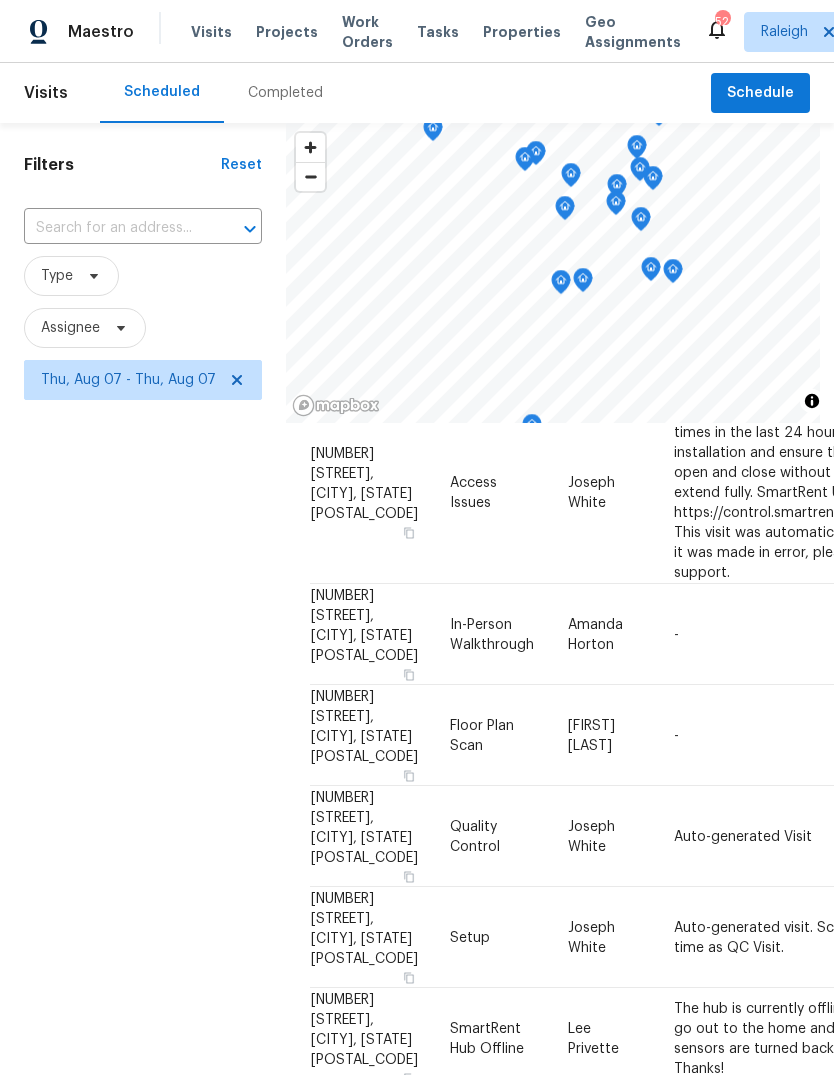 scroll, scrollTop: 651, scrollLeft: 0, axis: vertical 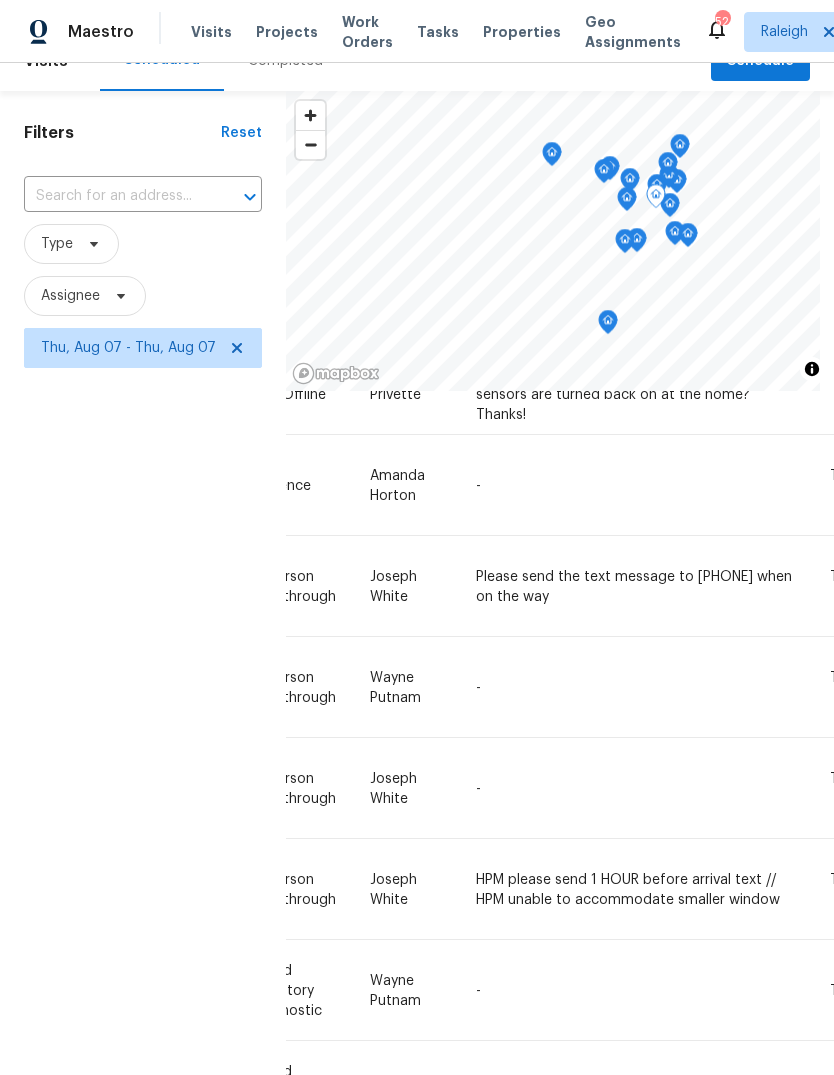 click on "Please send the text message to [PHONE] when on the way" at bounding box center (634, 586) 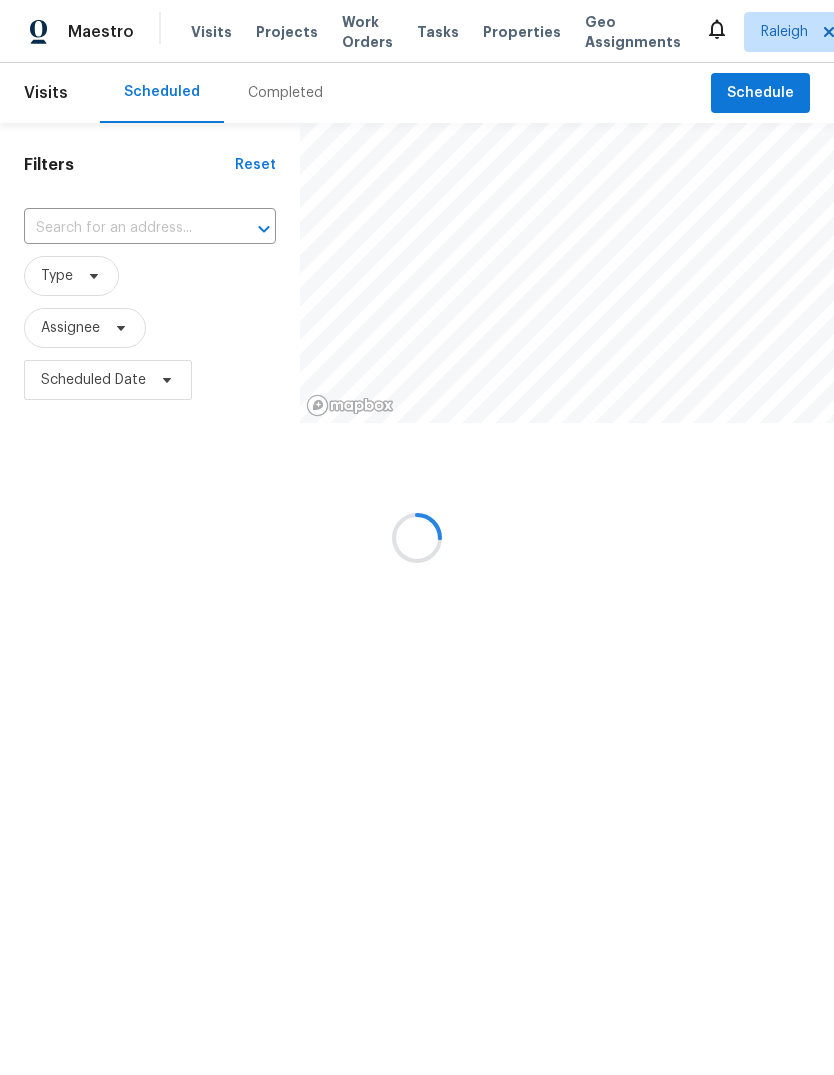 scroll, scrollTop: 0, scrollLeft: 0, axis: both 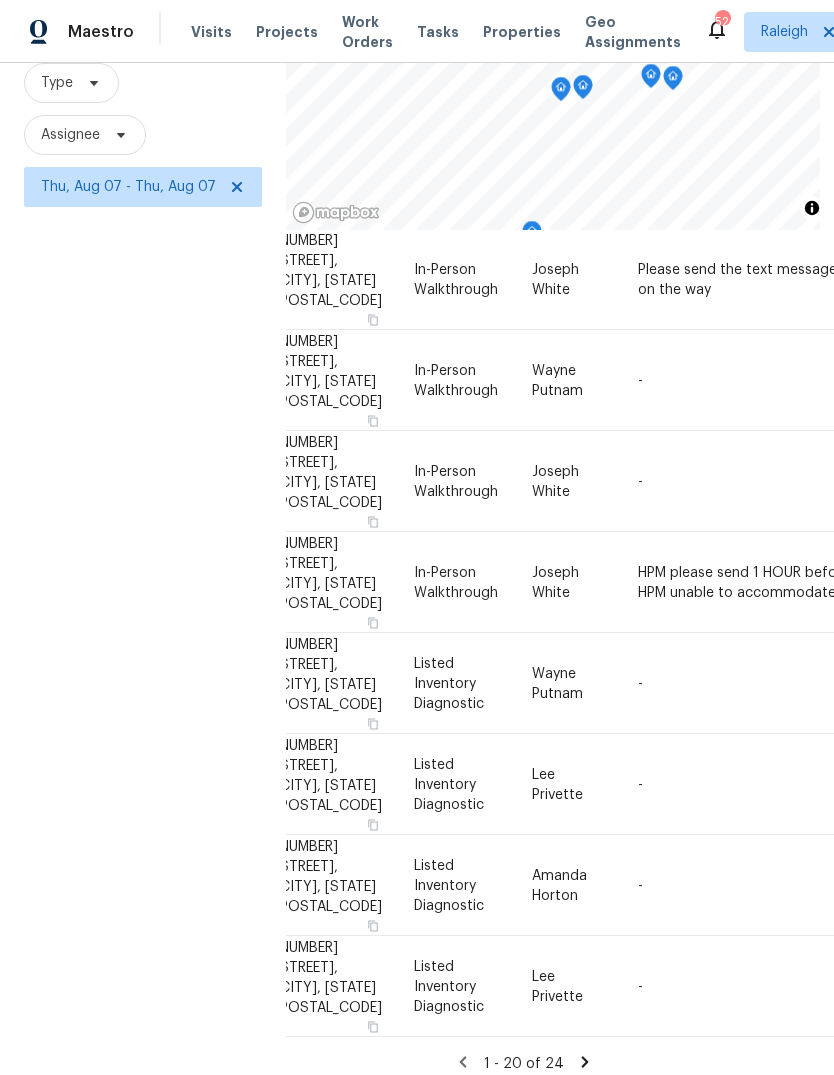 click 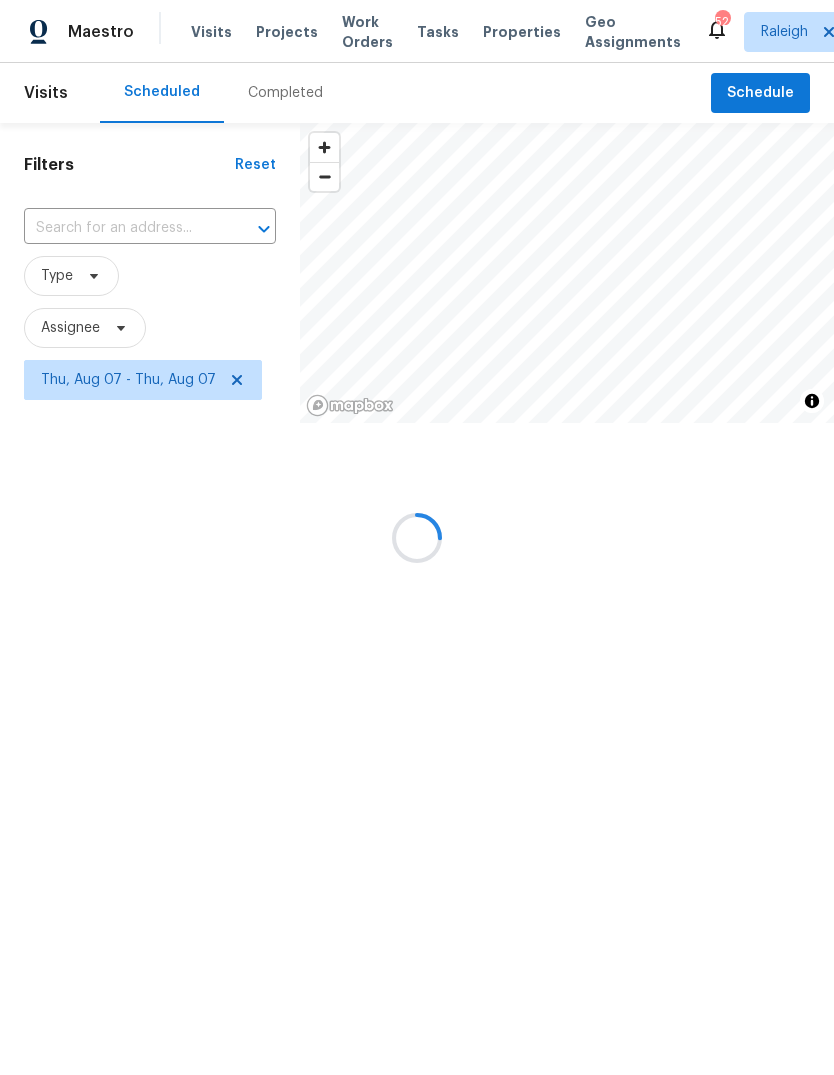 scroll, scrollTop: 0, scrollLeft: 0, axis: both 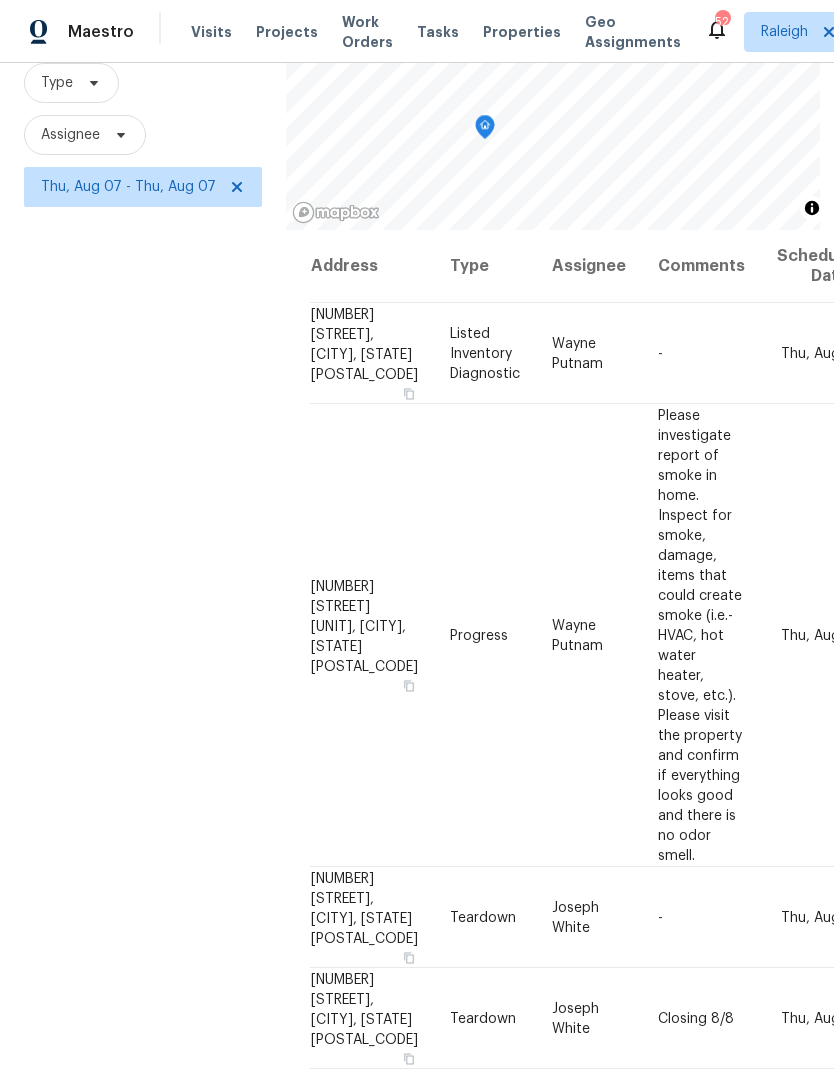 click 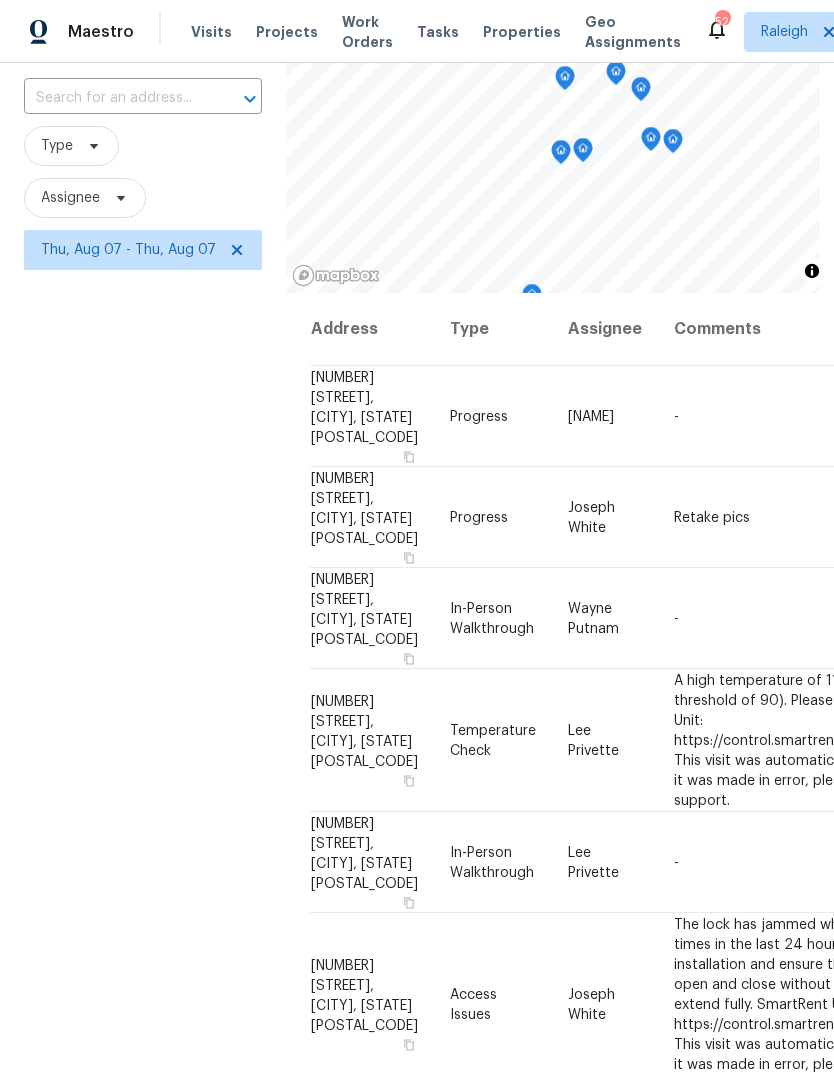scroll, scrollTop: 168, scrollLeft: 0, axis: vertical 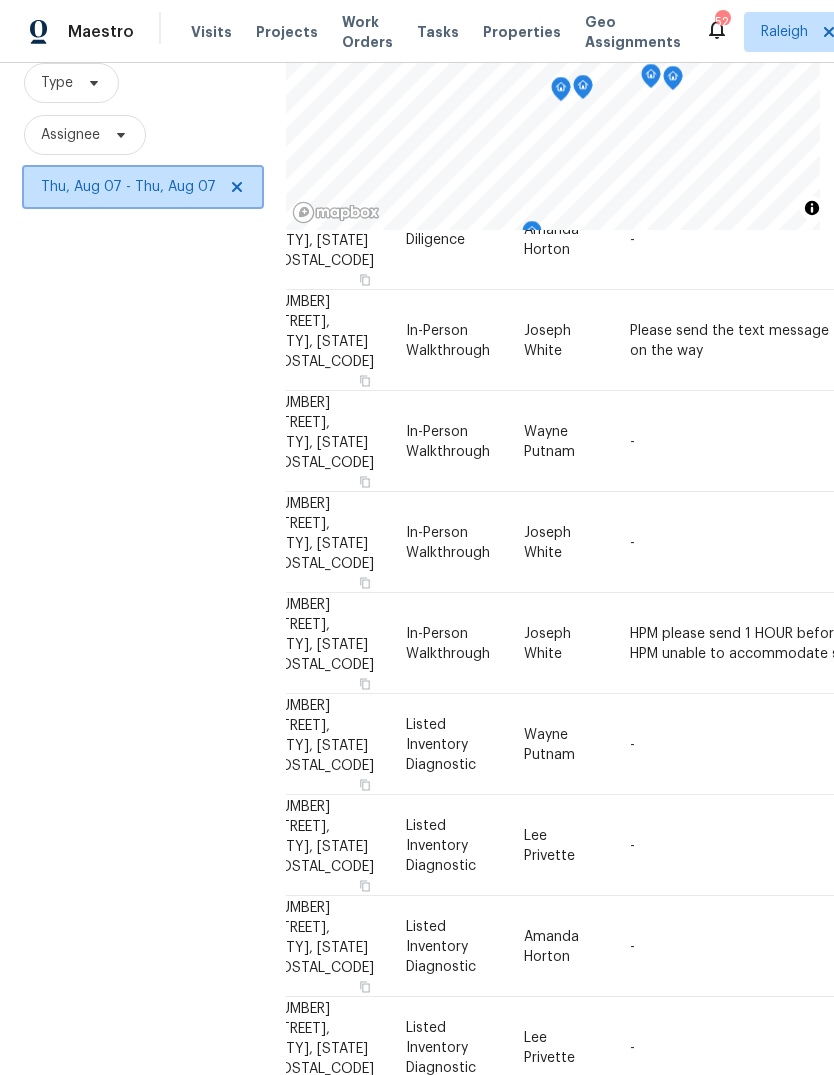 click on "Thu, Aug 07 - Thu, Aug 07" at bounding box center [128, 187] 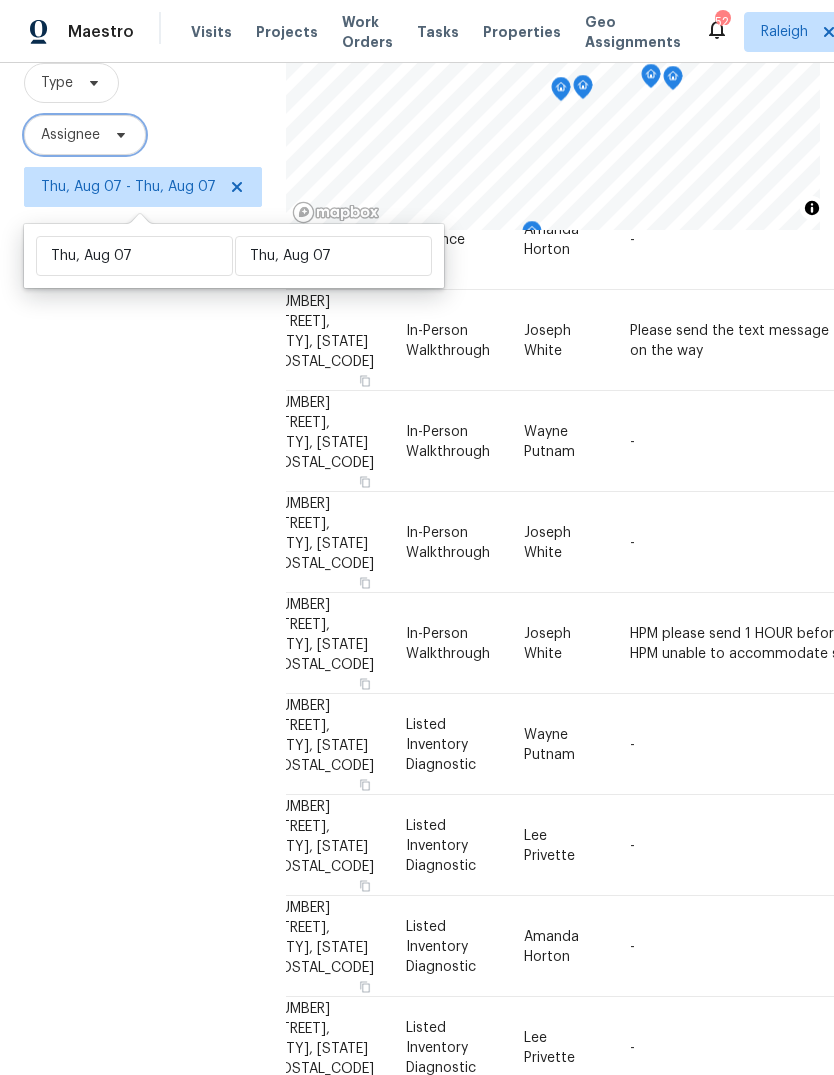 click 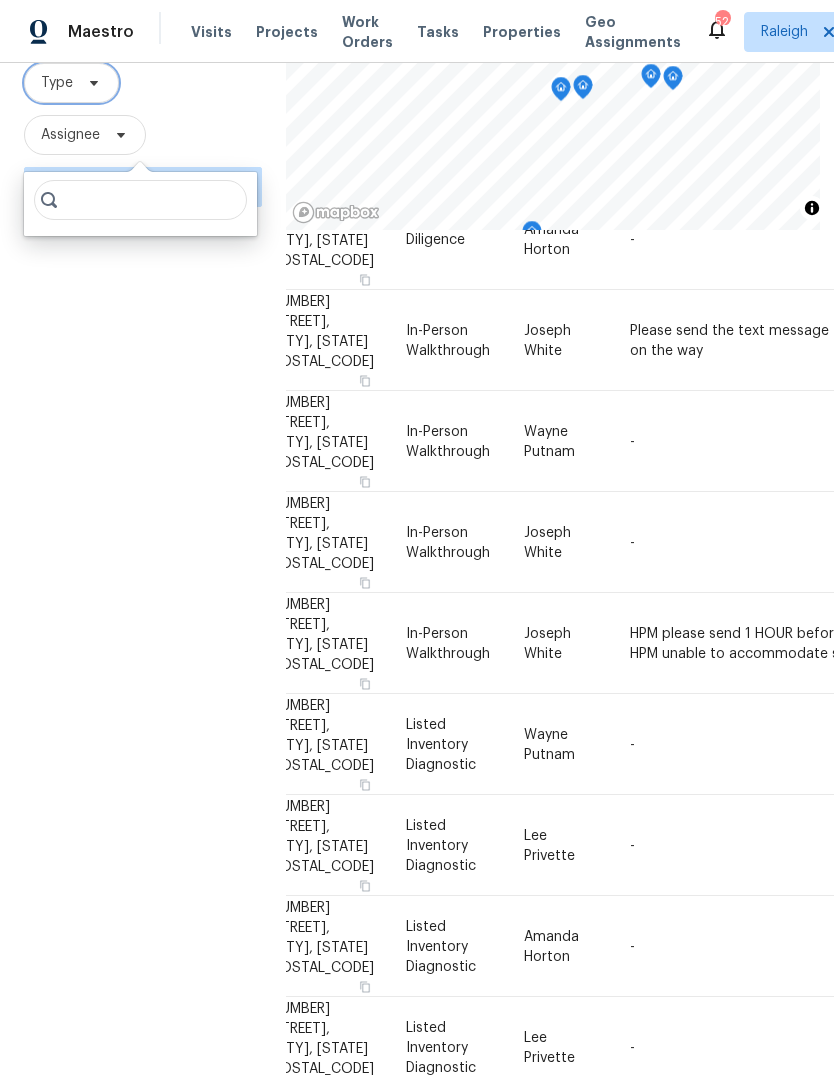 click 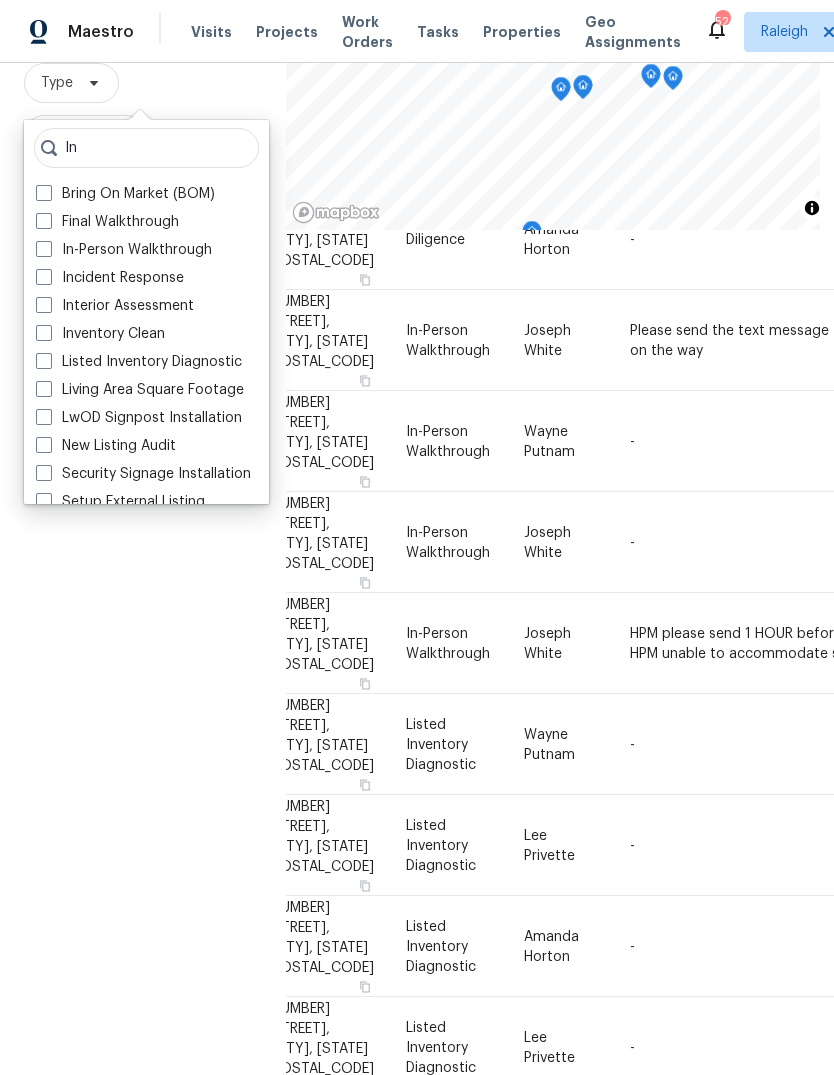 type on "In" 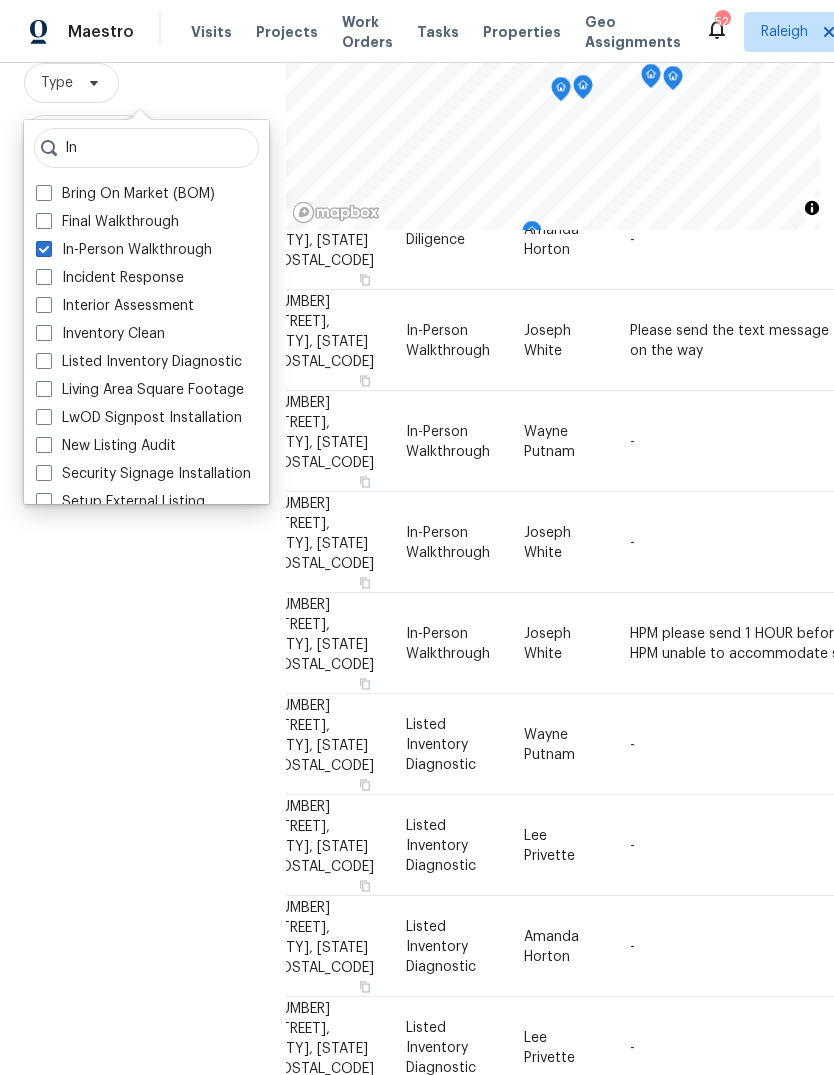 checkbox on "true" 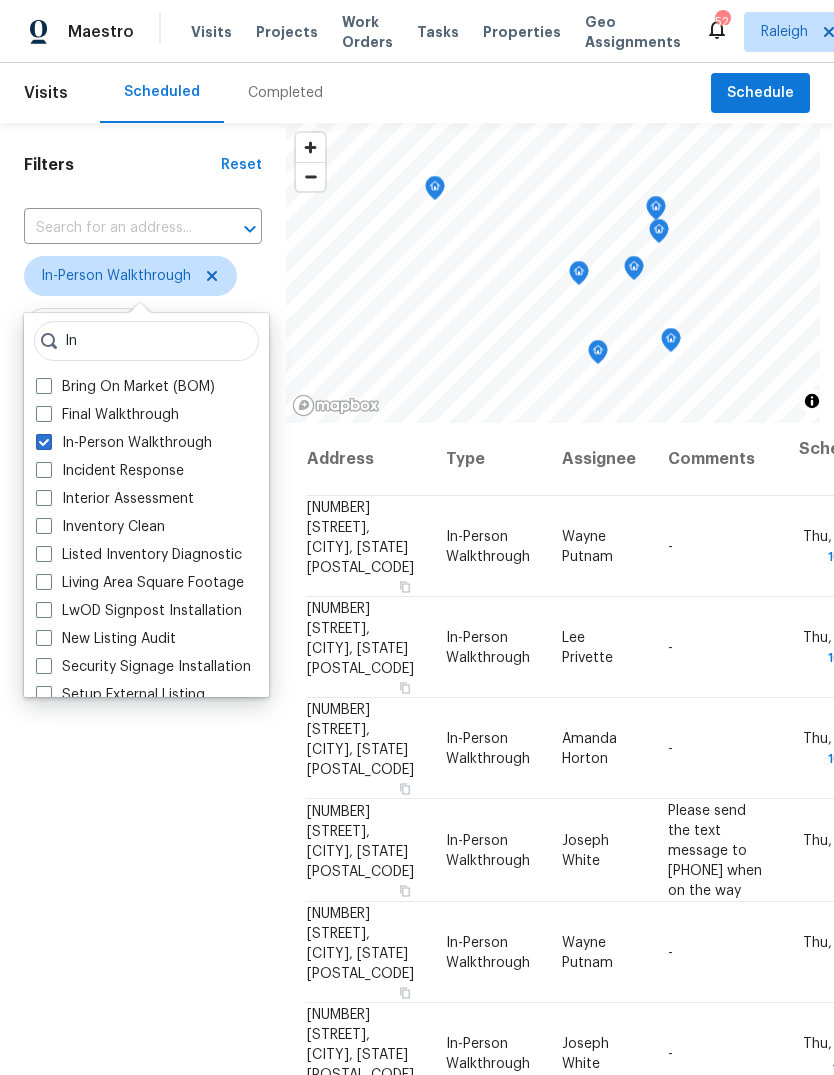 click on "Filters Reset ​ In-Person Walkthrough Assignee Thu, Aug 07 - Thu, Aug 07" at bounding box center [143, 703] 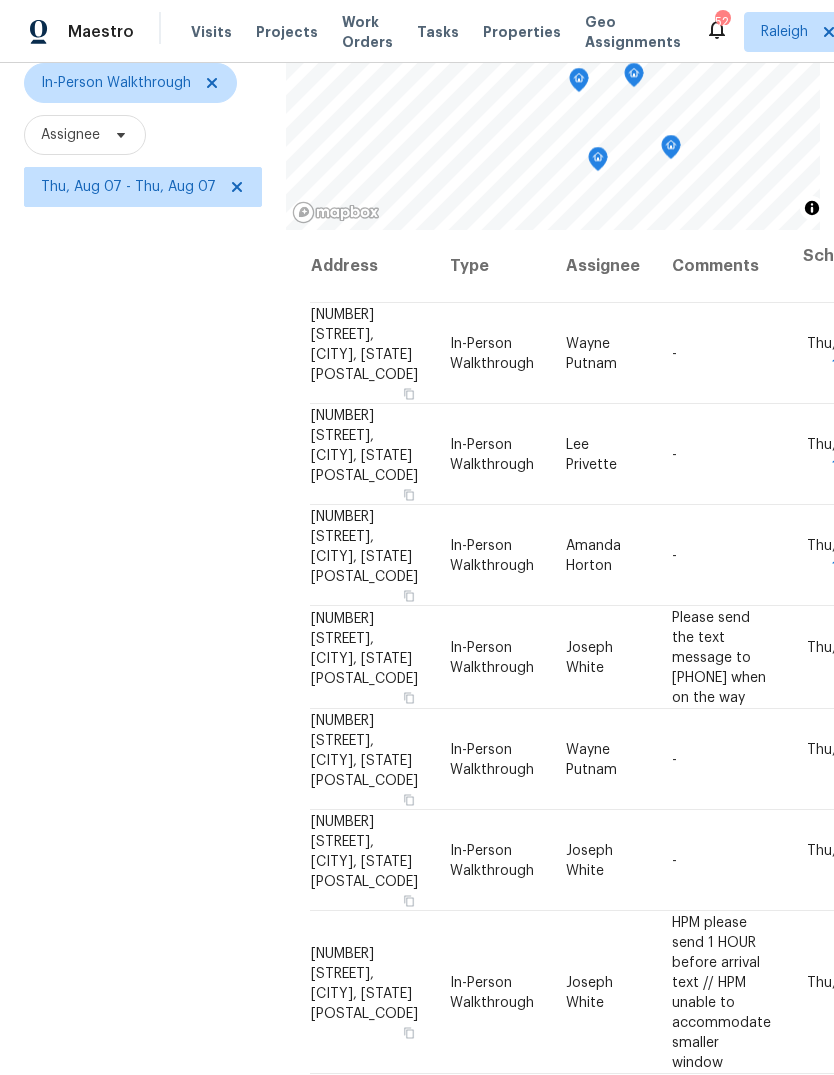 scroll, scrollTop: 0, scrollLeft: 0, axis: both 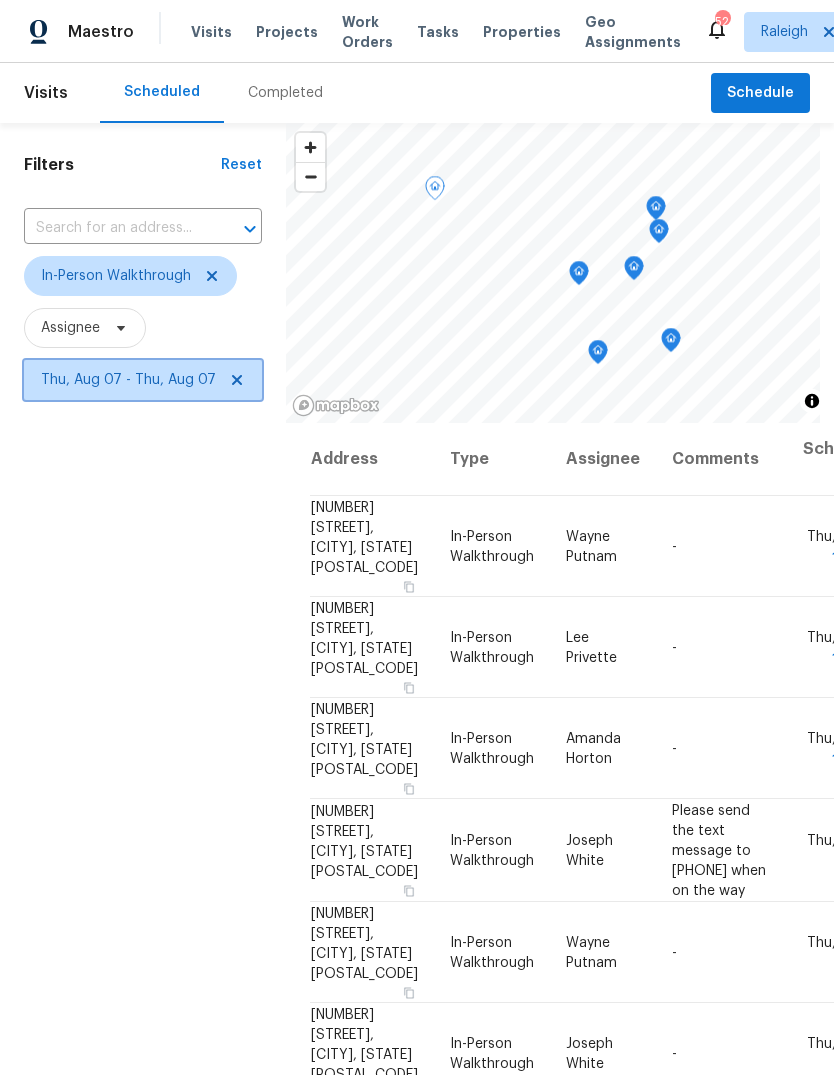 click 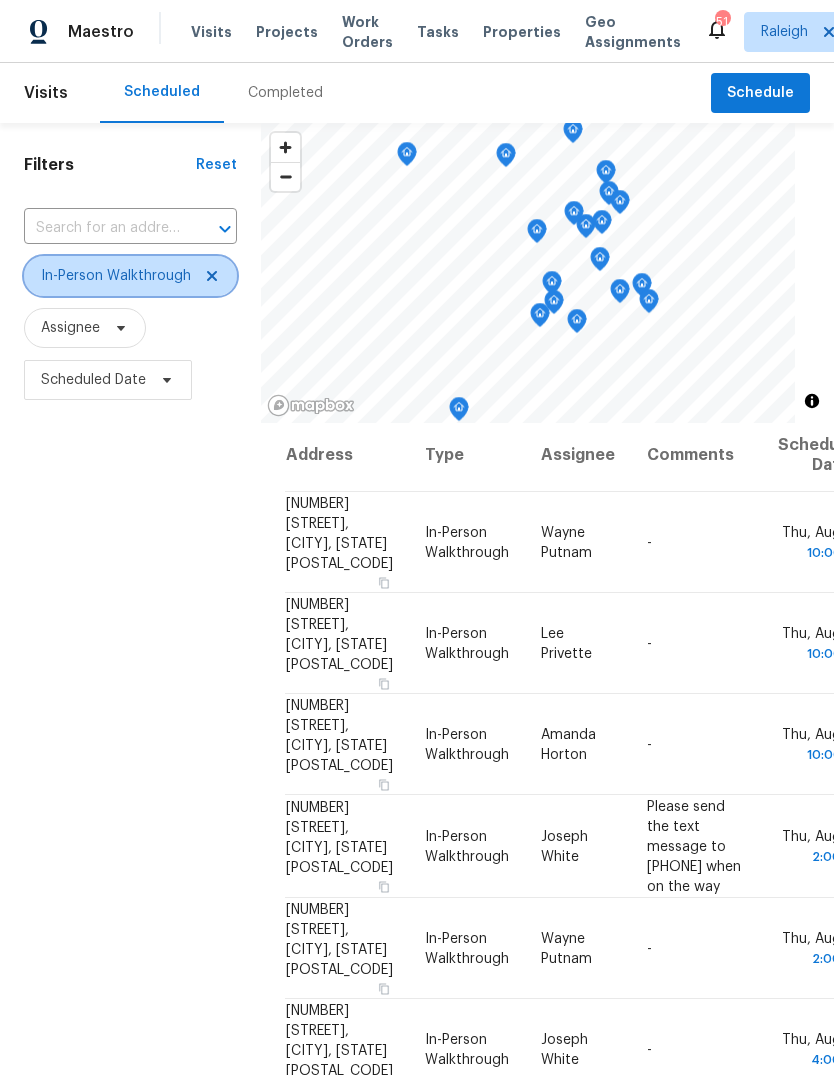 click 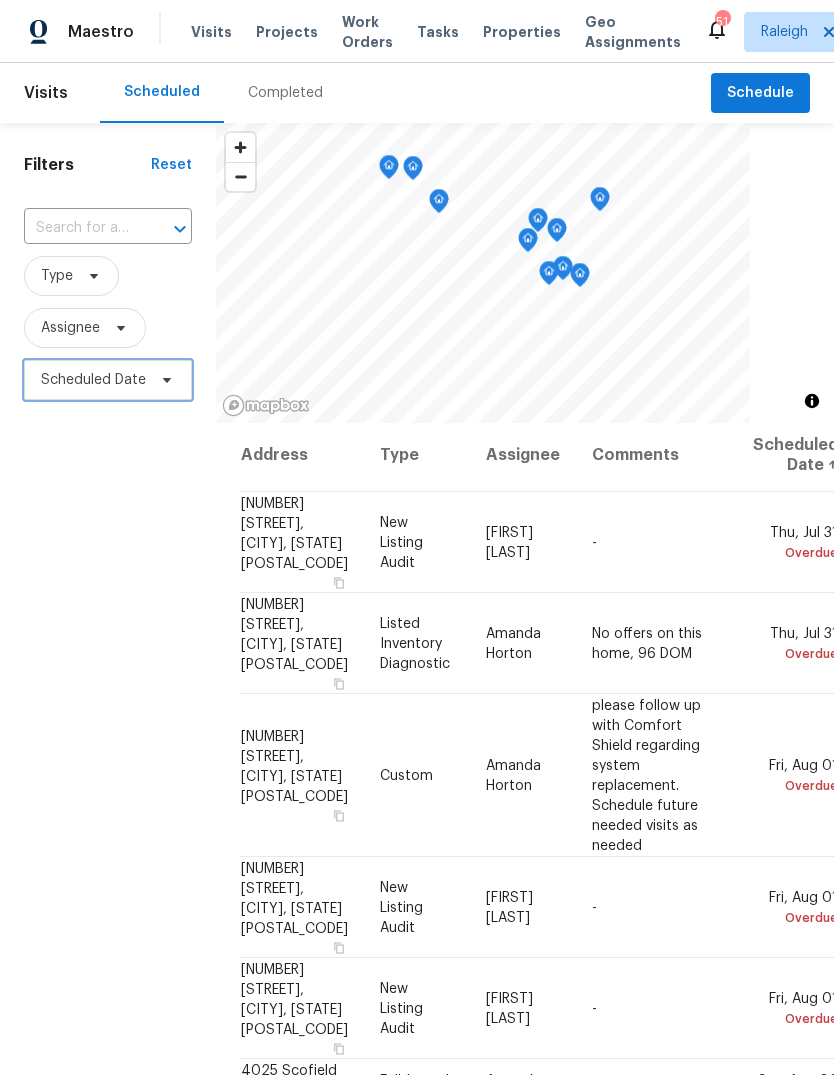 click 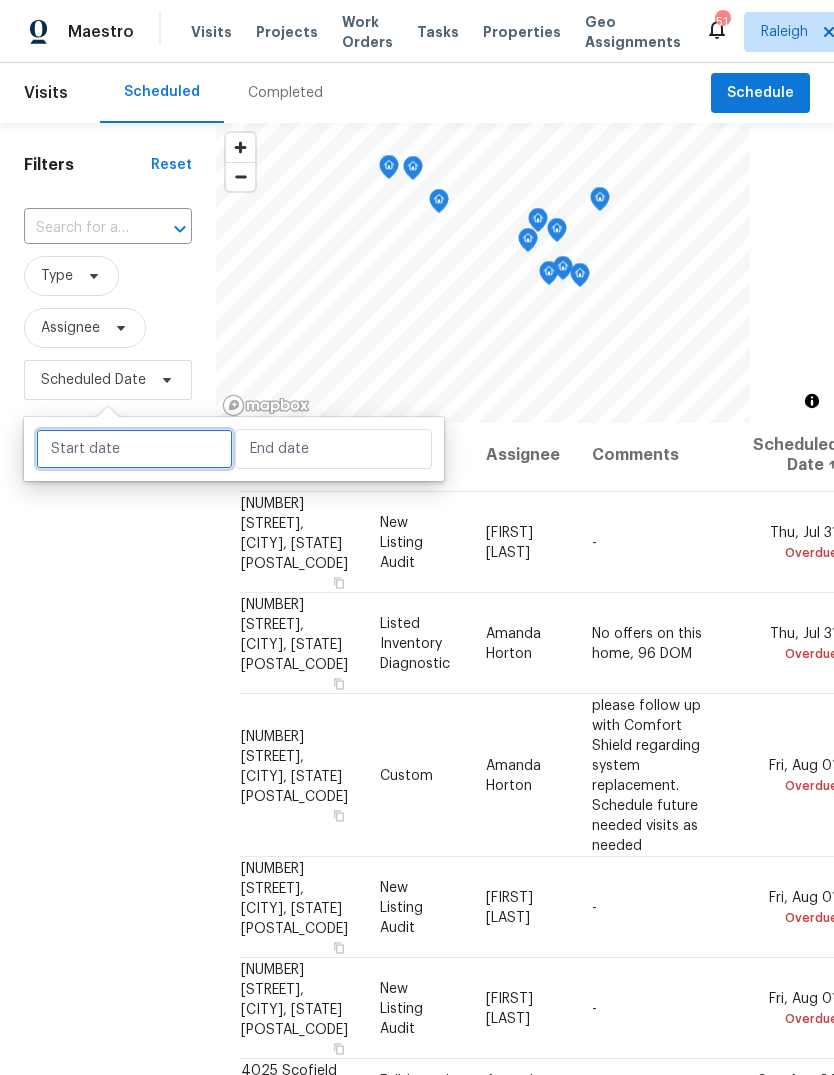 click at bounding box center [134, 449] 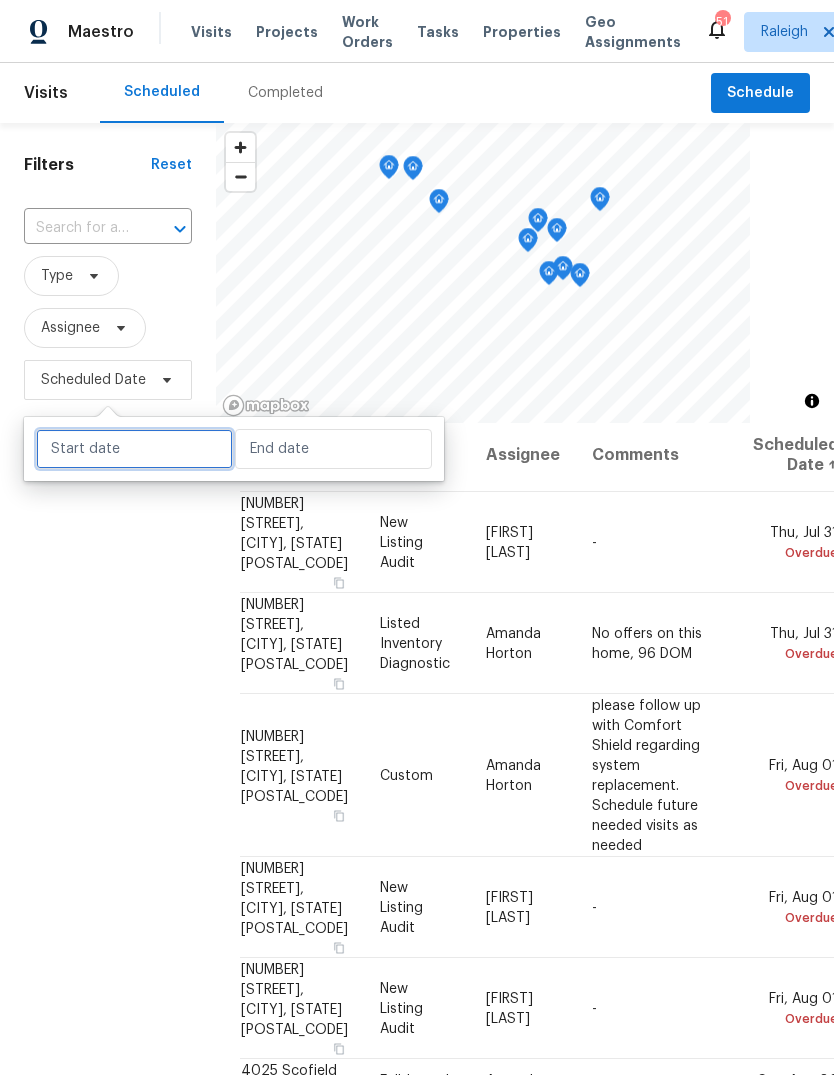 select on "7" 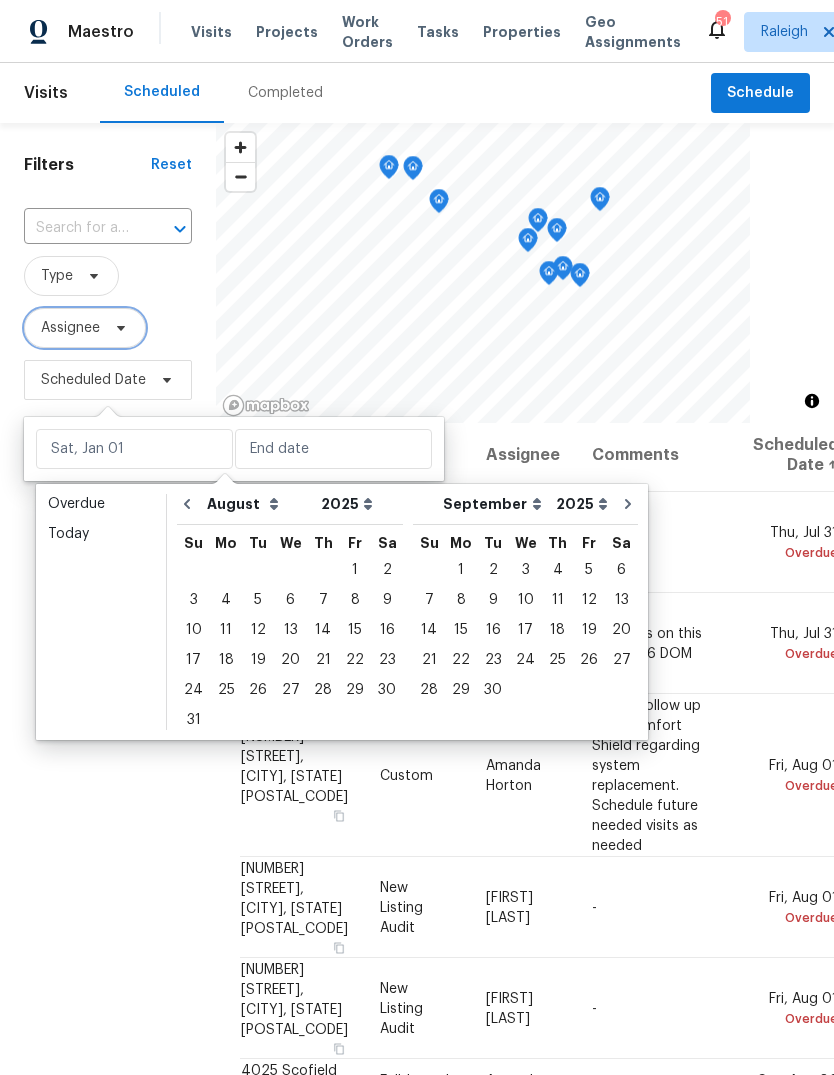 click 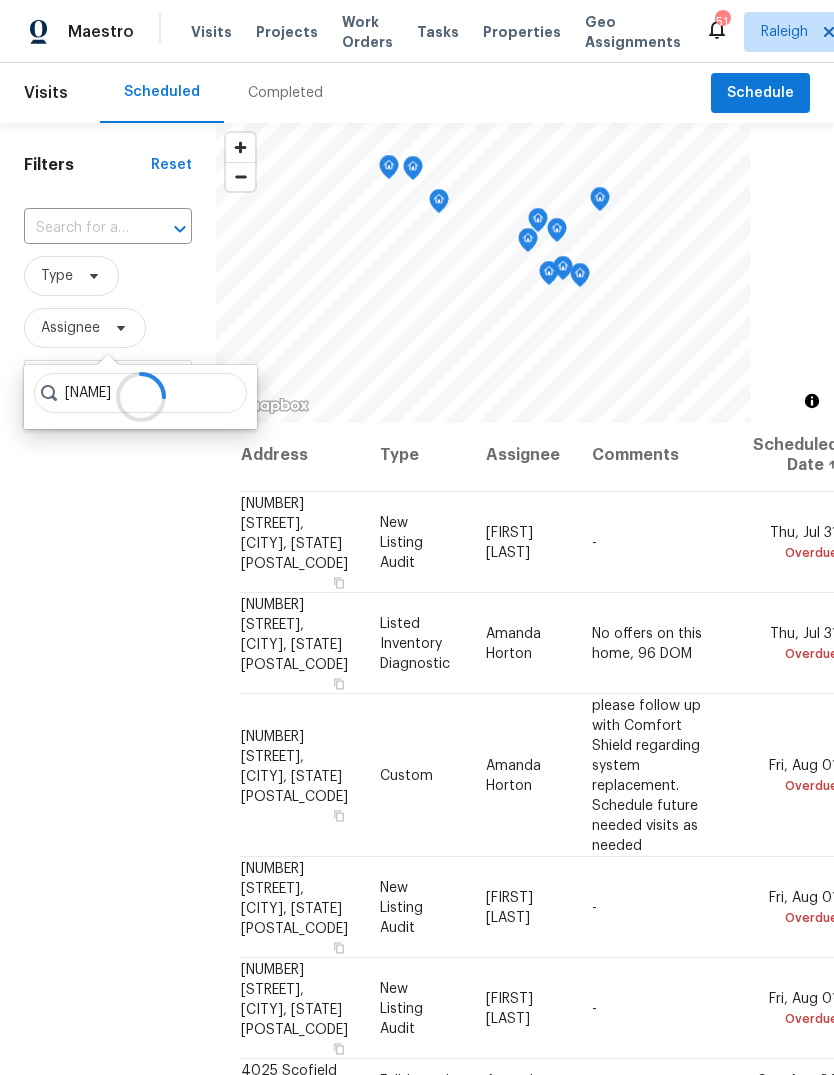 type on "Preston sexton" 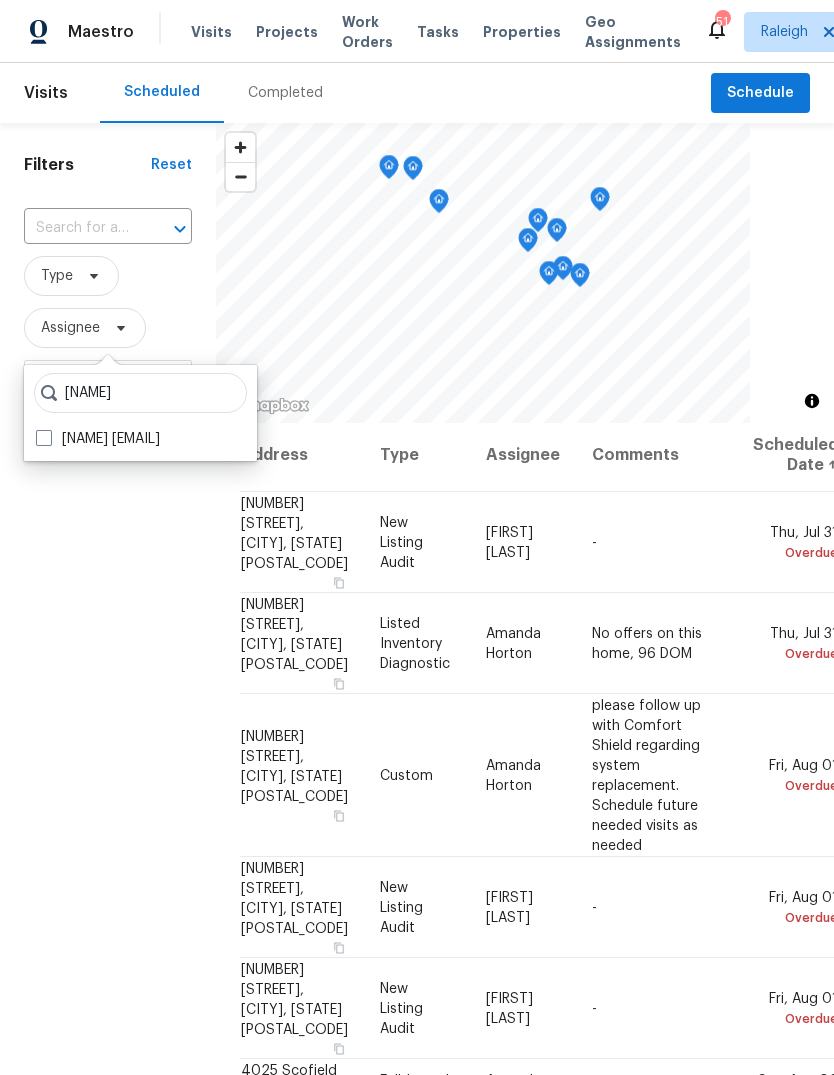 click on "Preston Sexton
preston.sexton@opendoor.com" at bounding box center [98, 439] 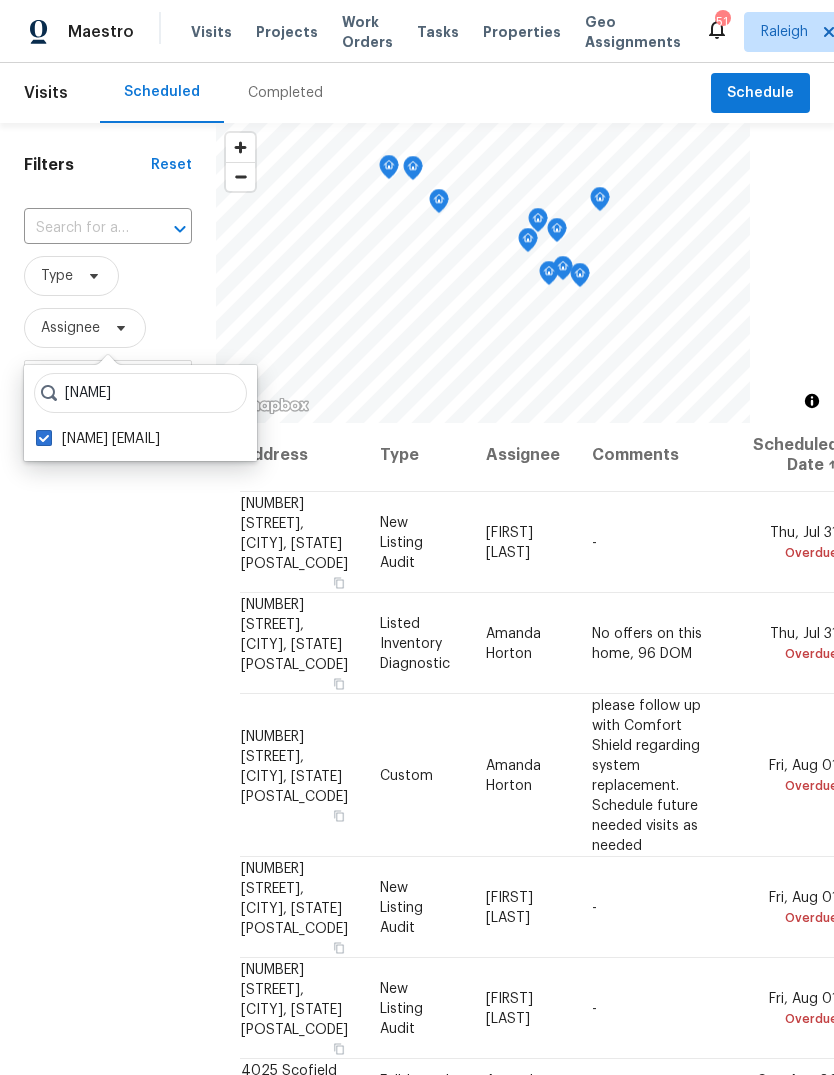 checkbox on "true" 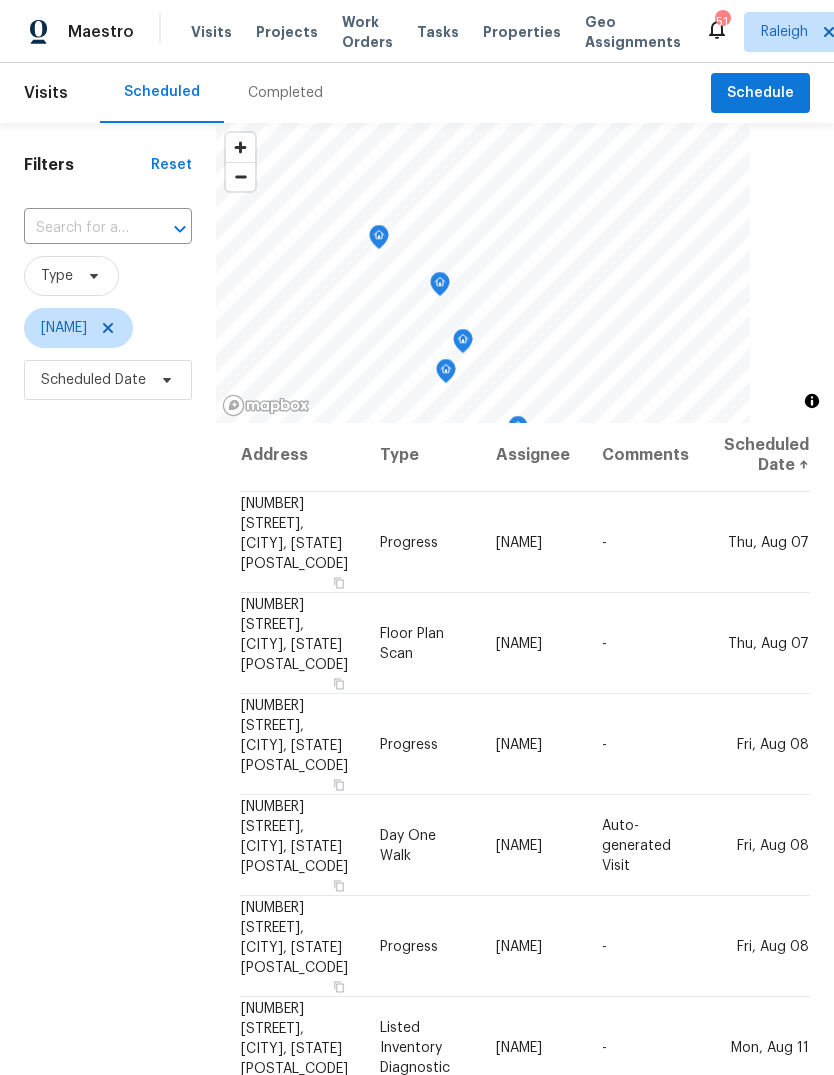 click on "Filters Reset ​ Type Preston Sexton Scheduled Date" at bounding box center [108, 703] 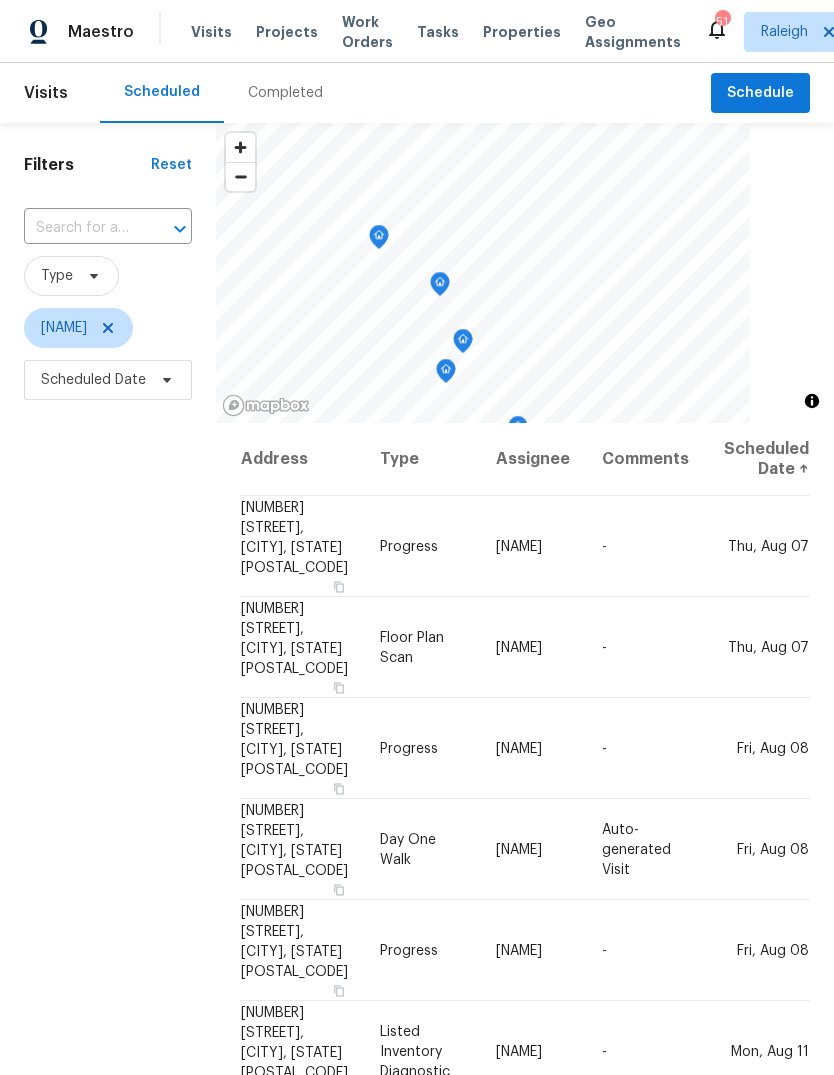 scroll, scrollTop: 0, scrollLeft: 0, axis: both 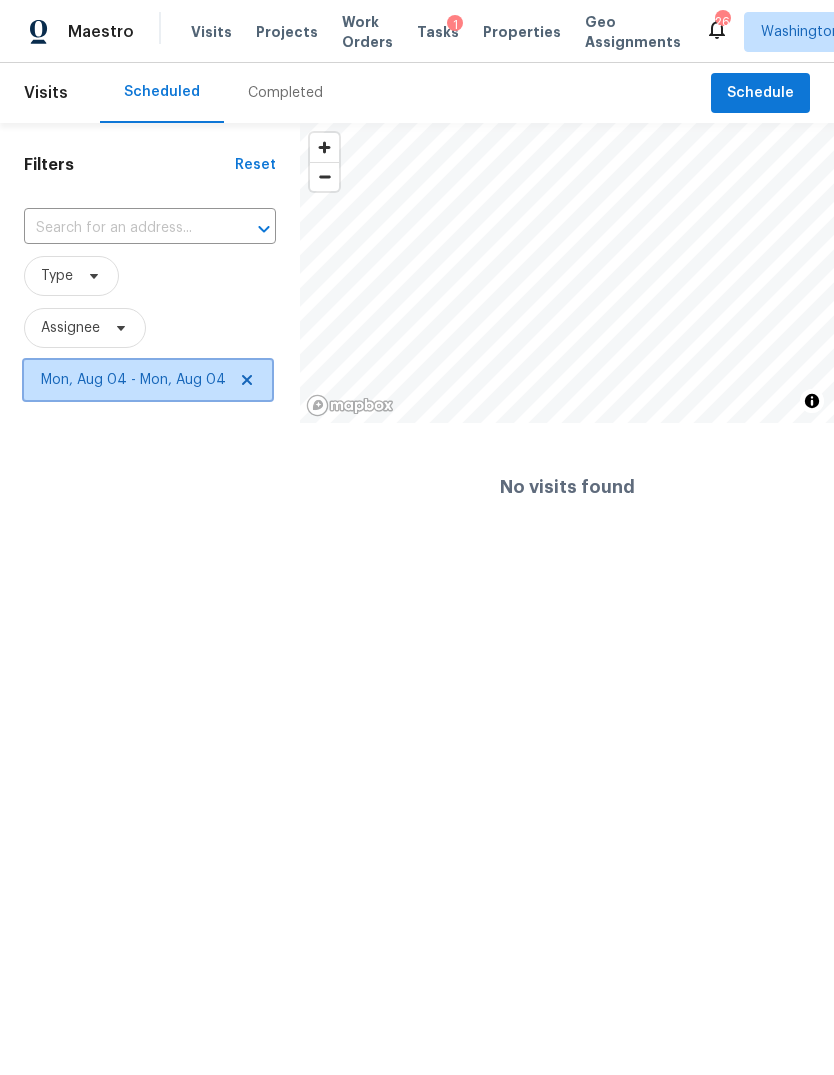 click 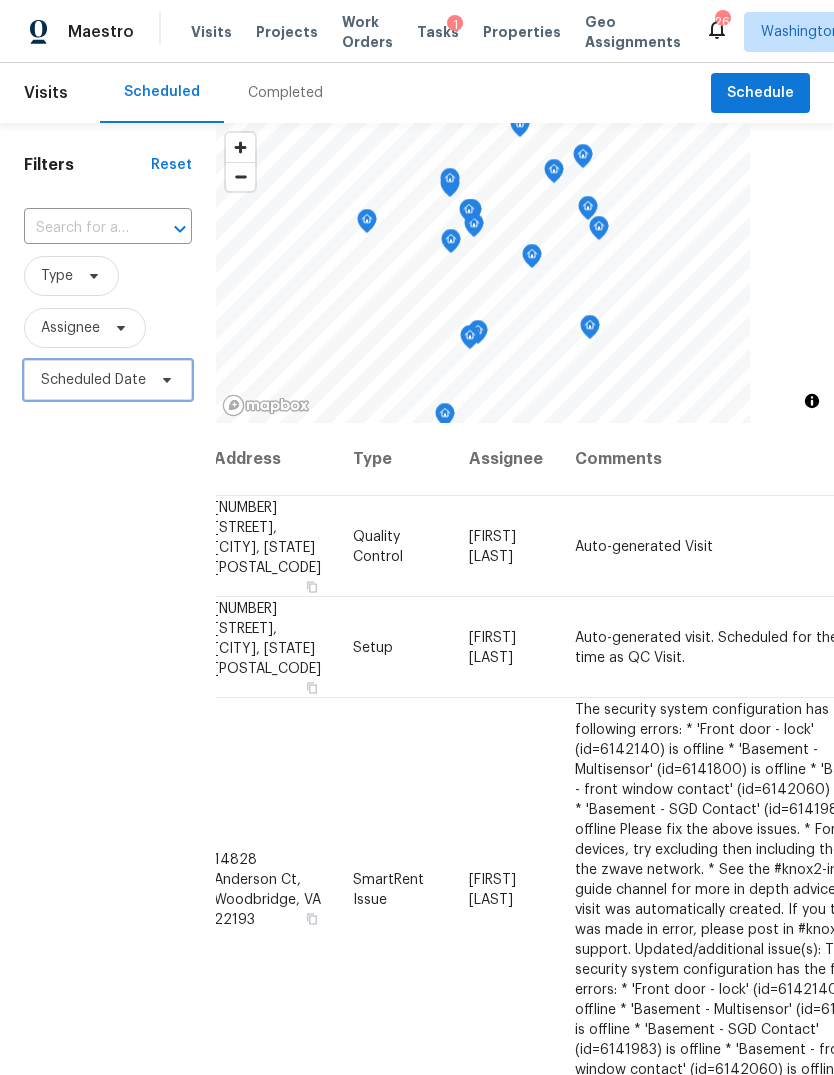 scroll, scrollTop: 0, scrollLeft: 32, axis: horizontal 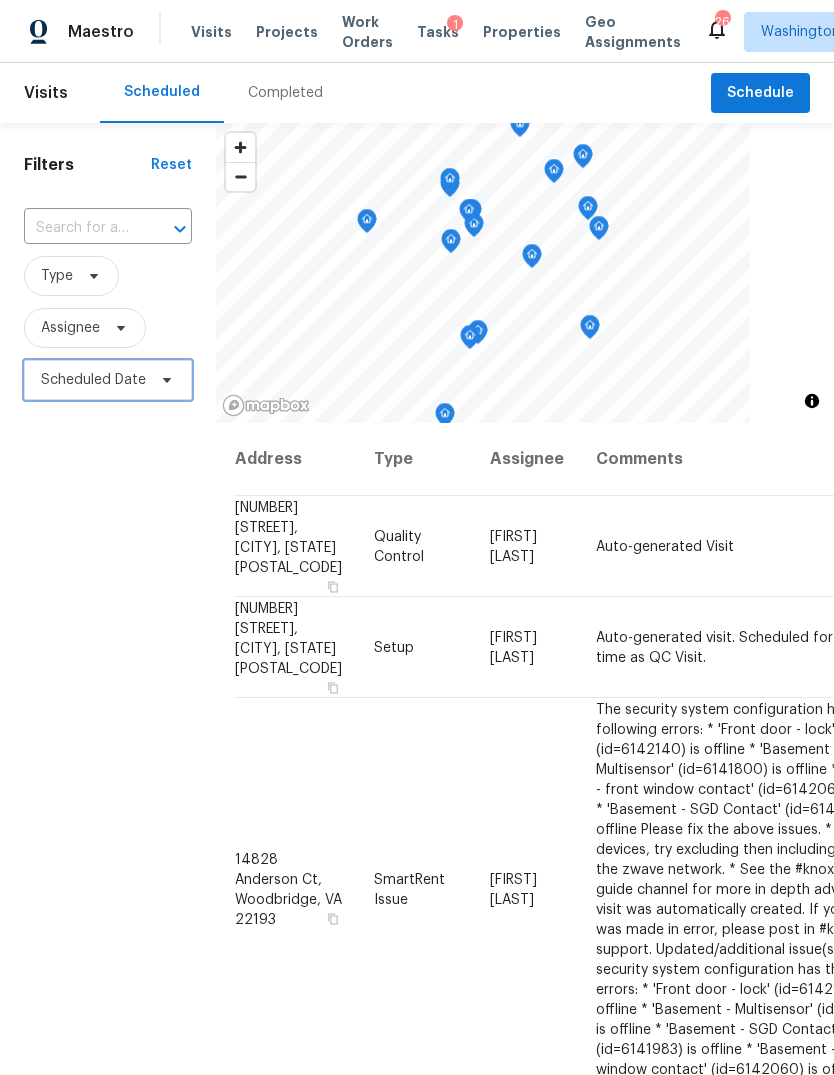 click on "Scheduled Date" at bounding box center (108, 380) 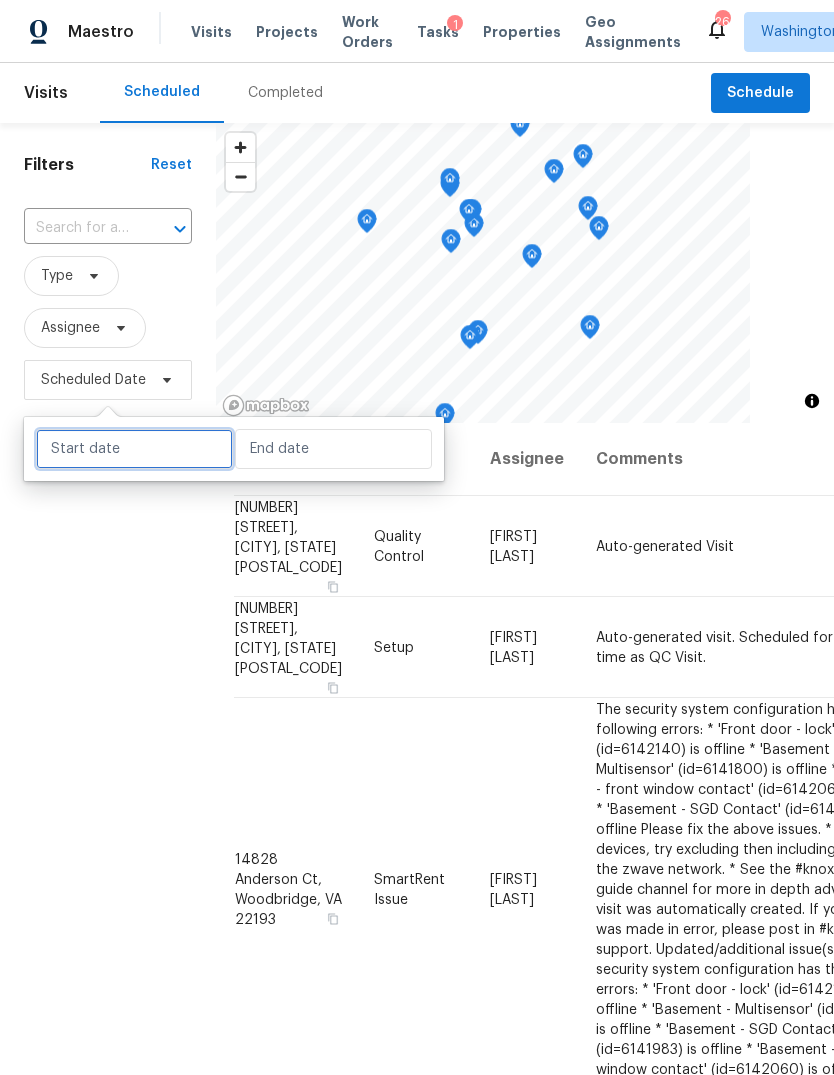 click at bounding box center [134, 449] 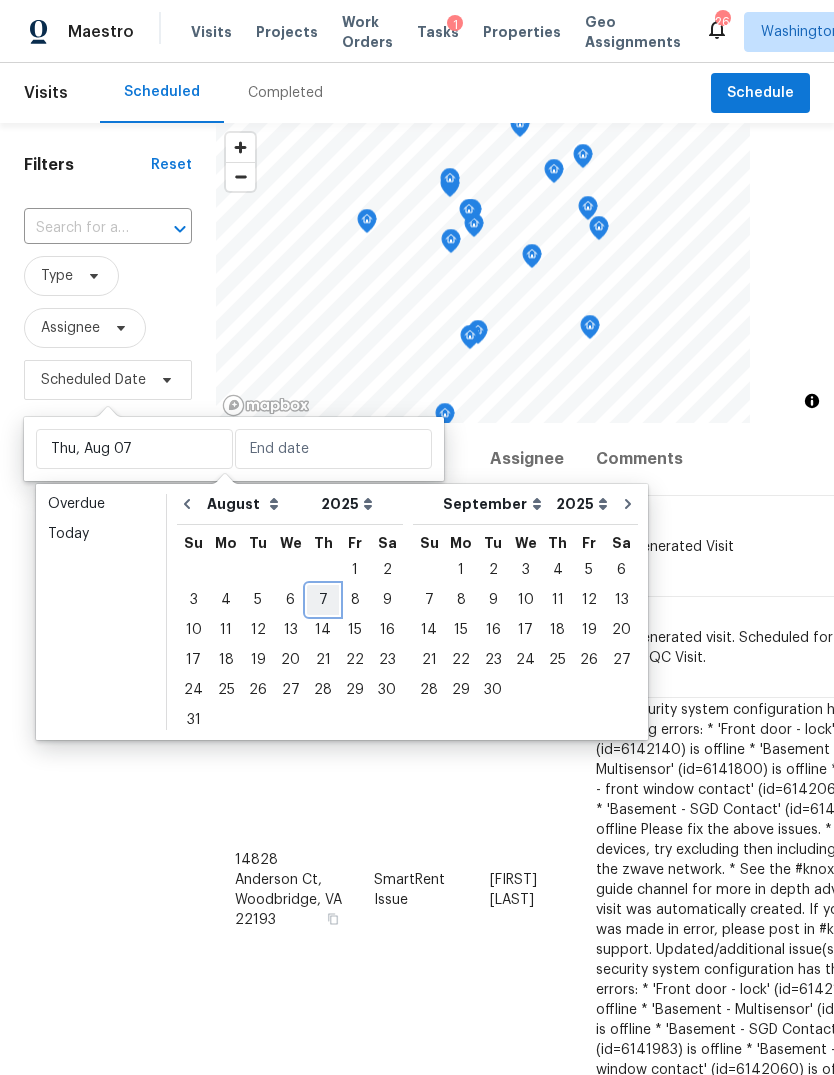 click on "7" at bounding box center (323, 600) 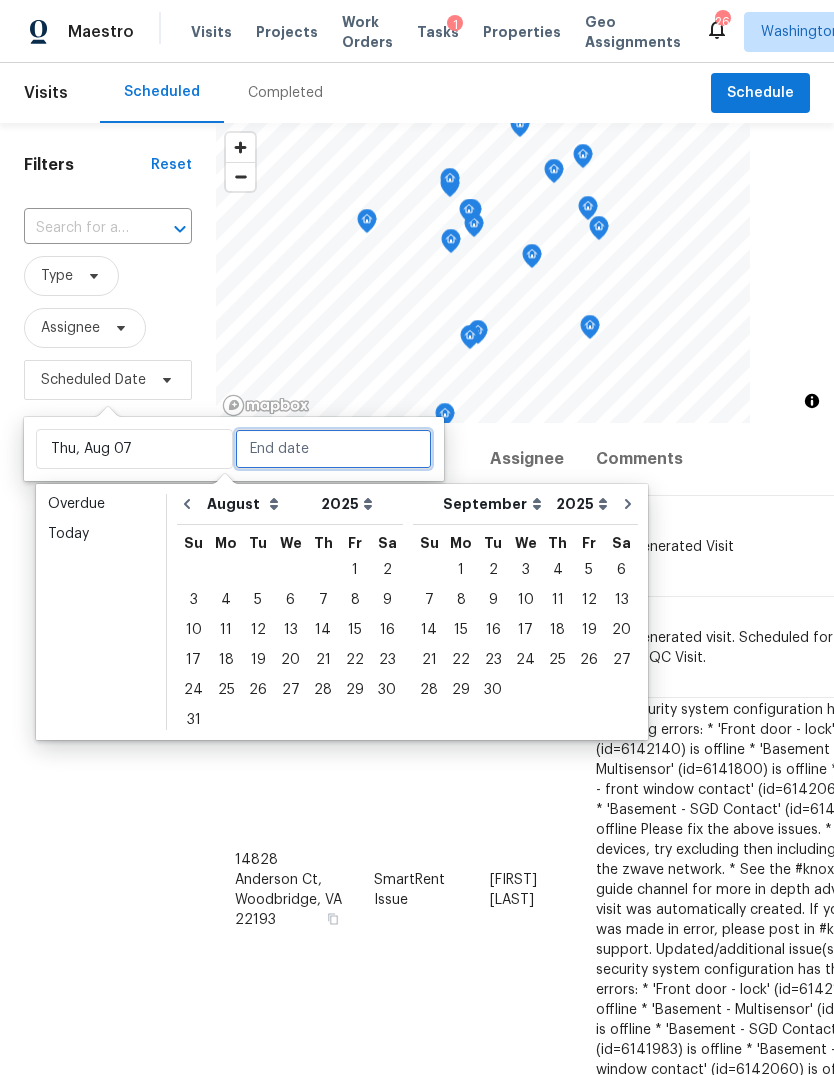 type on "Thu, Aug 07" 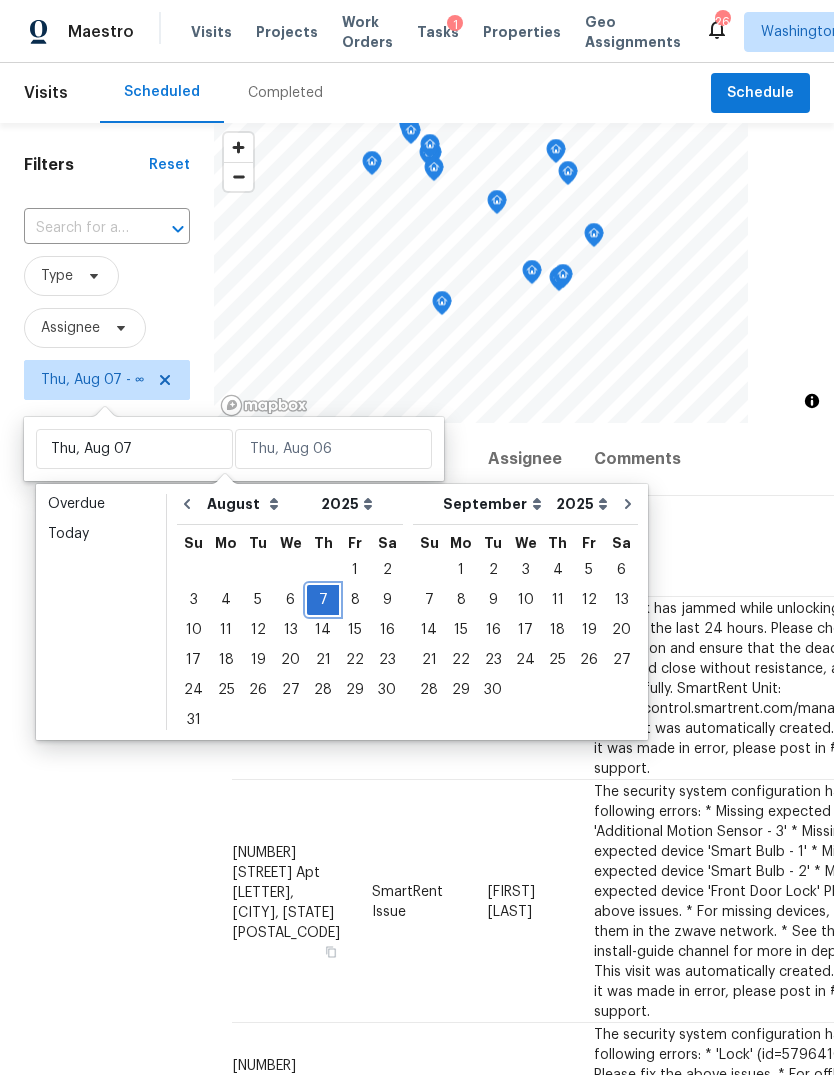 click on "7" at bounding box center (323, 600) 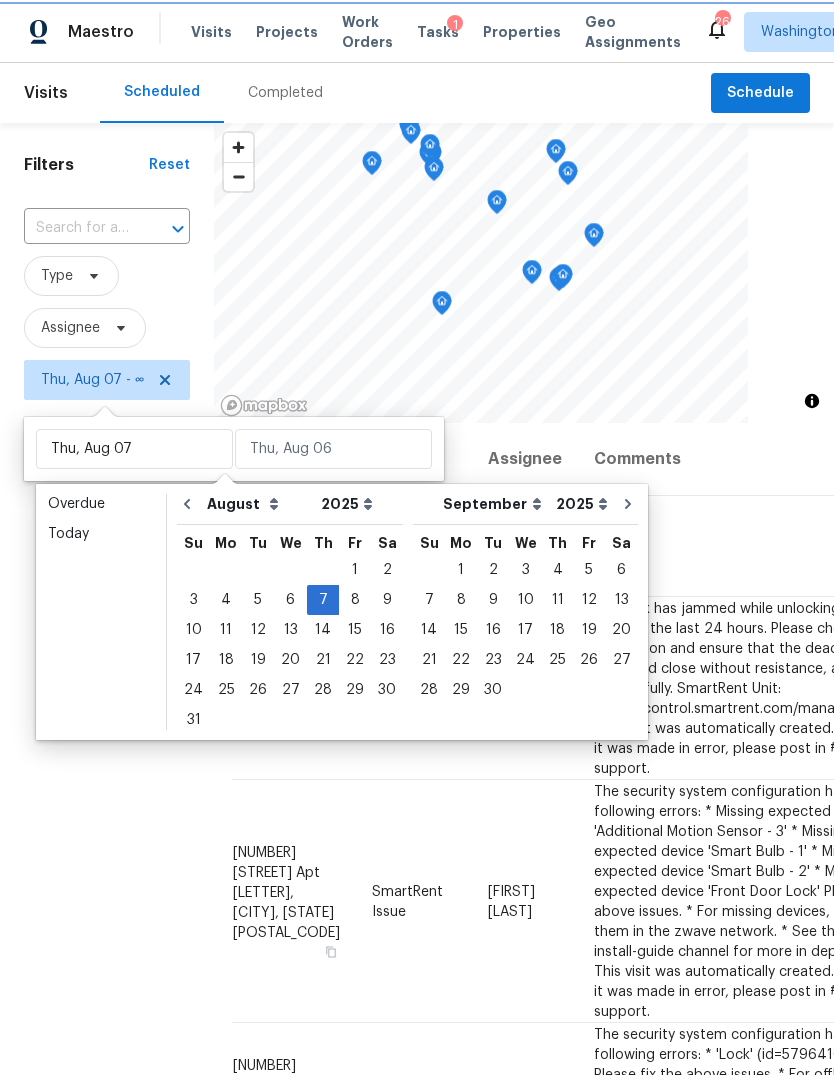 type on "Thu, Aug 07" 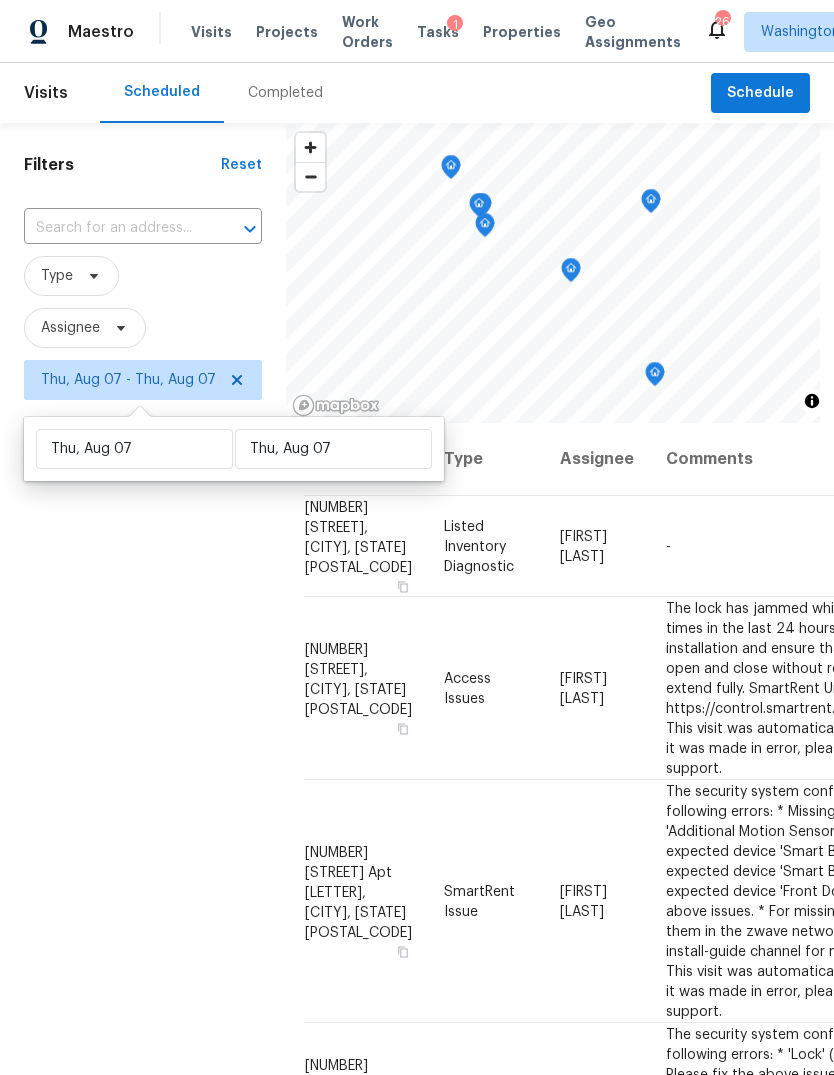 click on "Filters Reset ​ Type Assignee Thu, Aug 07 - Thu, Aug 07" at bounding box center (143, 703) 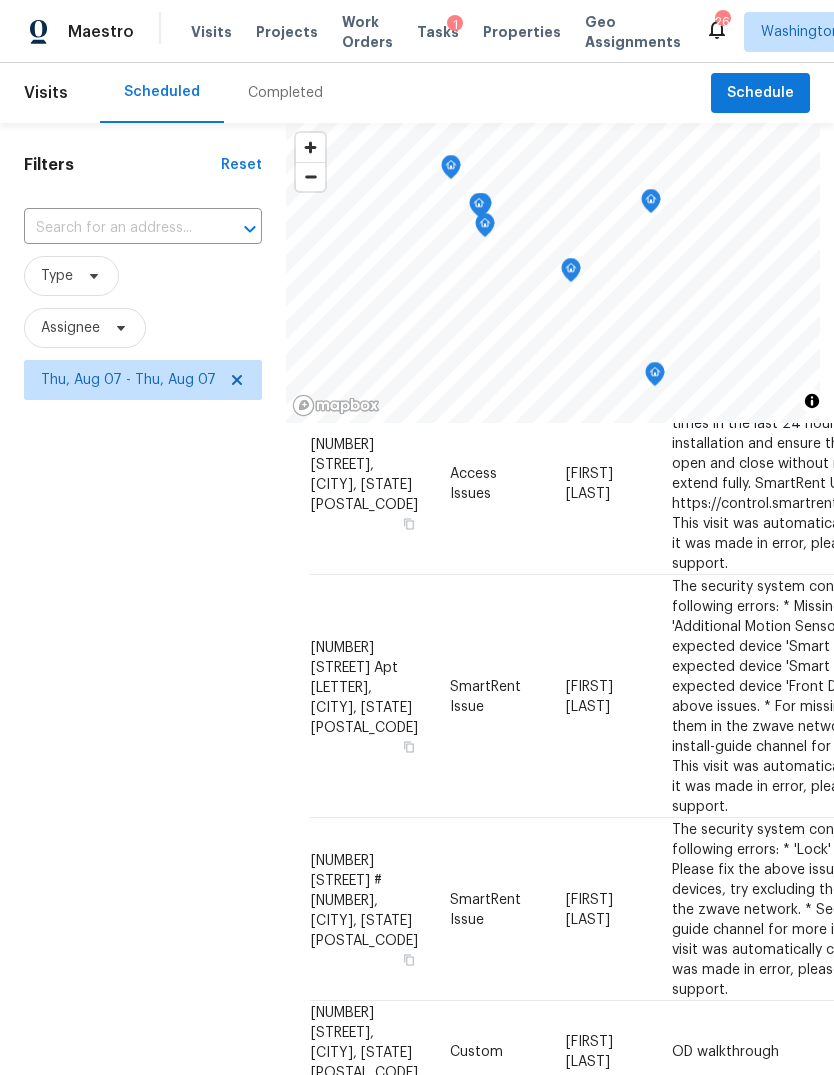 scroll, scrollTop: 204, scrollLeft: 0, axis: vertical 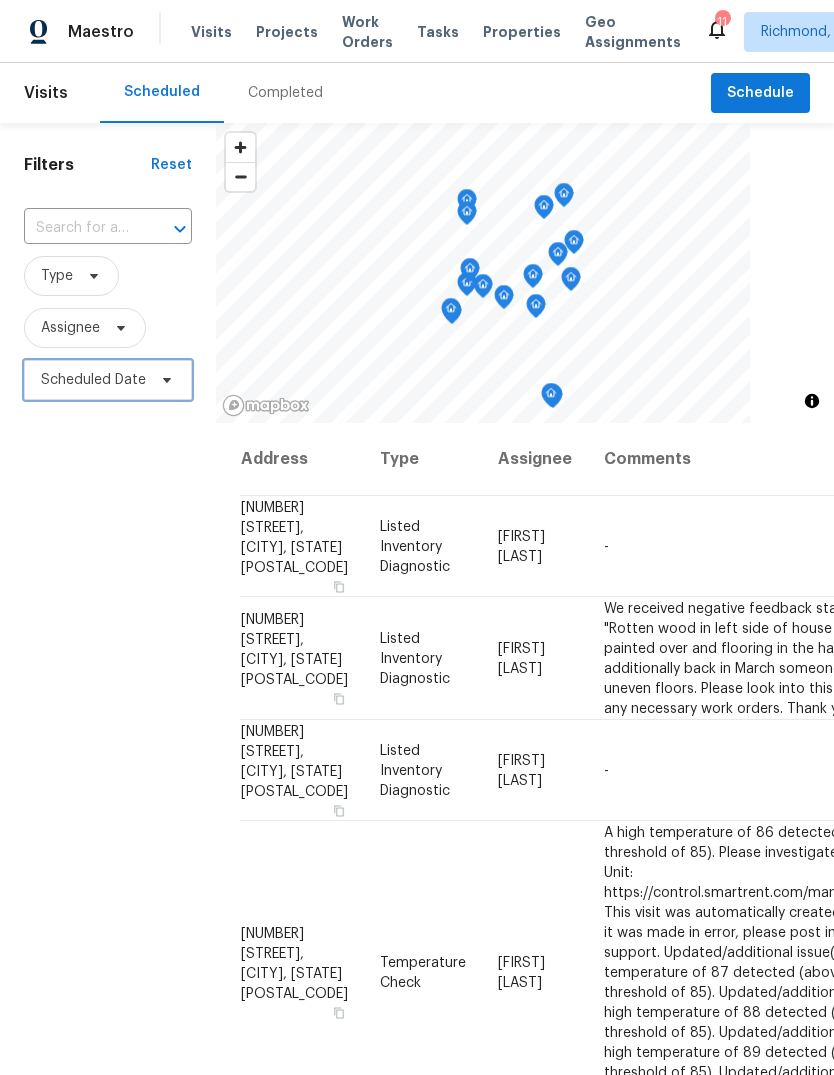 click 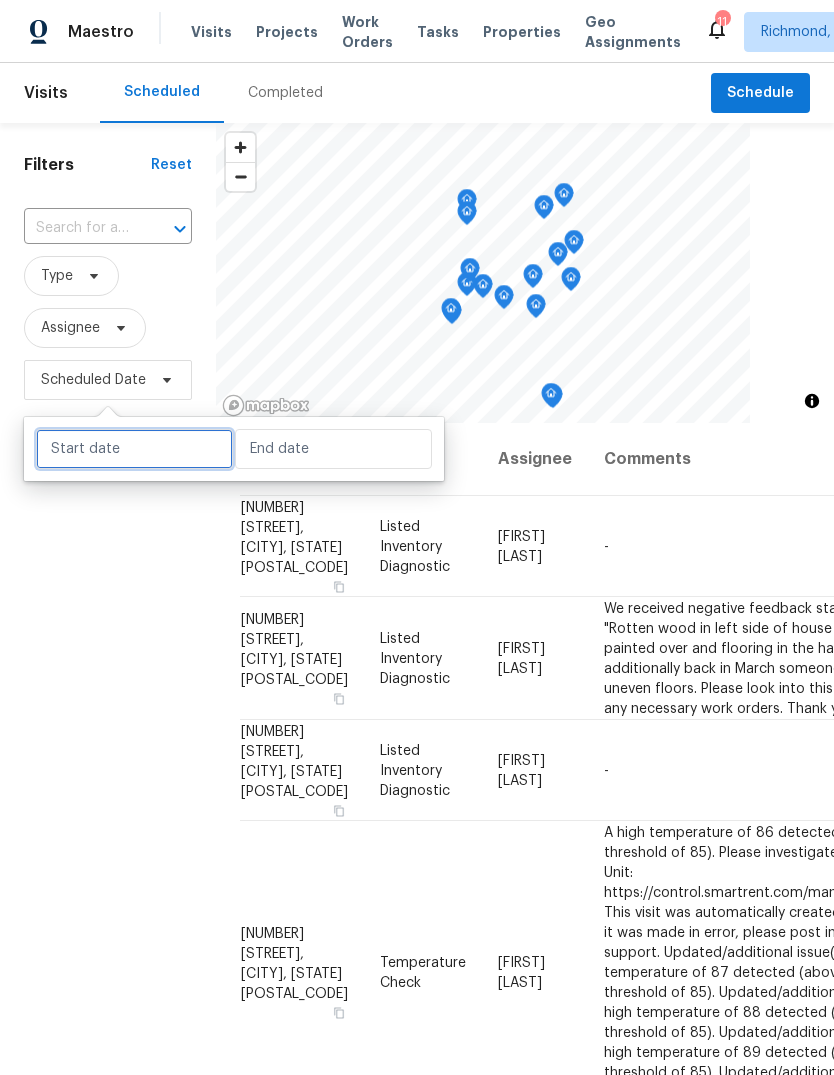 click at bounding box center (134, 449) 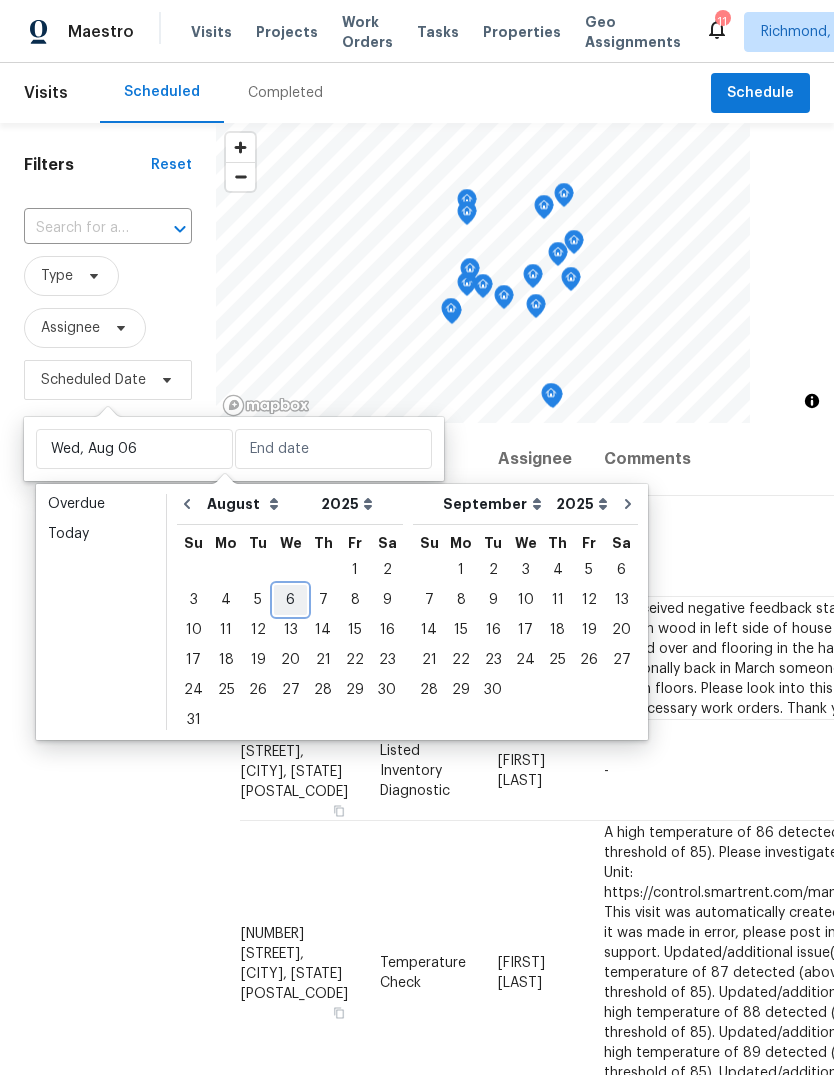 click on "6" at bounding box center (290, 600) 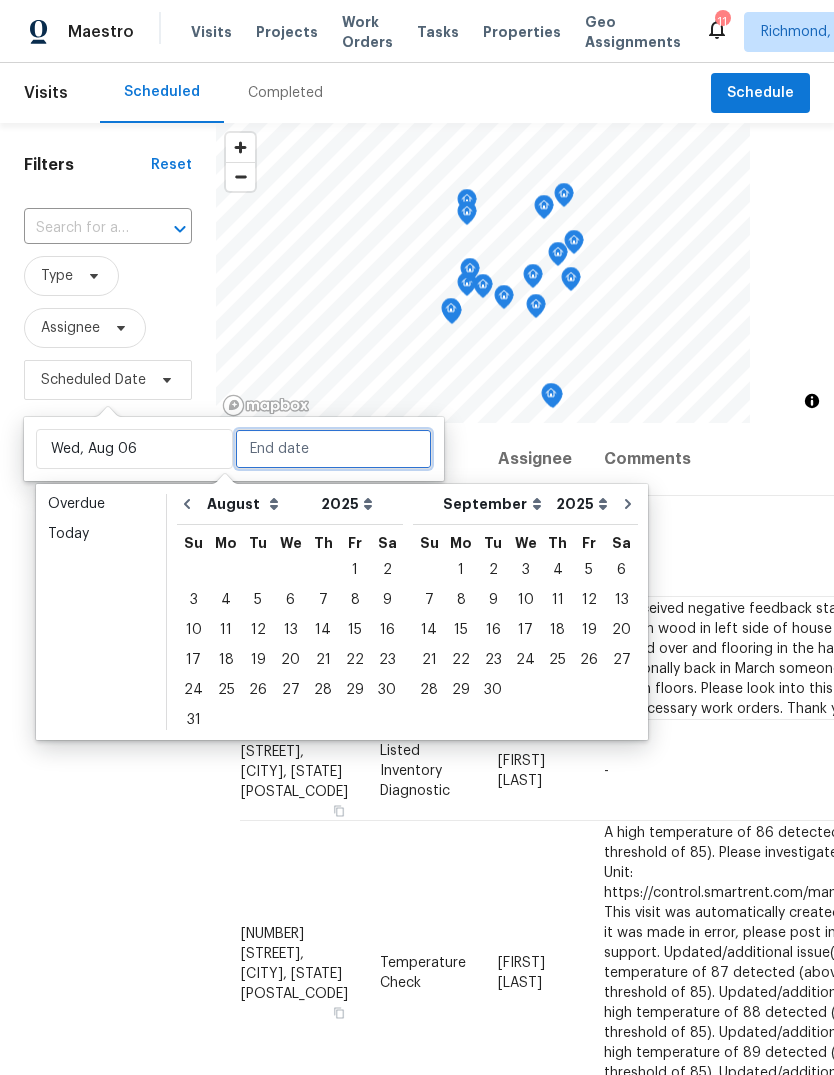 type on "Wed, Aug 06" 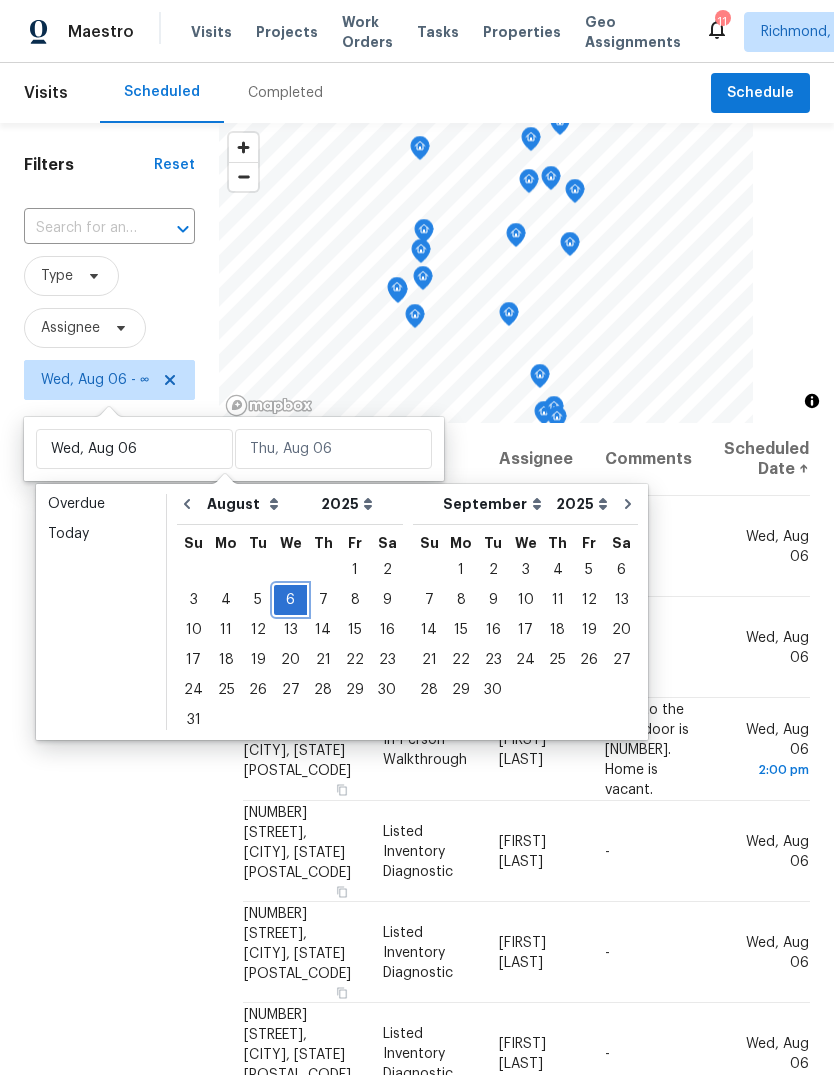 click on "6" at bounding box center [290, 600] 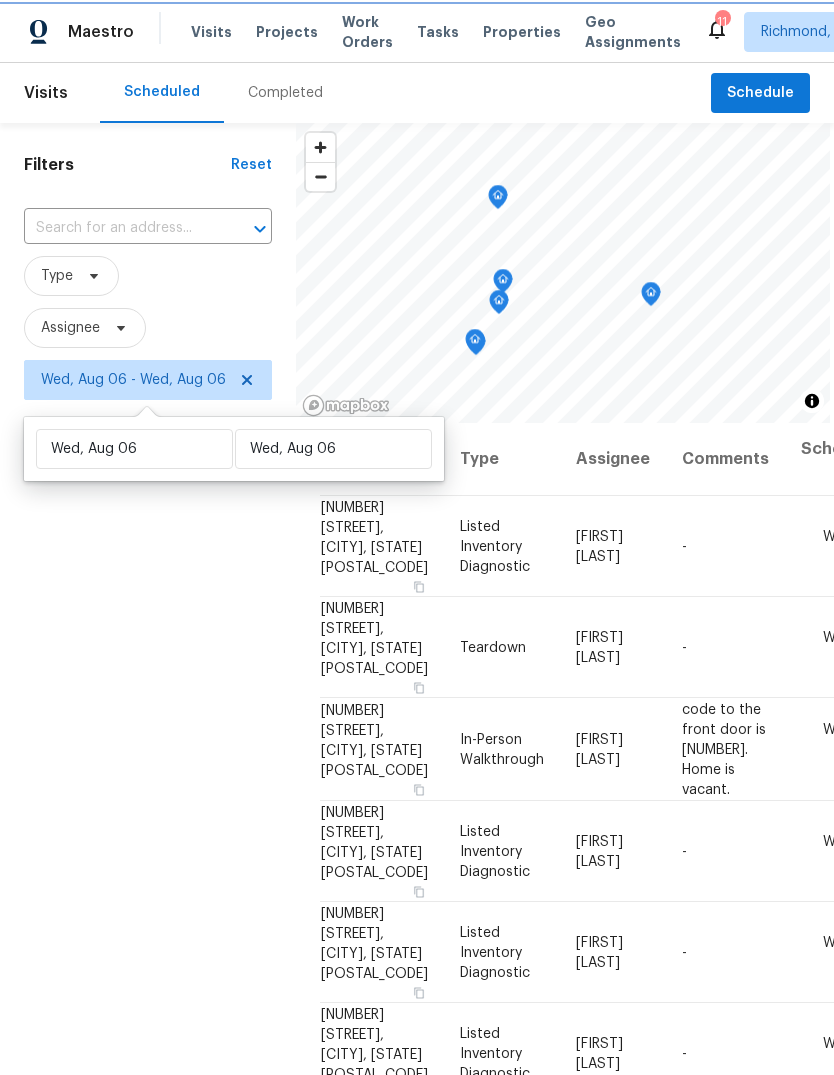 click on "Filters Reset ​ Type Assignee Wed, Aug 06 - Wed, Aug 06" at bounding box center [148, 703] 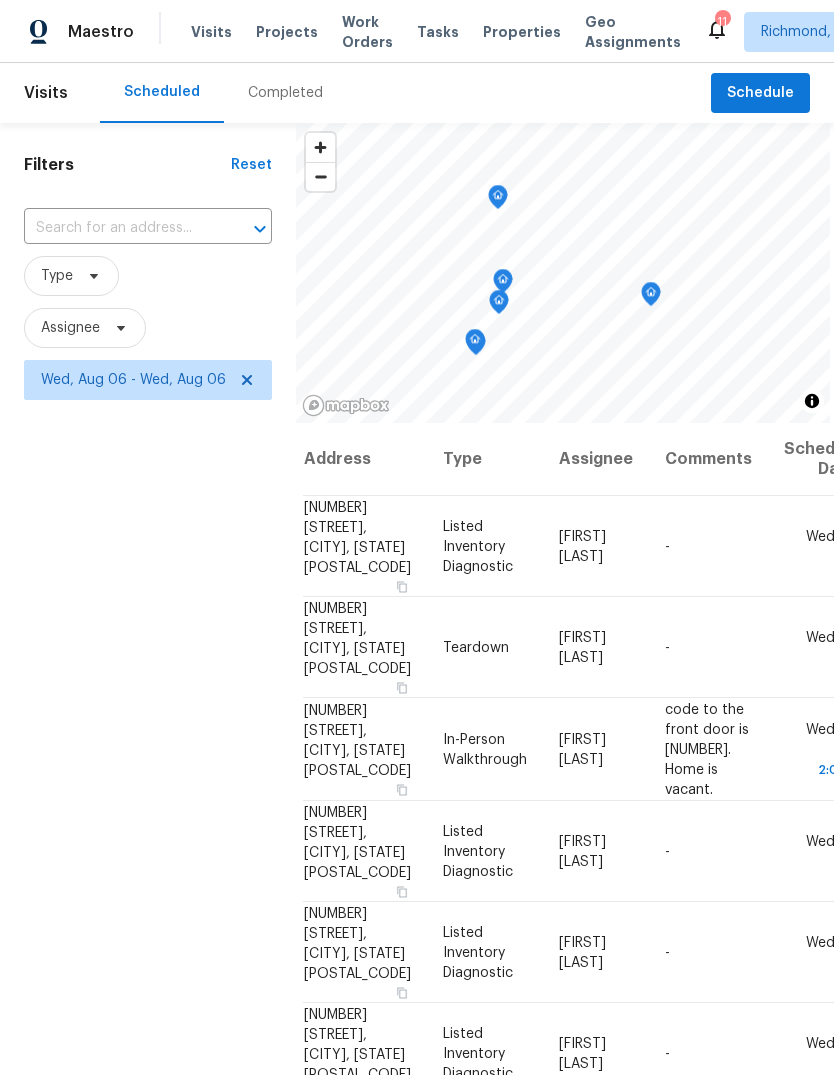 scroll, scrollTop: 0, scrollLeft: 15, axis: horizontal 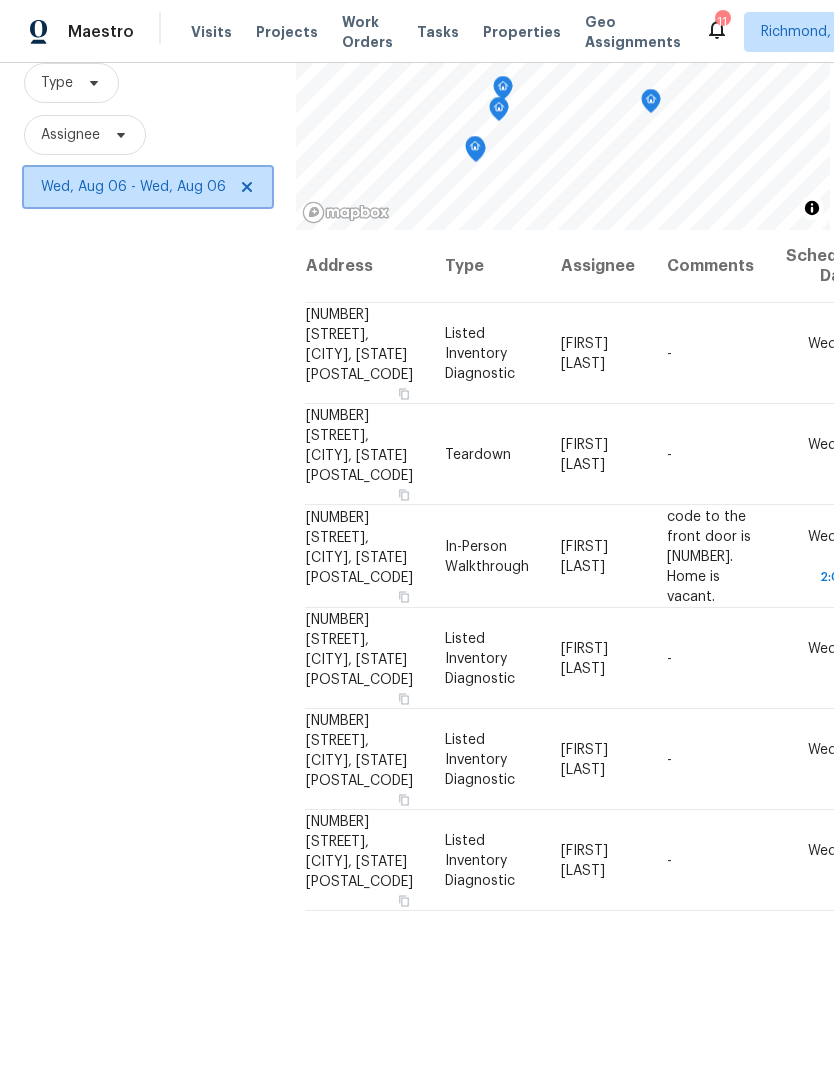click on "Wed, Aug 06 - Wed, Aug 06" at bounding box center [148, 187] 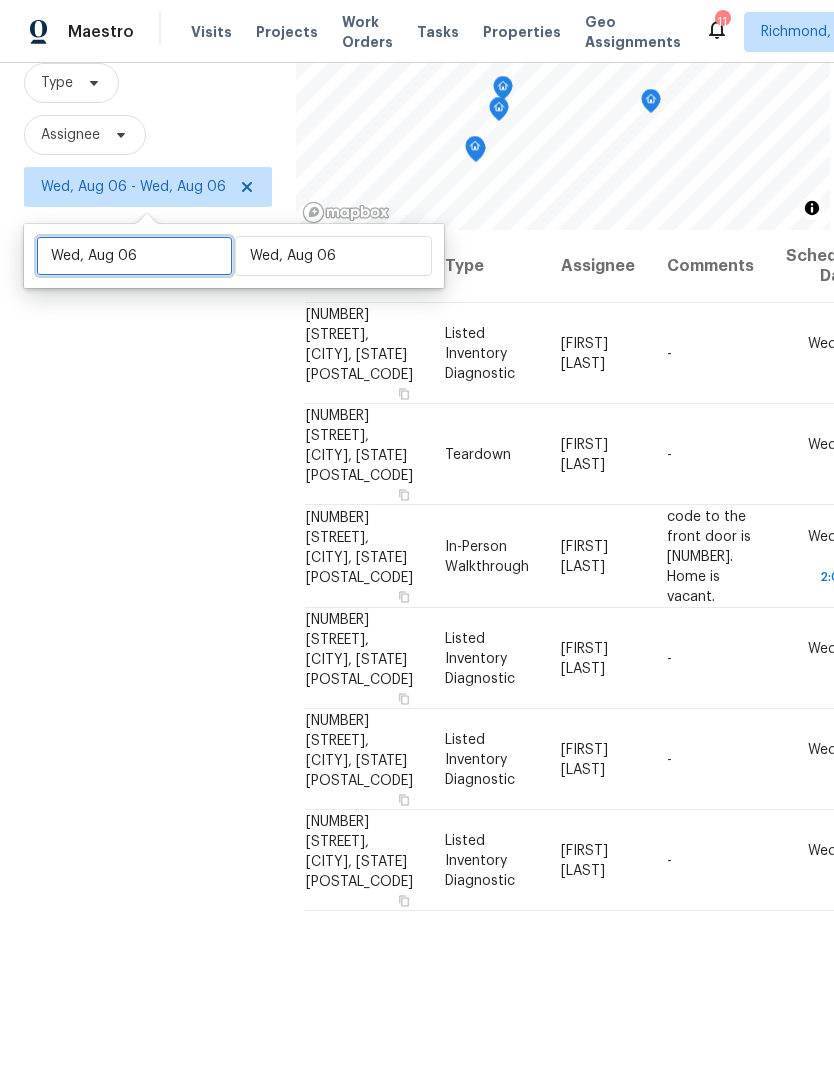 click on "Wed, Aug 06" at bounding box center (134, 256) 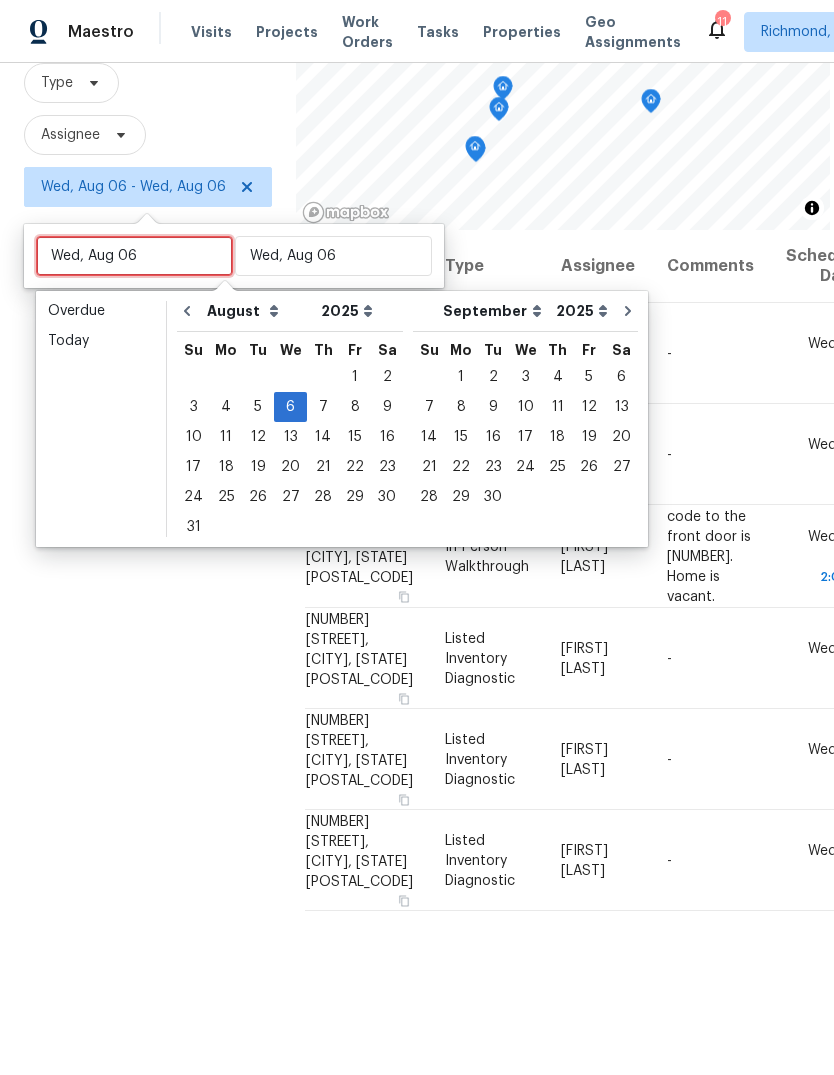 type on "Thu, Aug 07" 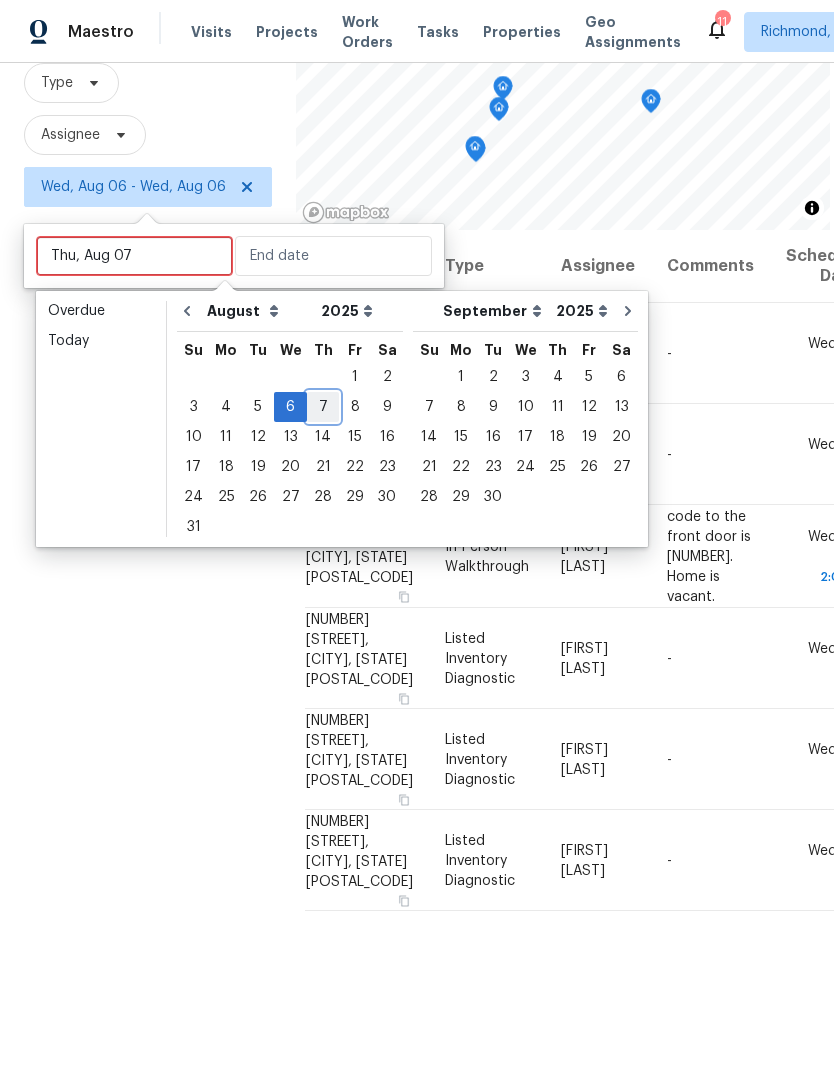 click on "7" at bounding box center [323, 407] 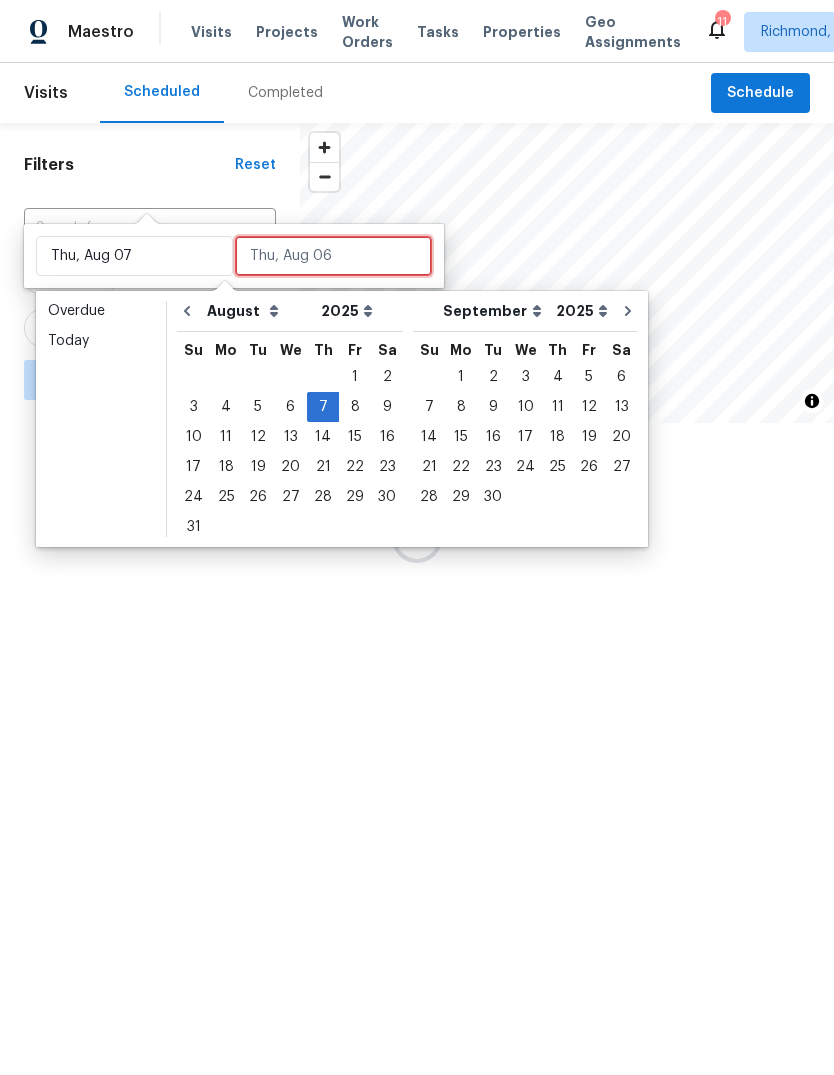 type on "Thu, Aug 07" 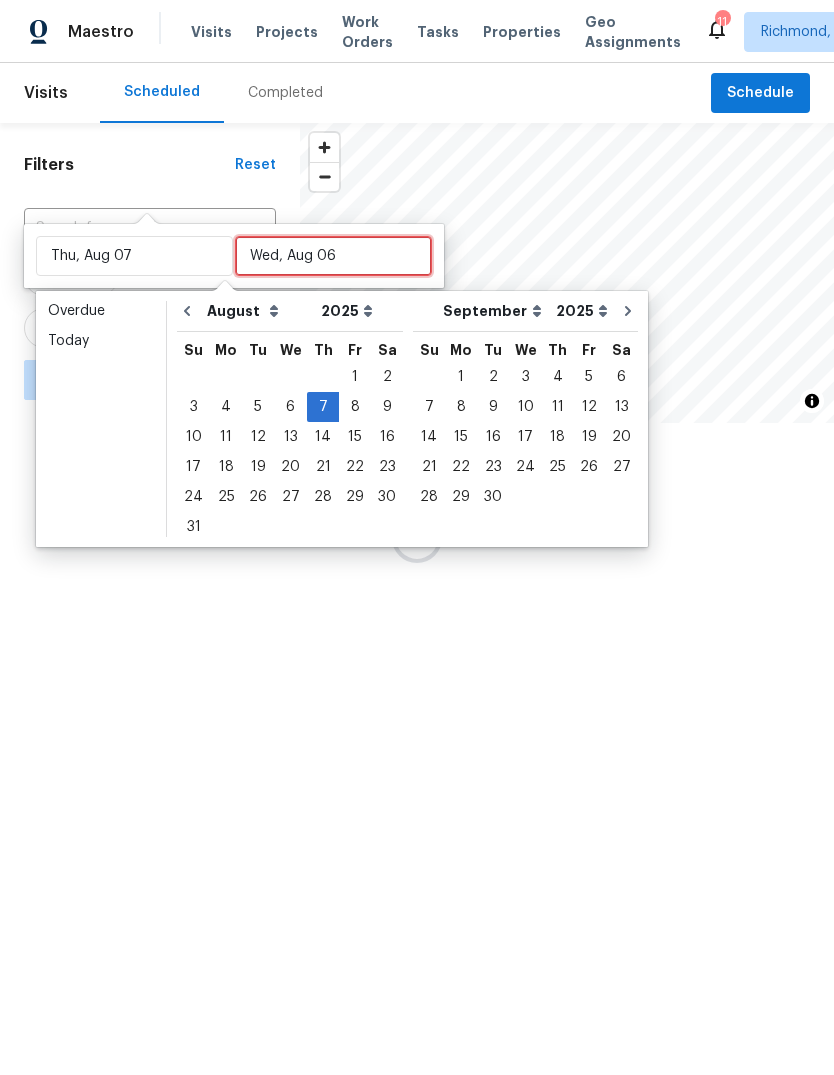 scroll, scrollTop: 0, scrollLeft: 0, axis: both 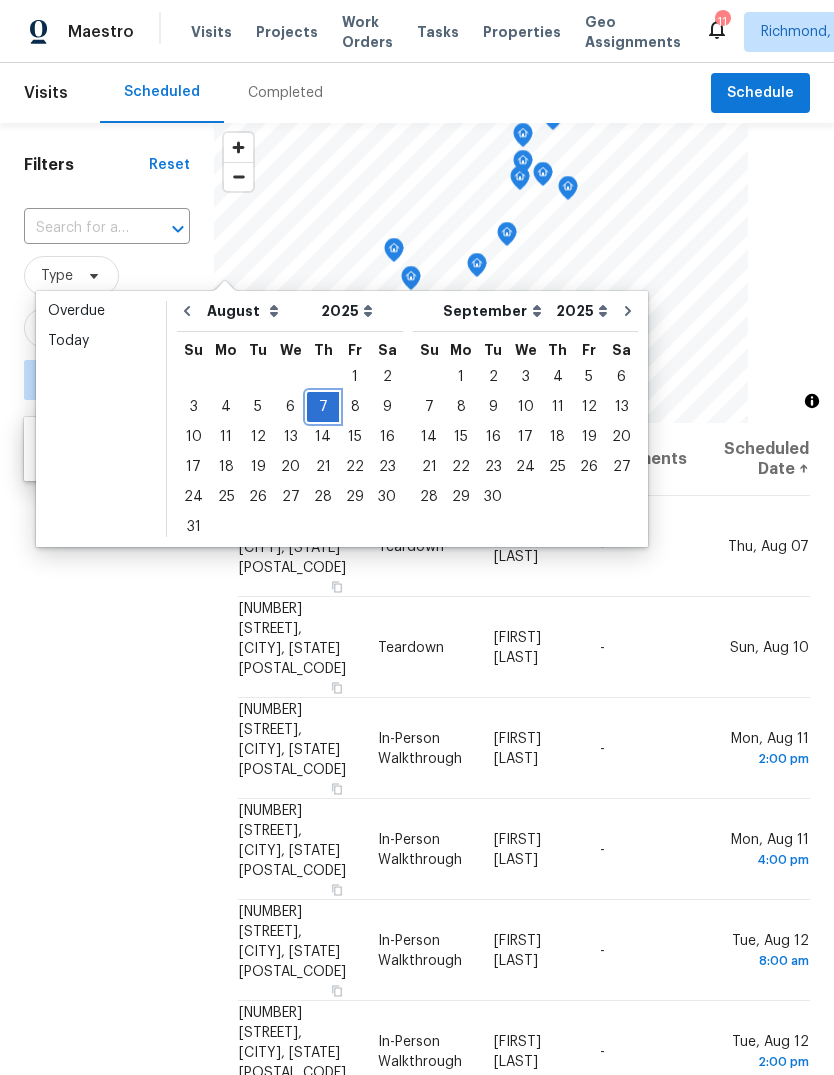 click on "7" at bounding box center [323, 407] 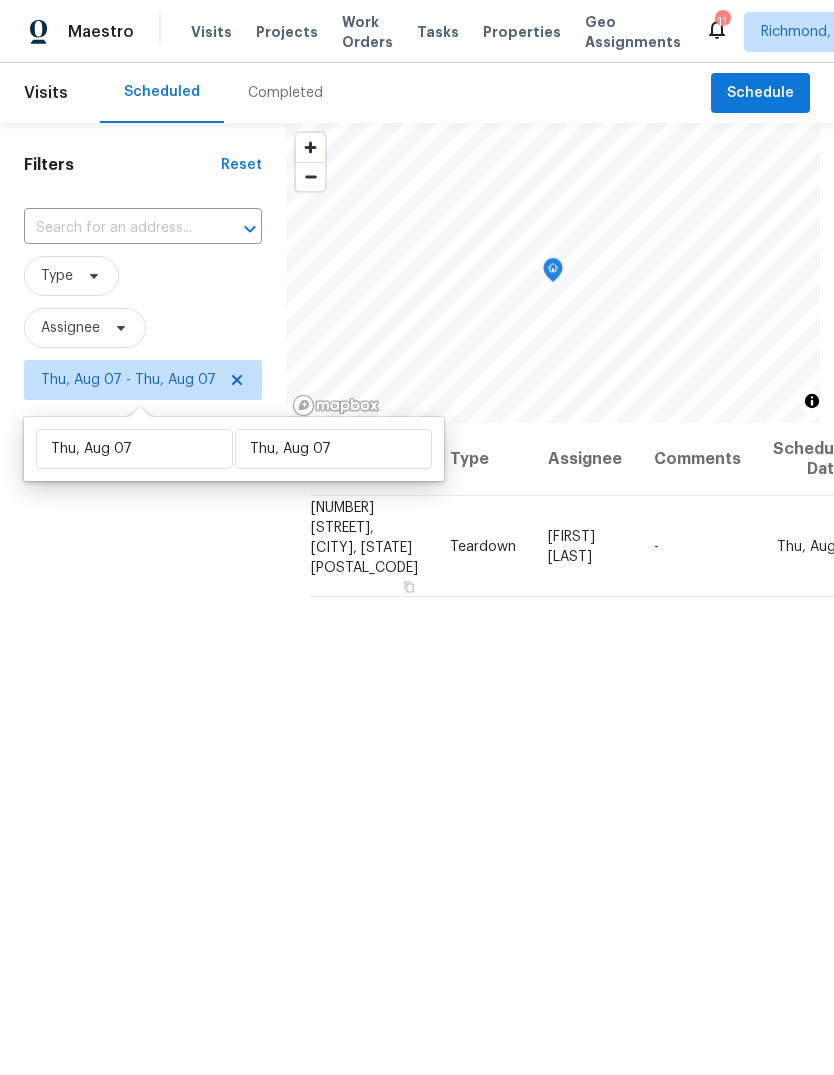 click on "Filters Reset ​ Type Assignee Thu, Aug 07 - Thu, Aug 07" at bounding box center [143, 703] 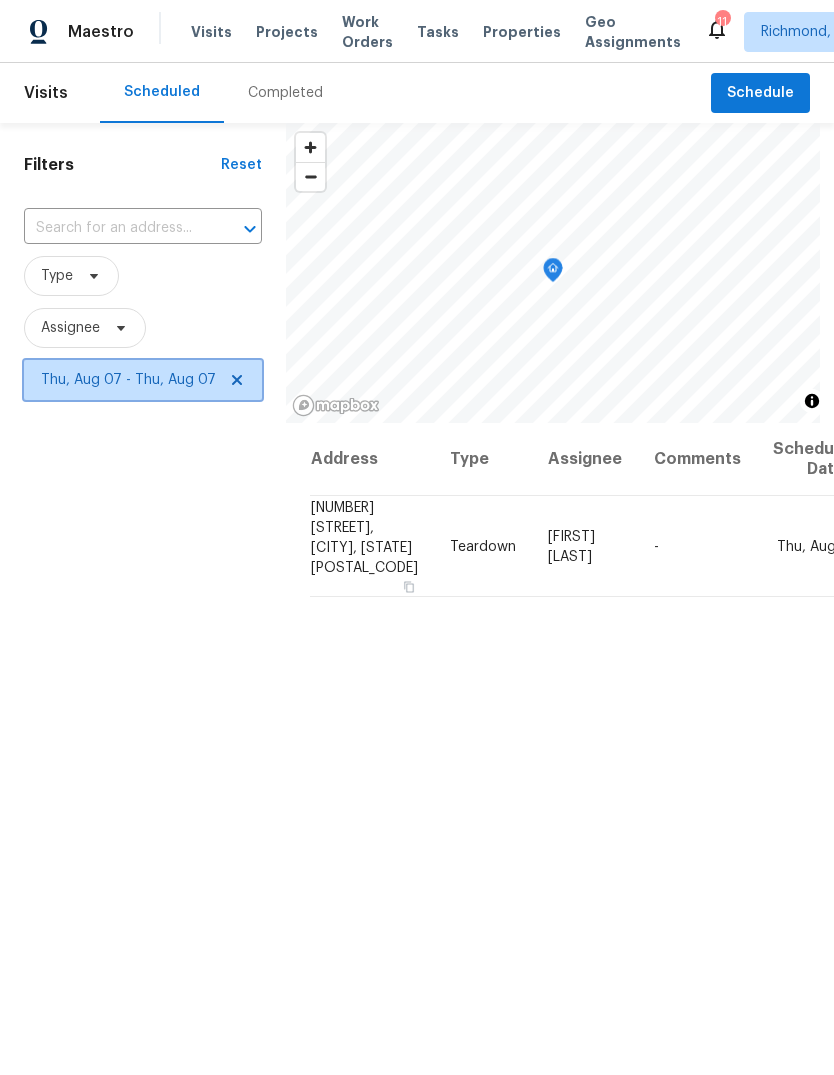 click on "Thu, Aug 07 - Thu, Aug 07" at bounding box center [128, 380] 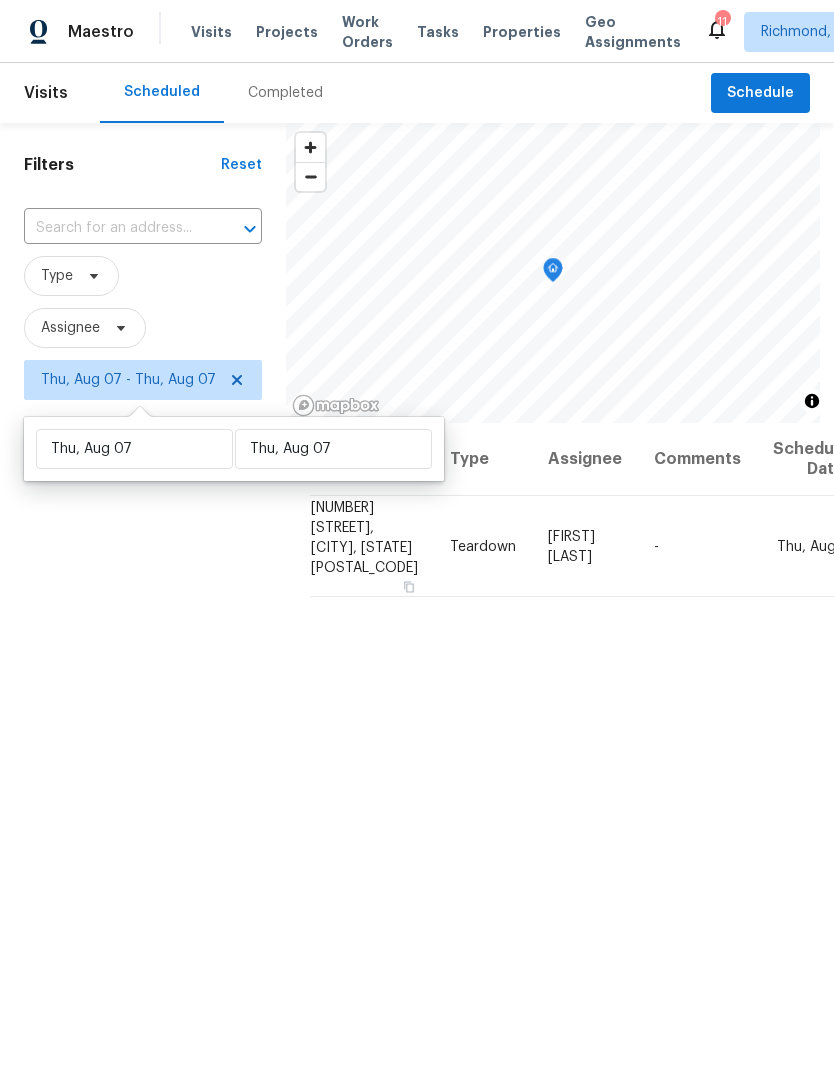 click on "Filters Reset ​ Type Assignee Thu, Aug 07 - Thu, Aug 07" at bounding box center [143, 703] 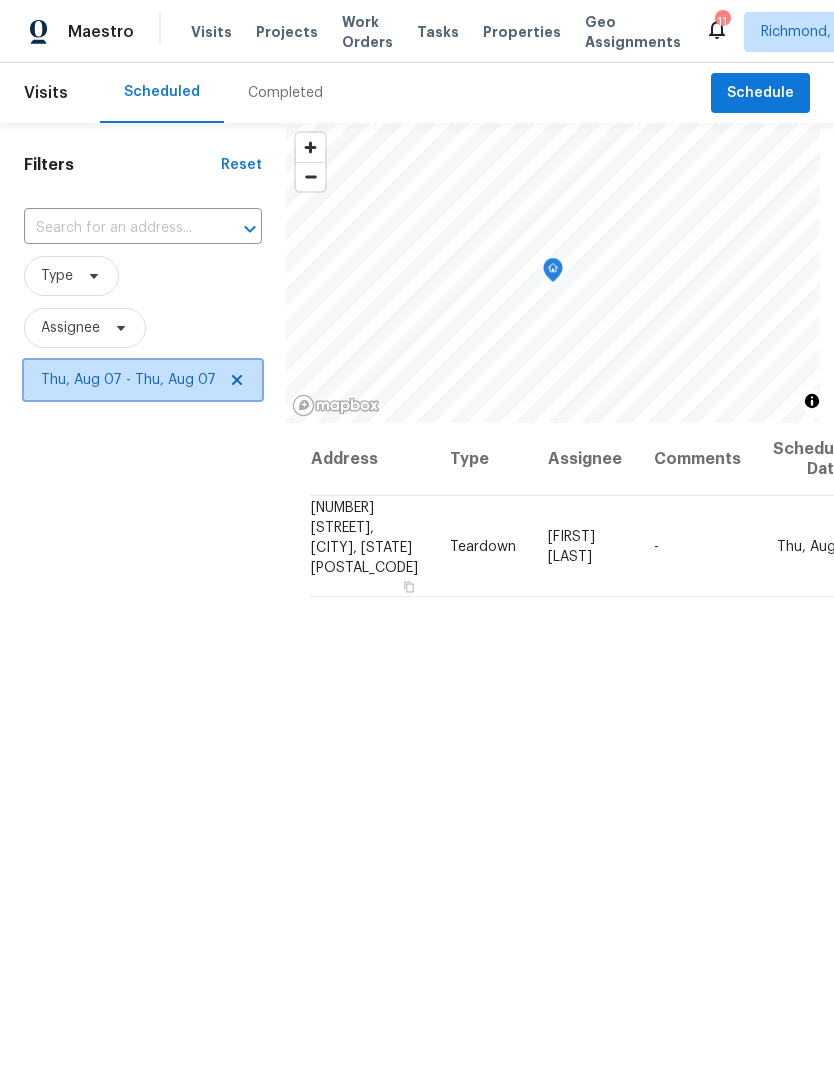 click on "Thu, Aug 07 - Thu, Aug 07" at bounding box center (128, 380) 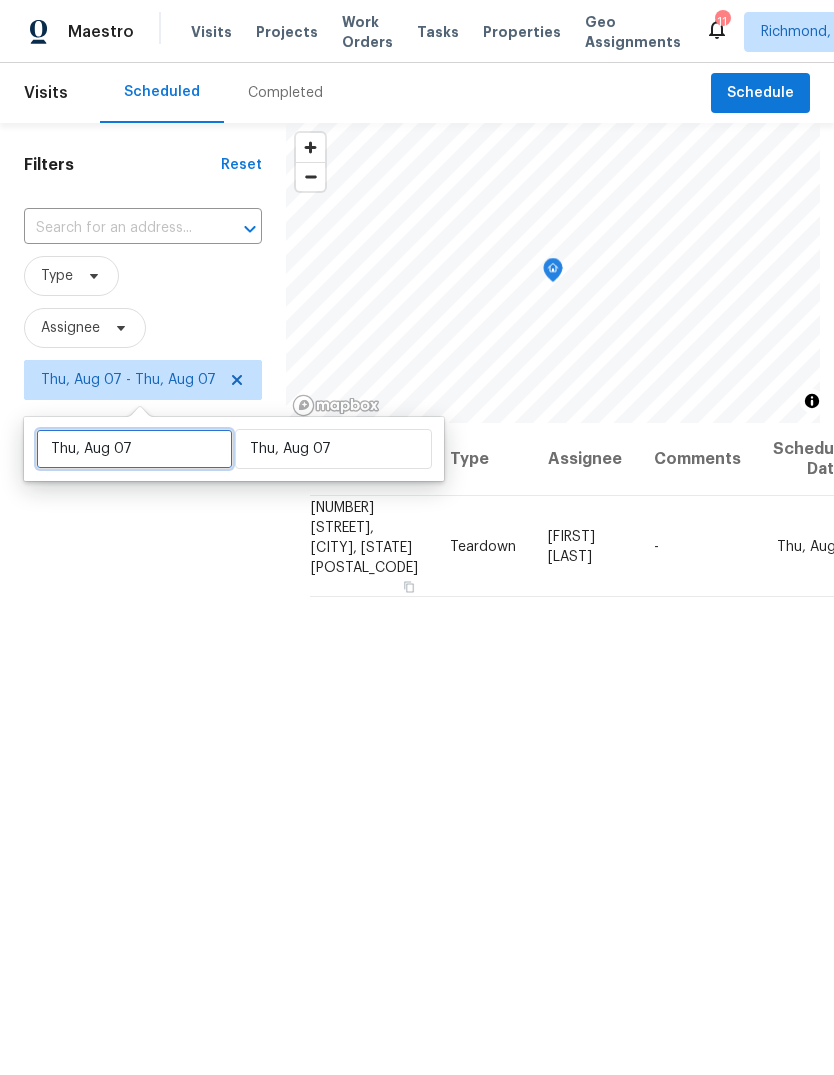 click on "Thu, Aug 07" at bounding box center (134, 449) 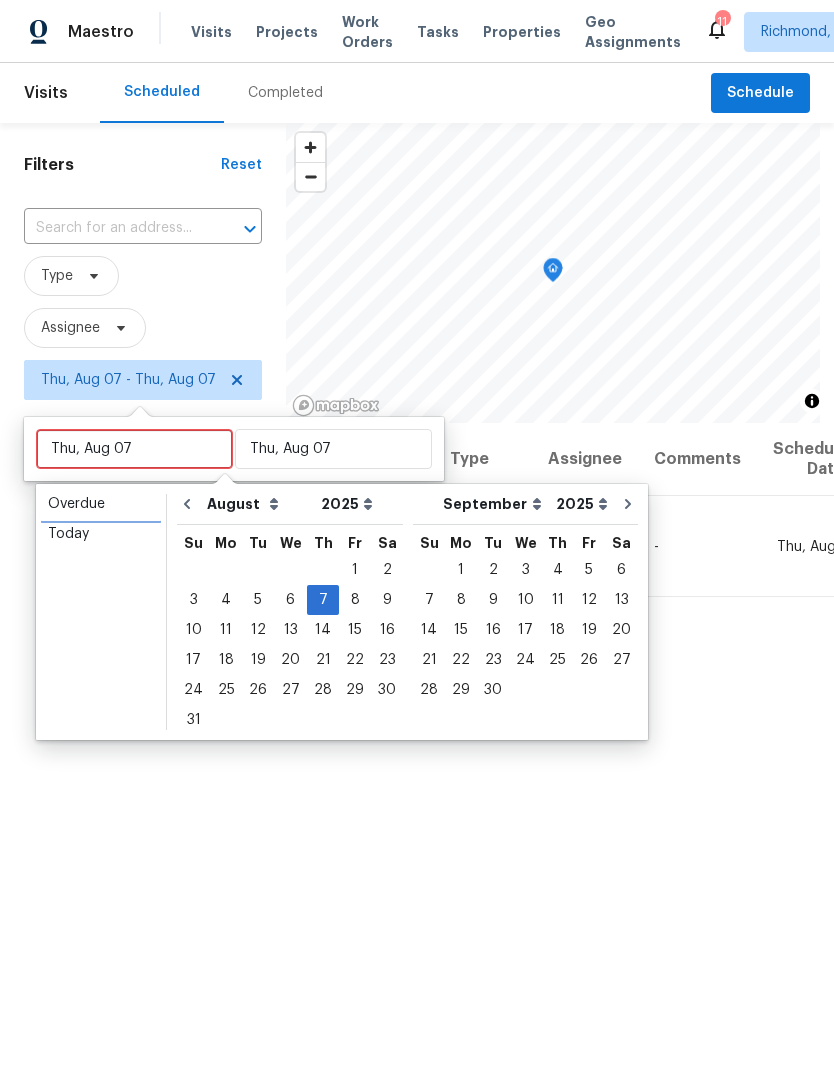 click on "Overdue" at bounding box center [101, 504] 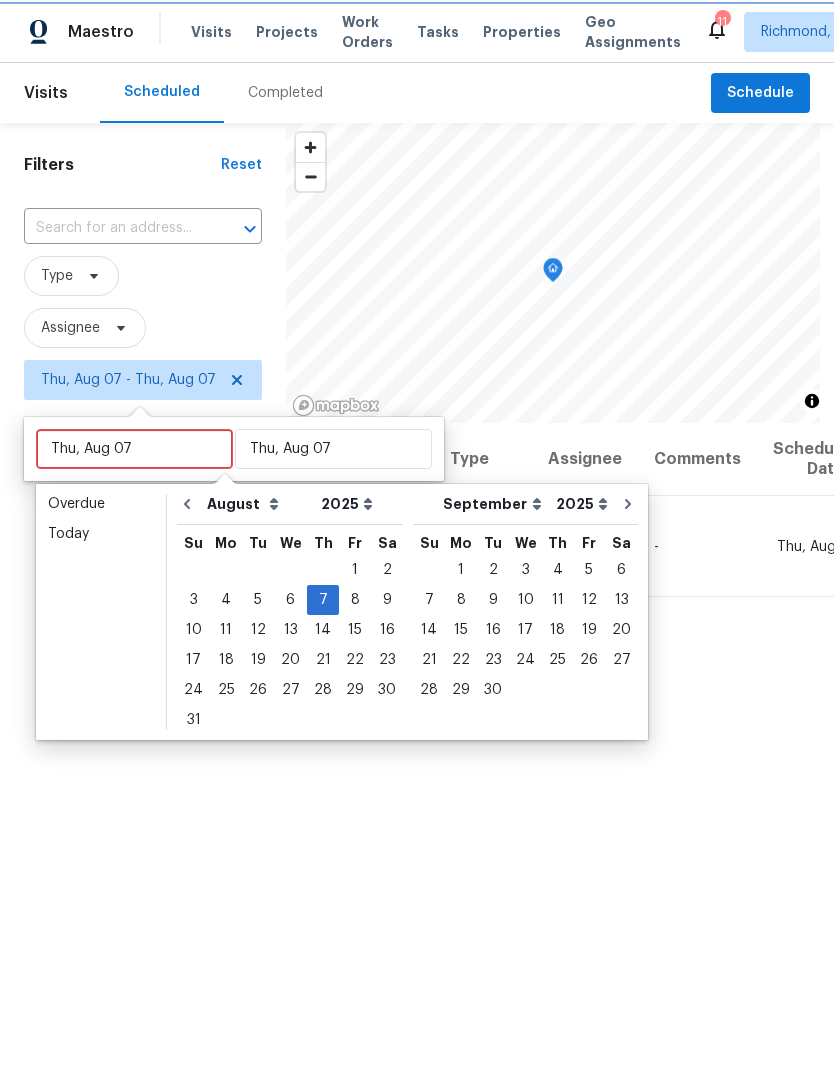 type on "Mon, Jul 07" 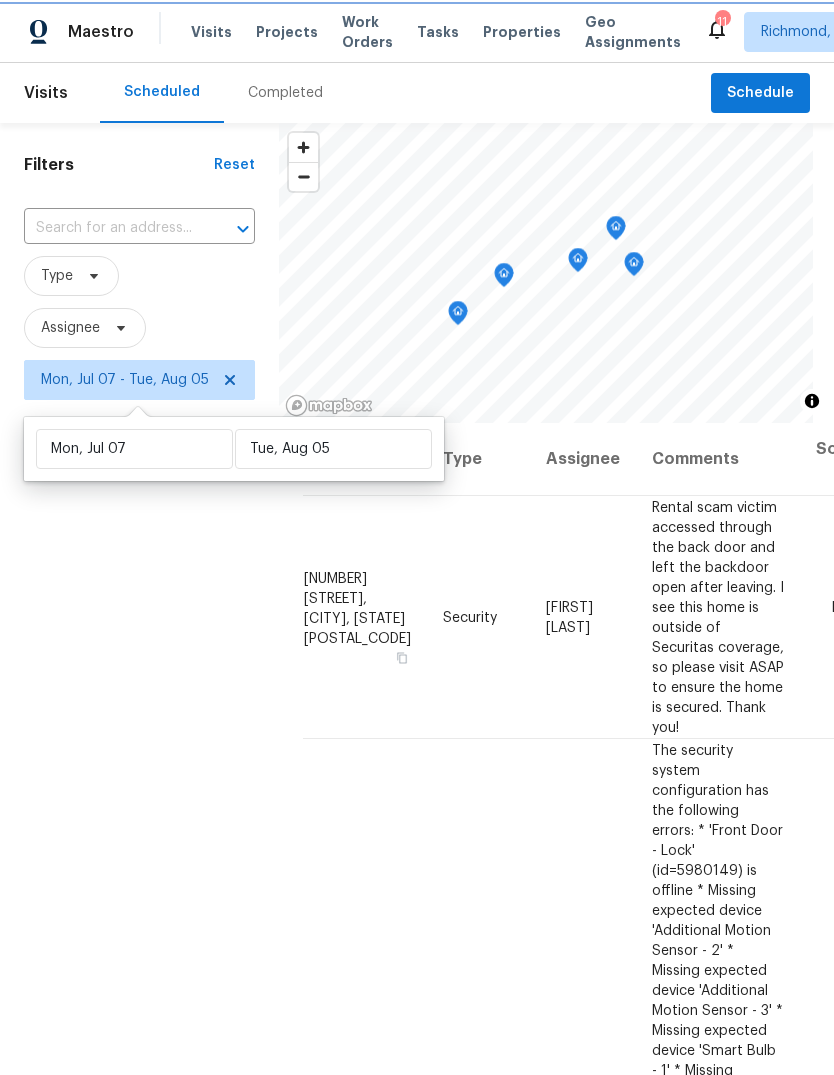 click on "Filters Reset ​ Type Assignee Mon, Jul 07 - Tue, Aug 05" at bounding box center [139, 703] 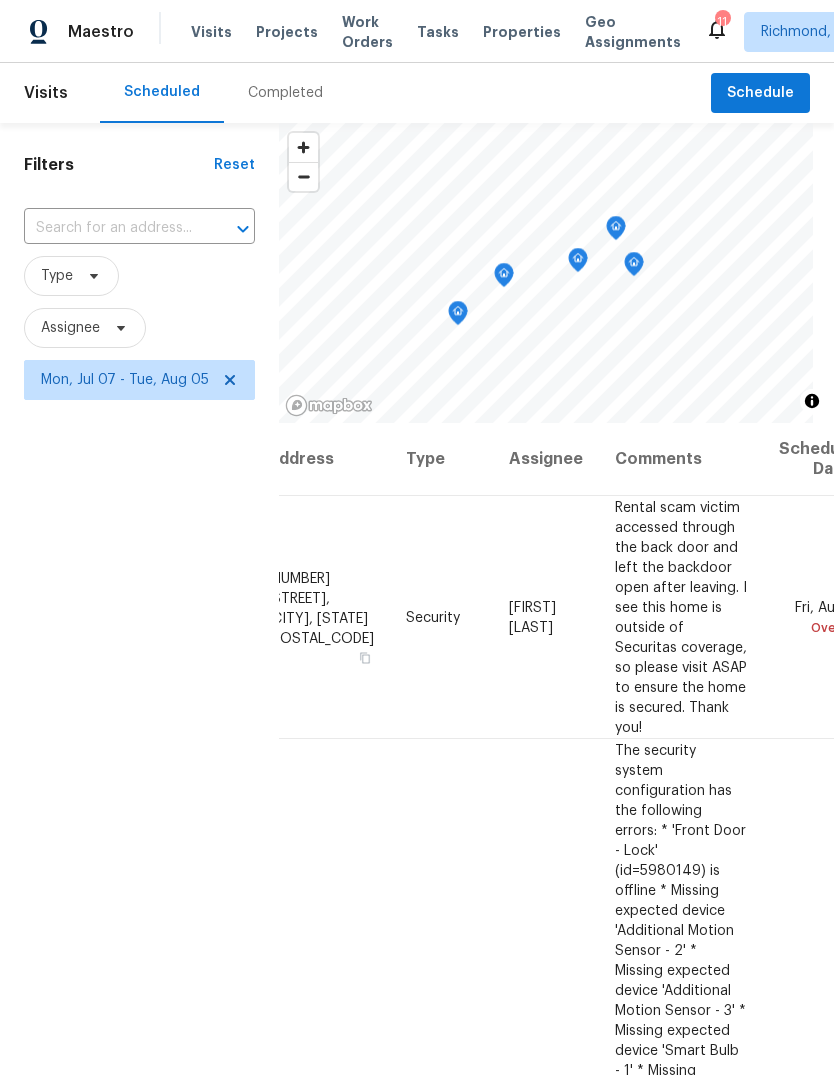 scroll, scrollTop: 0, scrollLeft: 37, axis: horizontal 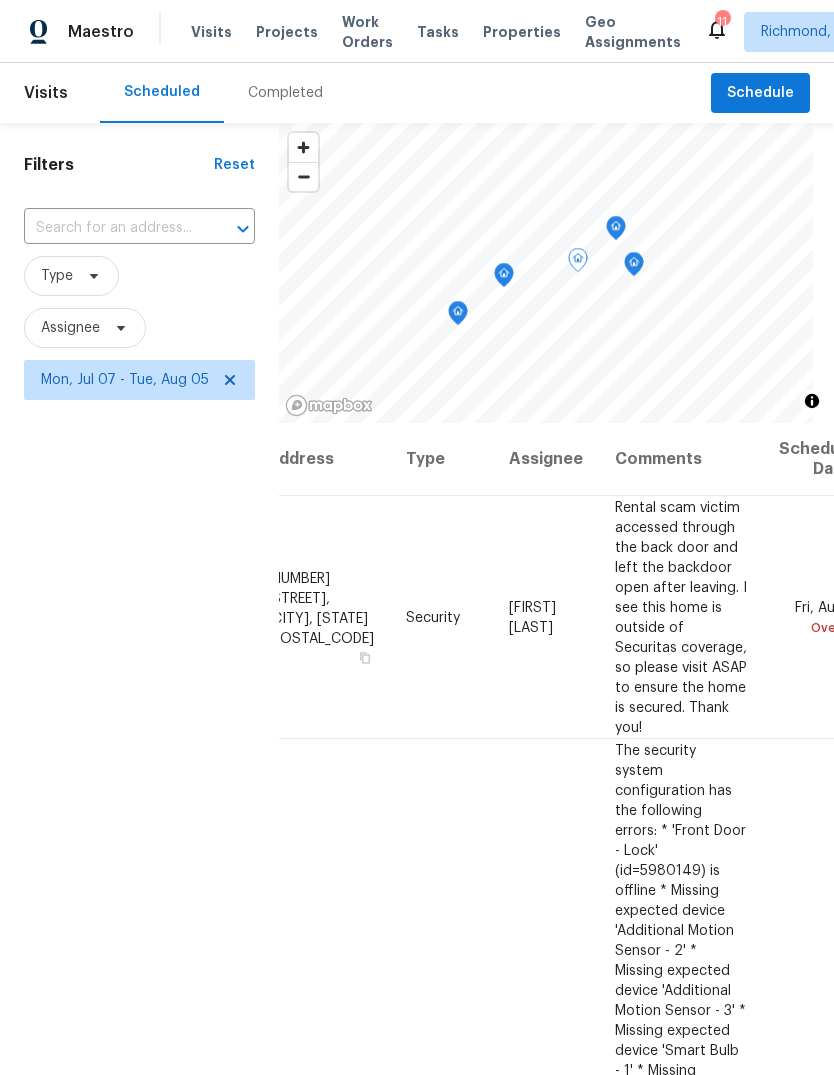 click 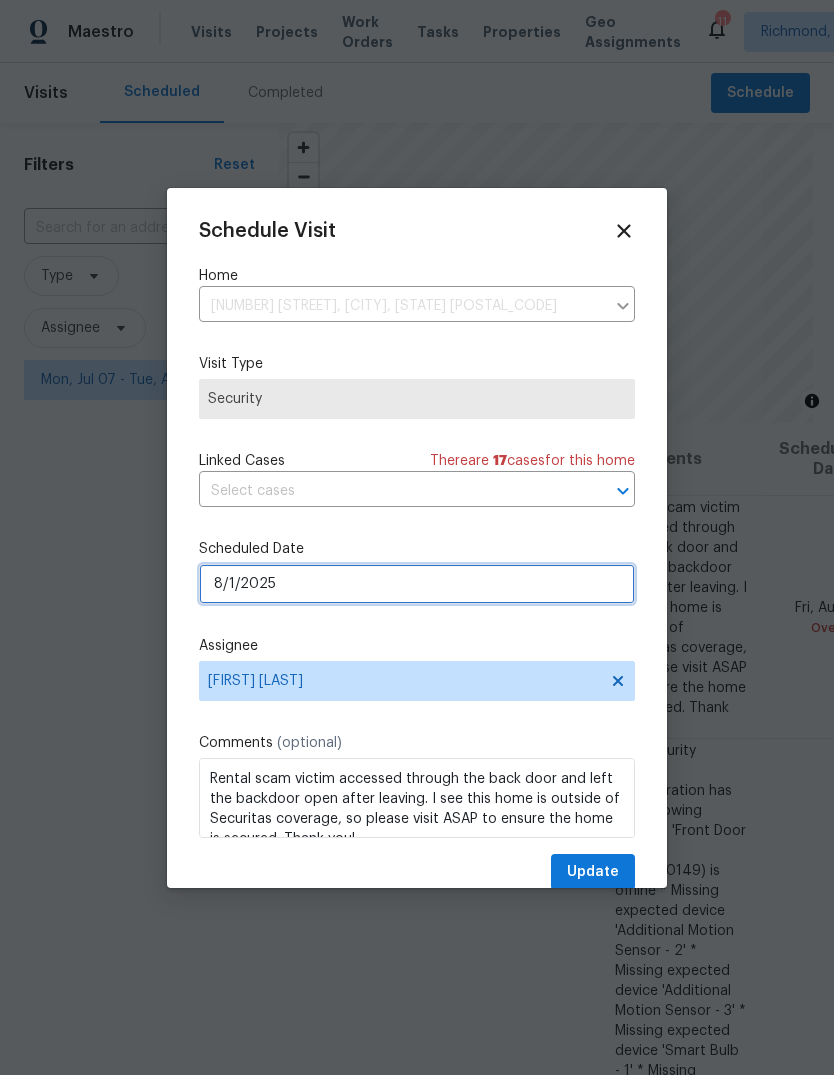 click on "8/1/2025" at bounding box center [417, 584] 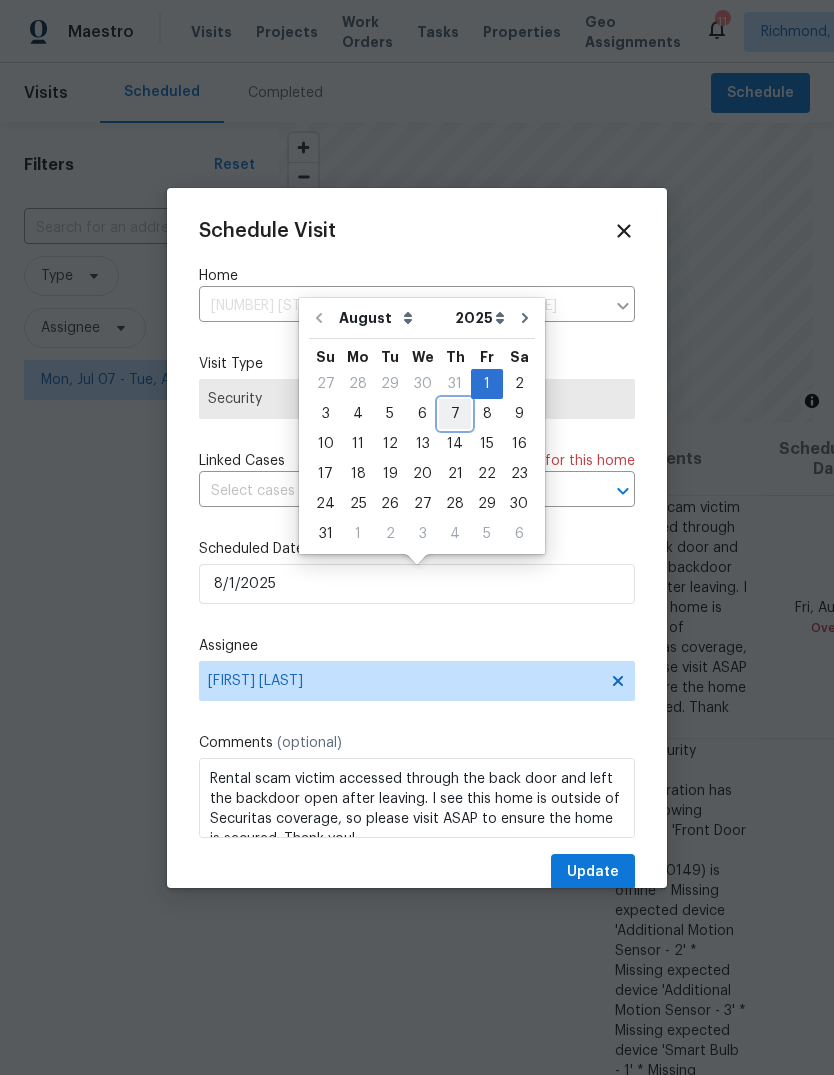 click on "7" at bounding box center [455, 414] 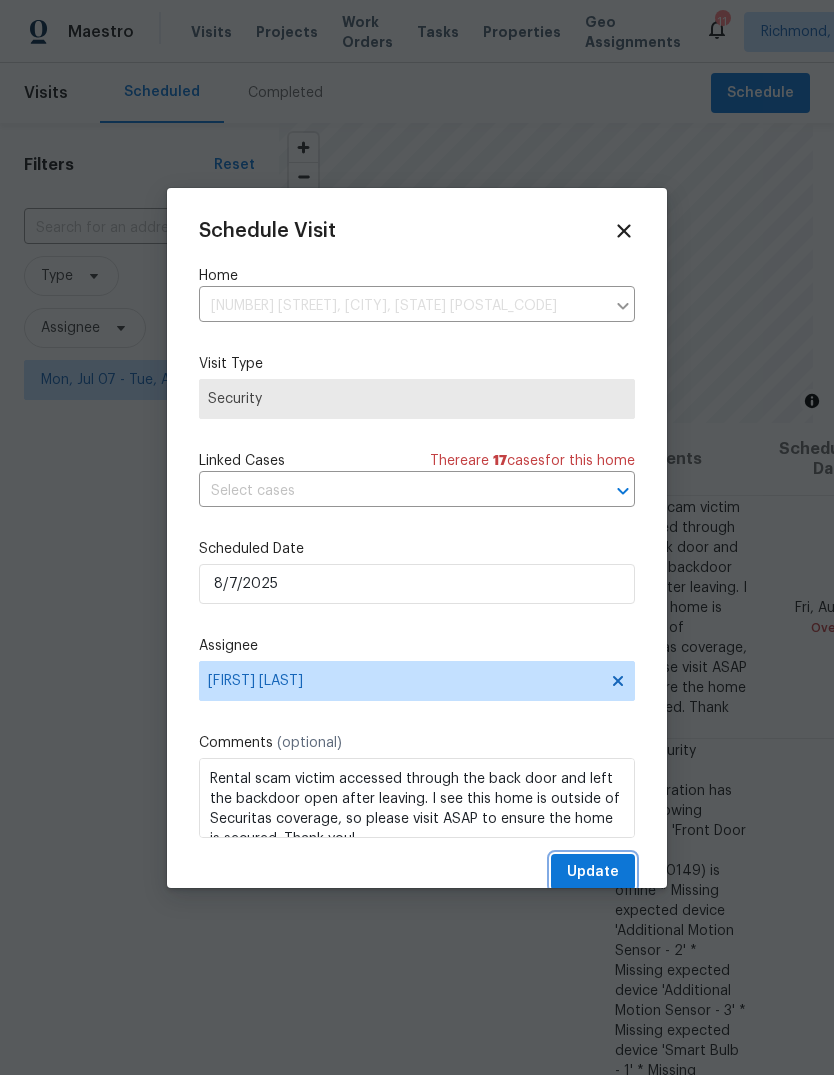 click on "Update" at bounding box center (593, 872) 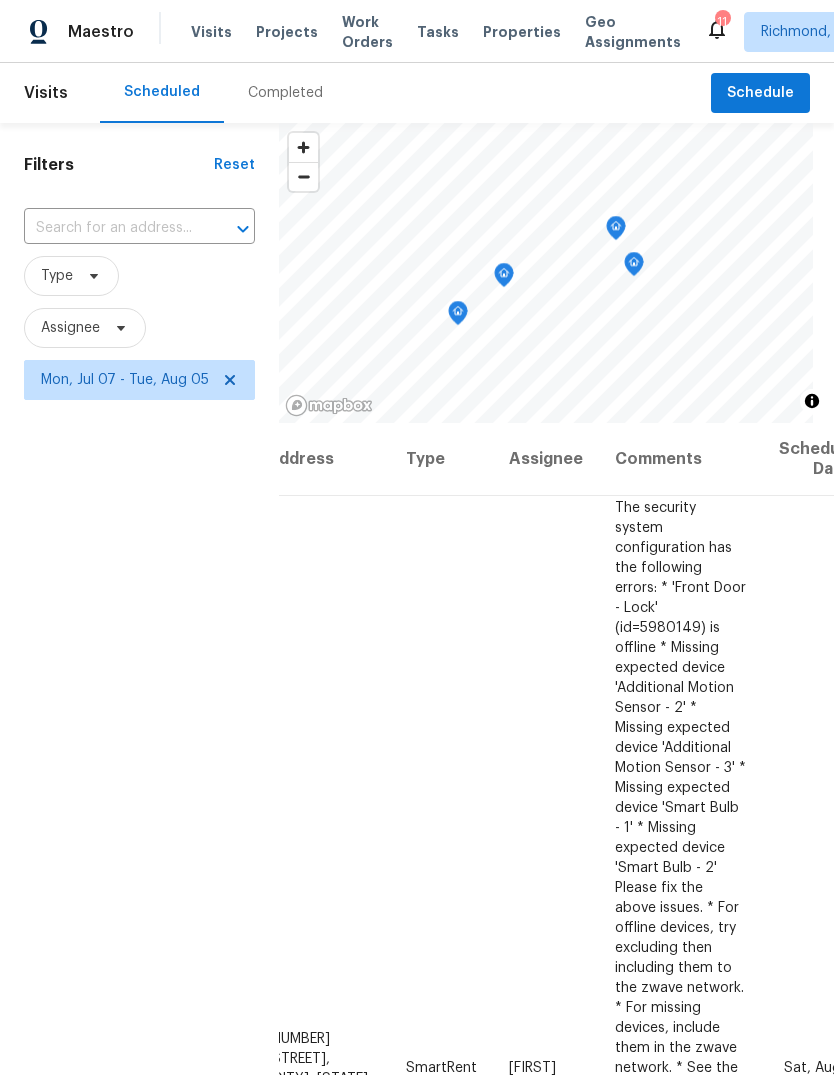 click on "Filters Reset ​ Type Assignee Mon, Jul 07 - Tue, Aug 05" at bounding box center (139, 703) 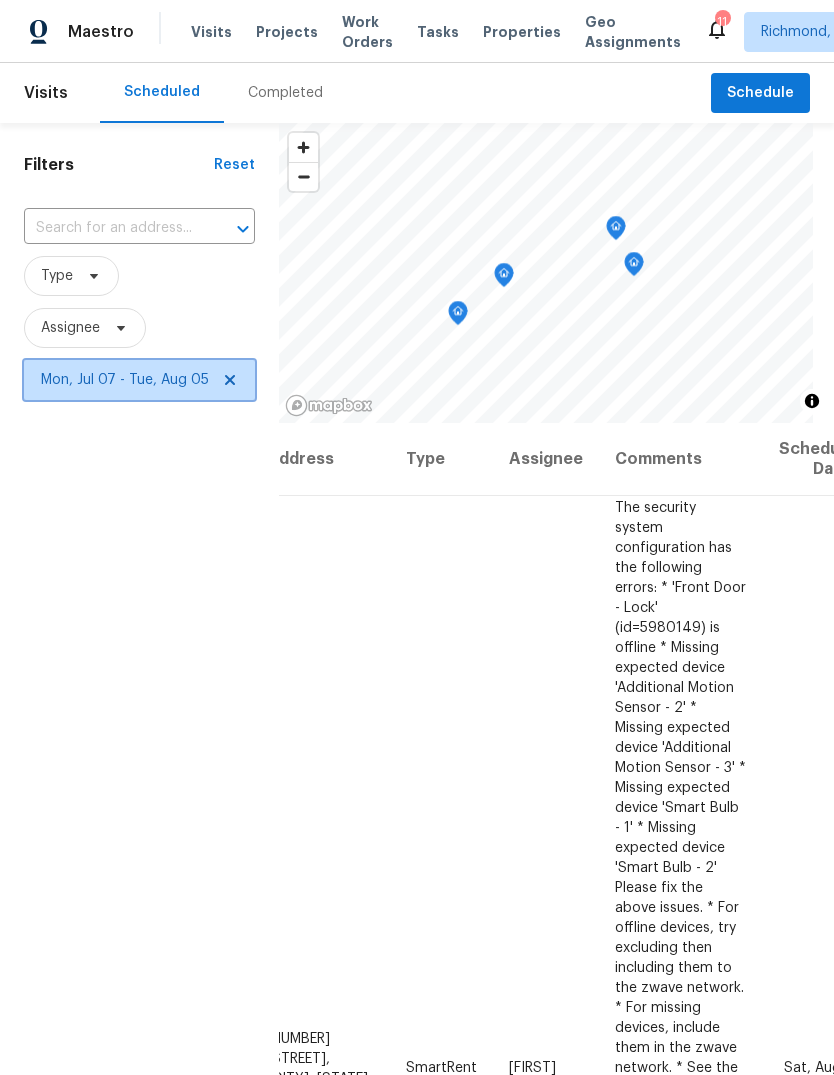 click 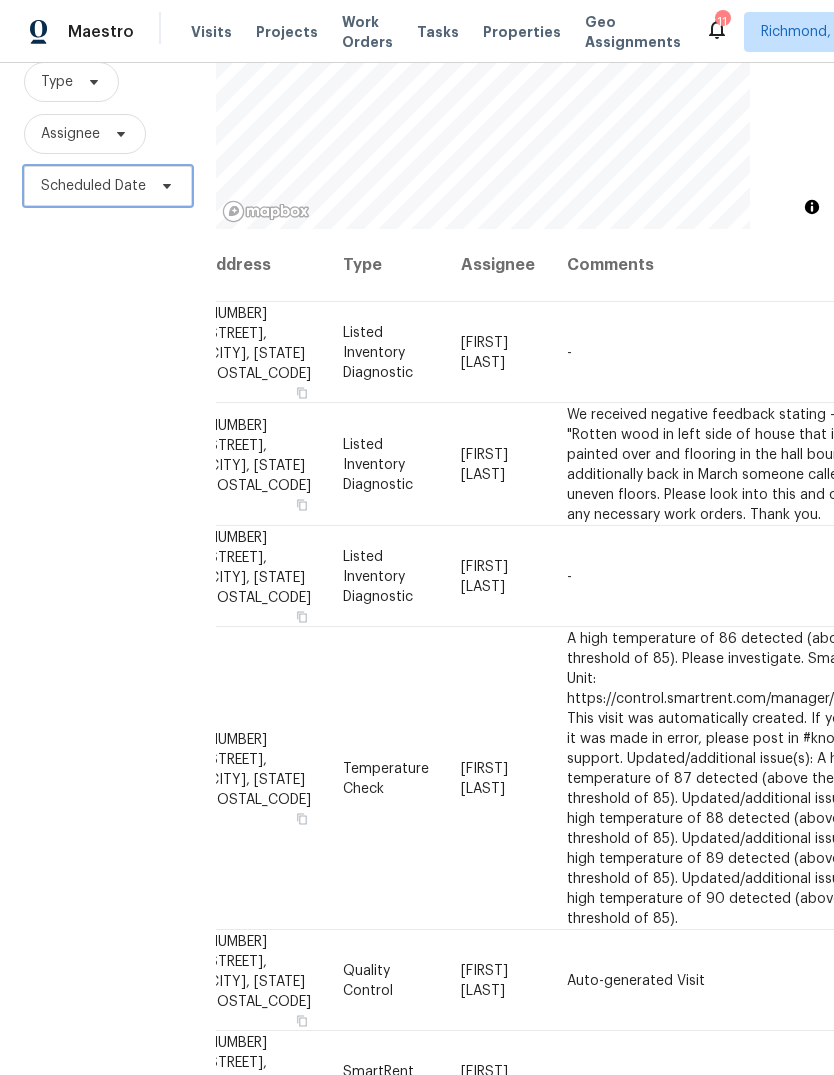 scroll, scrollTop: 193, scrollLeft: 0, axis: vertical 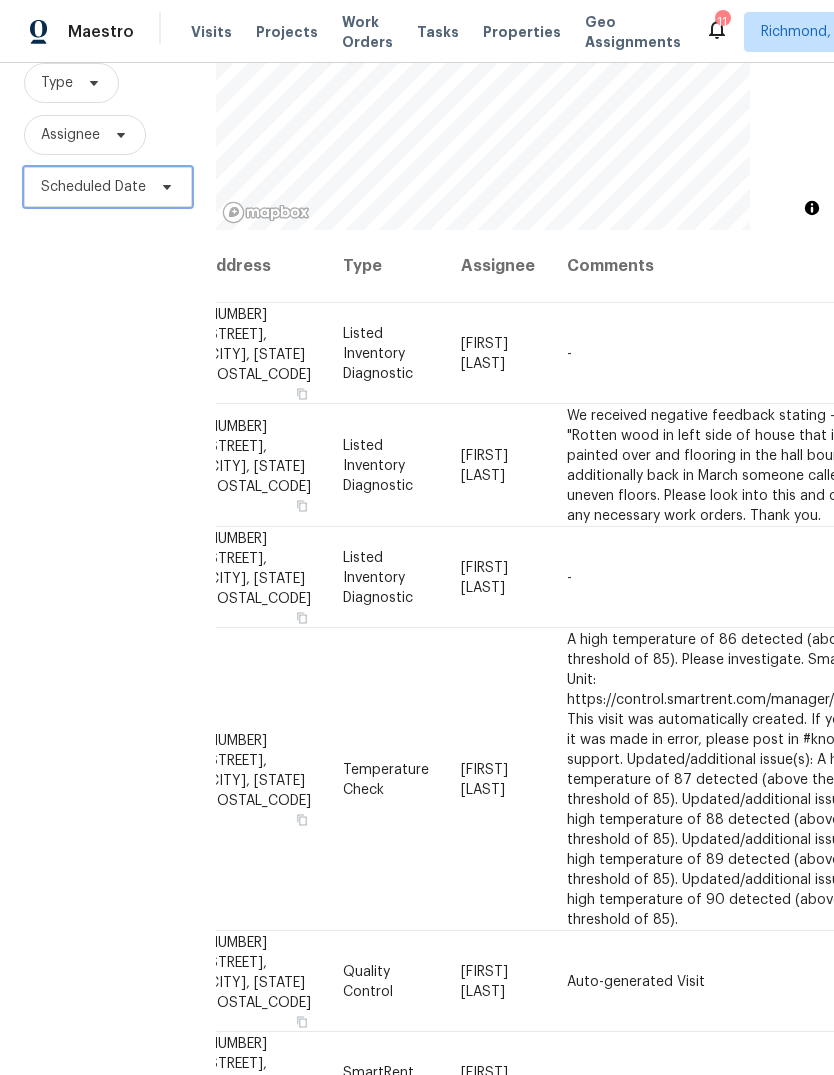 click 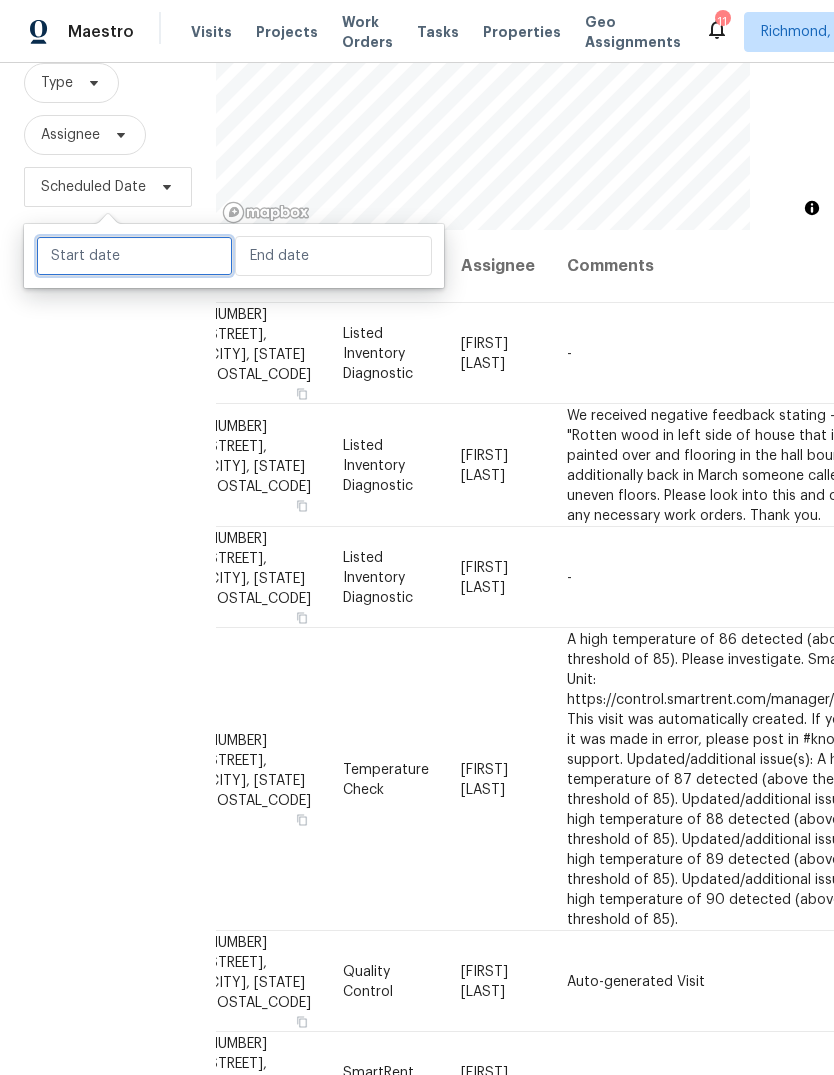 click at bounding box center (134, 256) 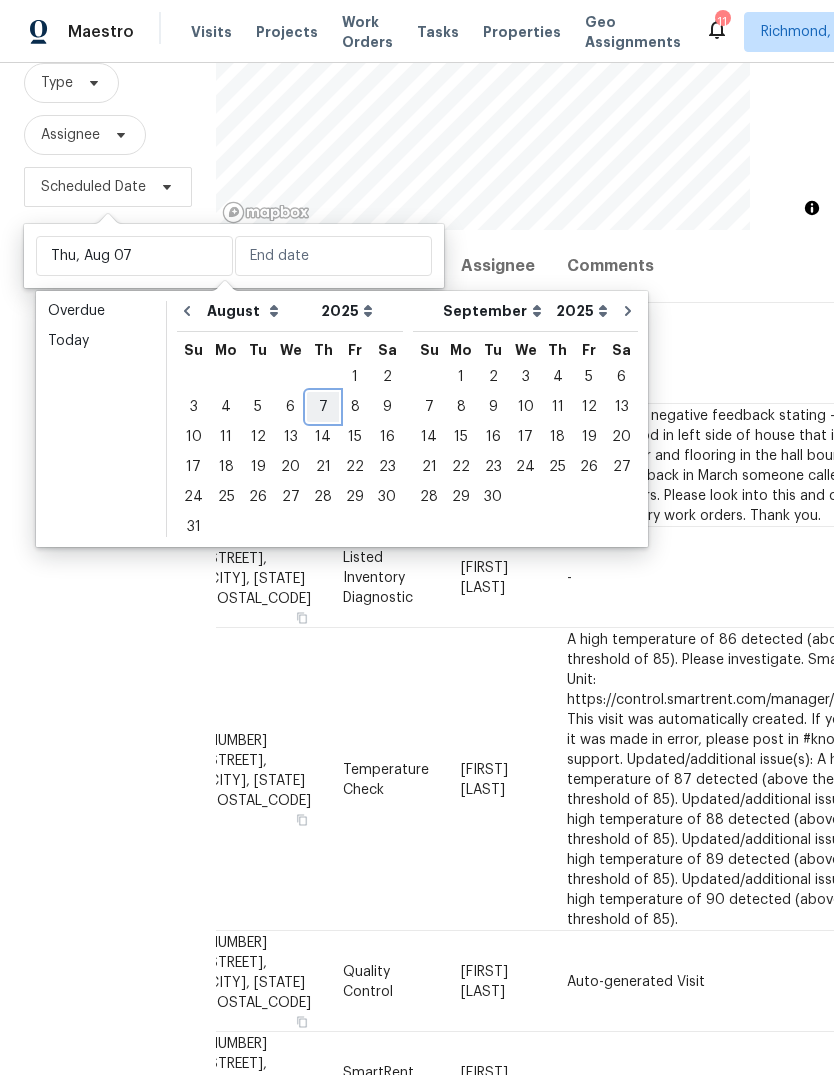 click on "7" at bounding box center (323, 407) 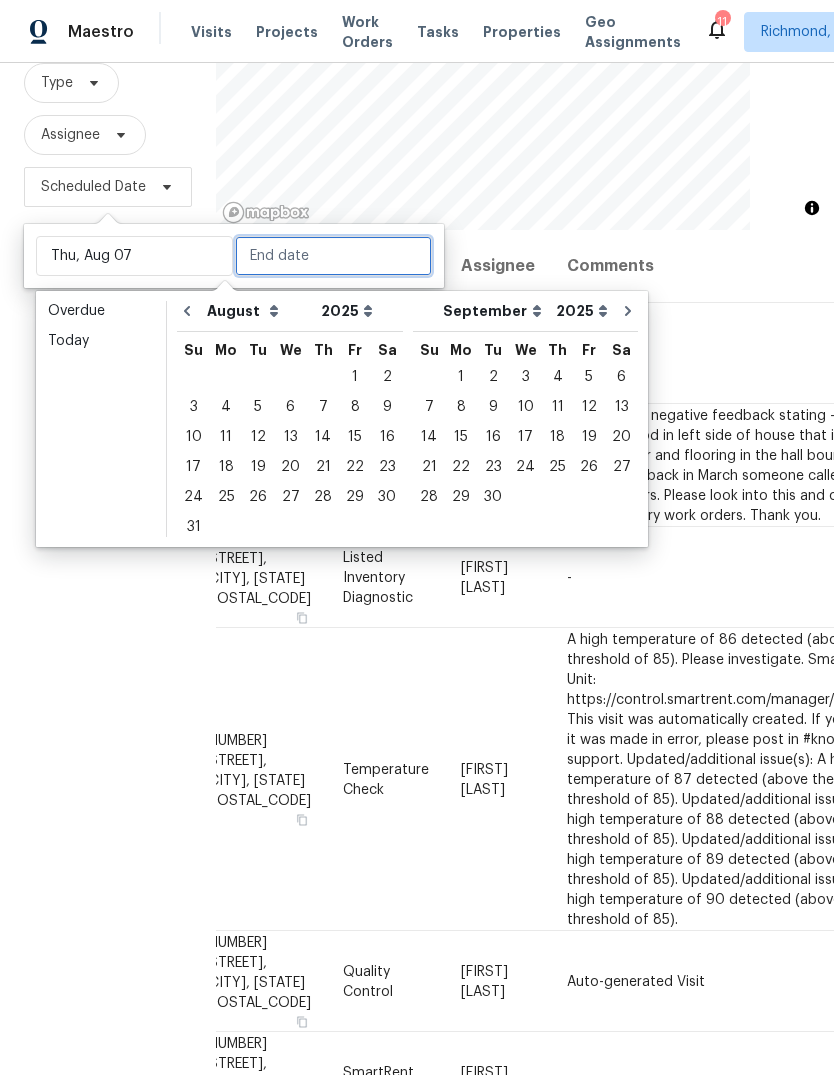 type on "Thu, Aug 07" 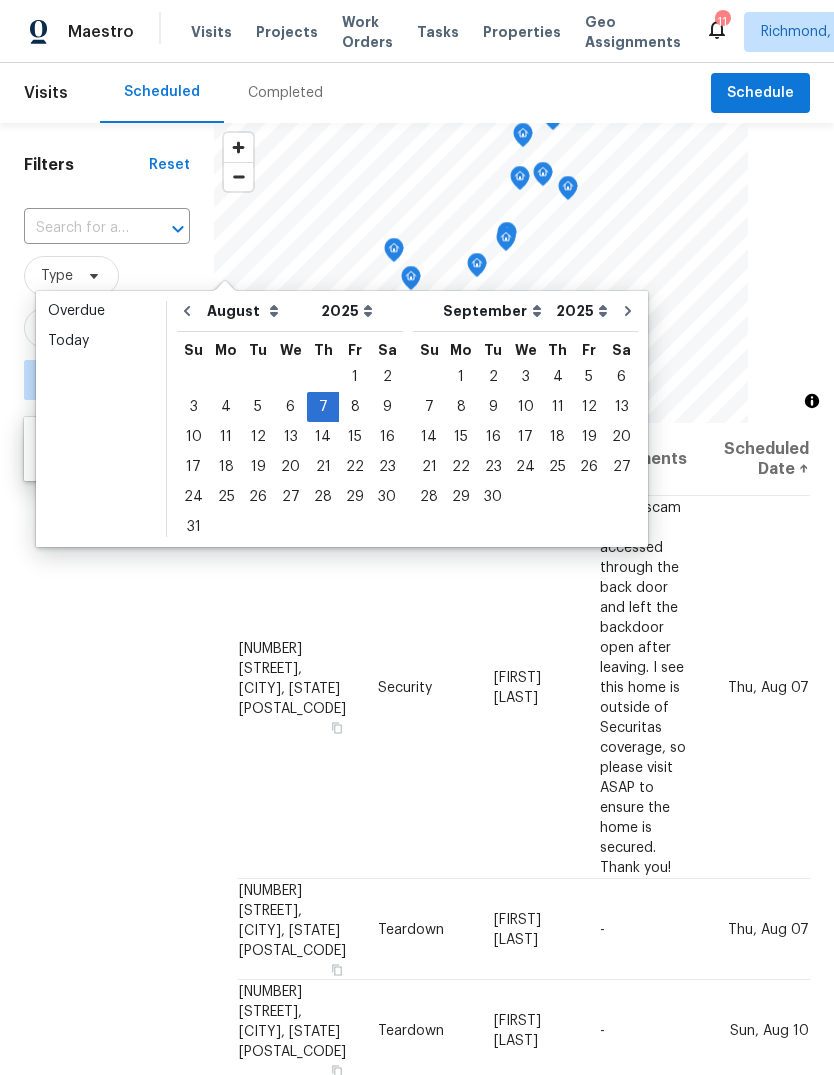 scroll, scrollTop: 0, scrollLeft: 0, axis: both 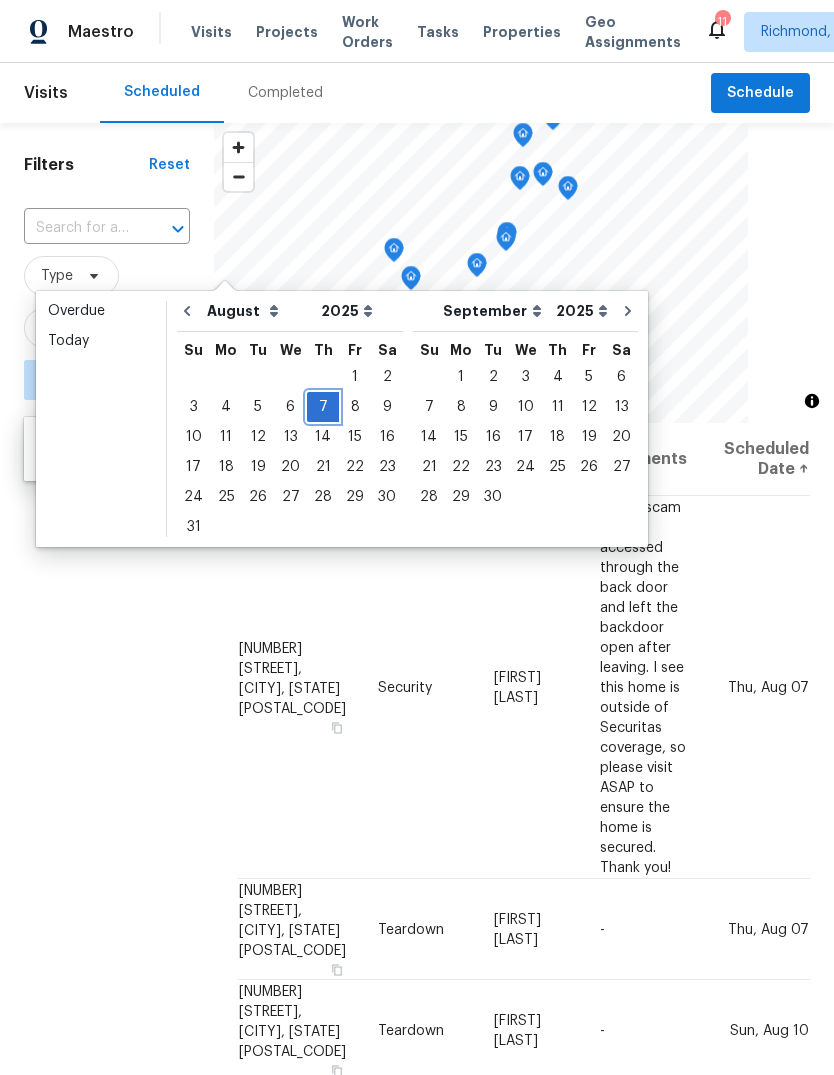 click on "7" at bounding box center [323, 407] 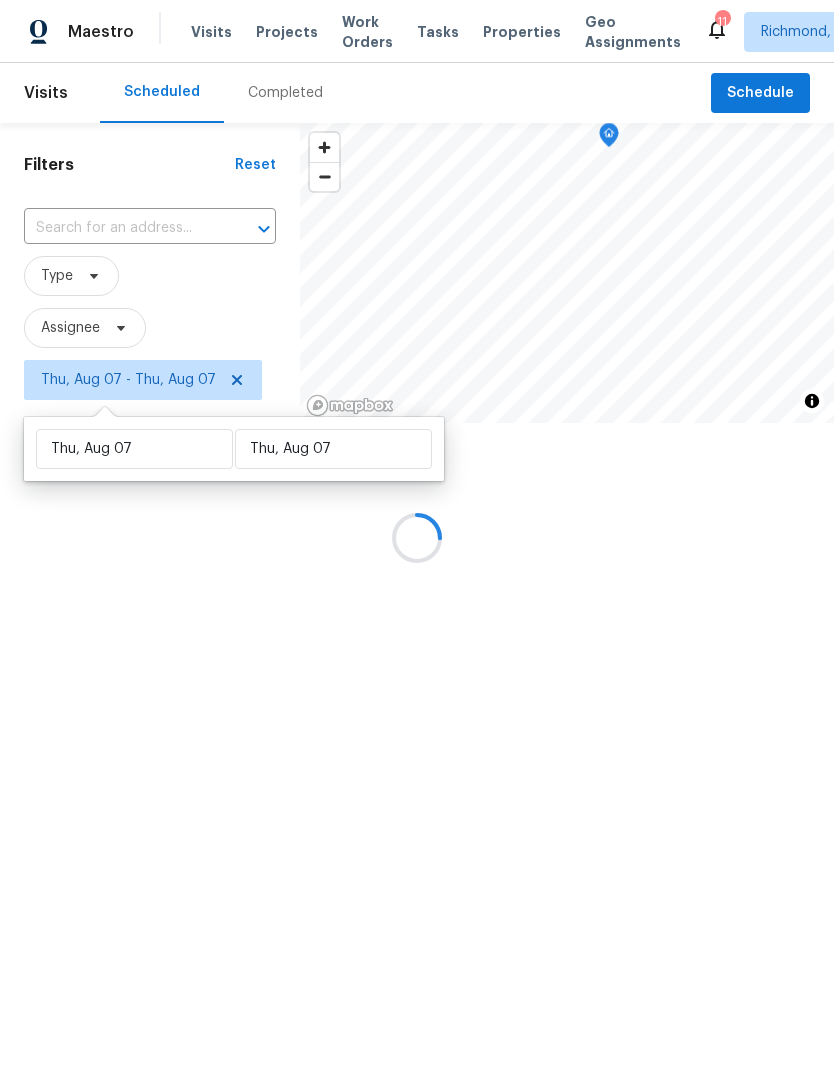 type on "Thu, Aug 07" 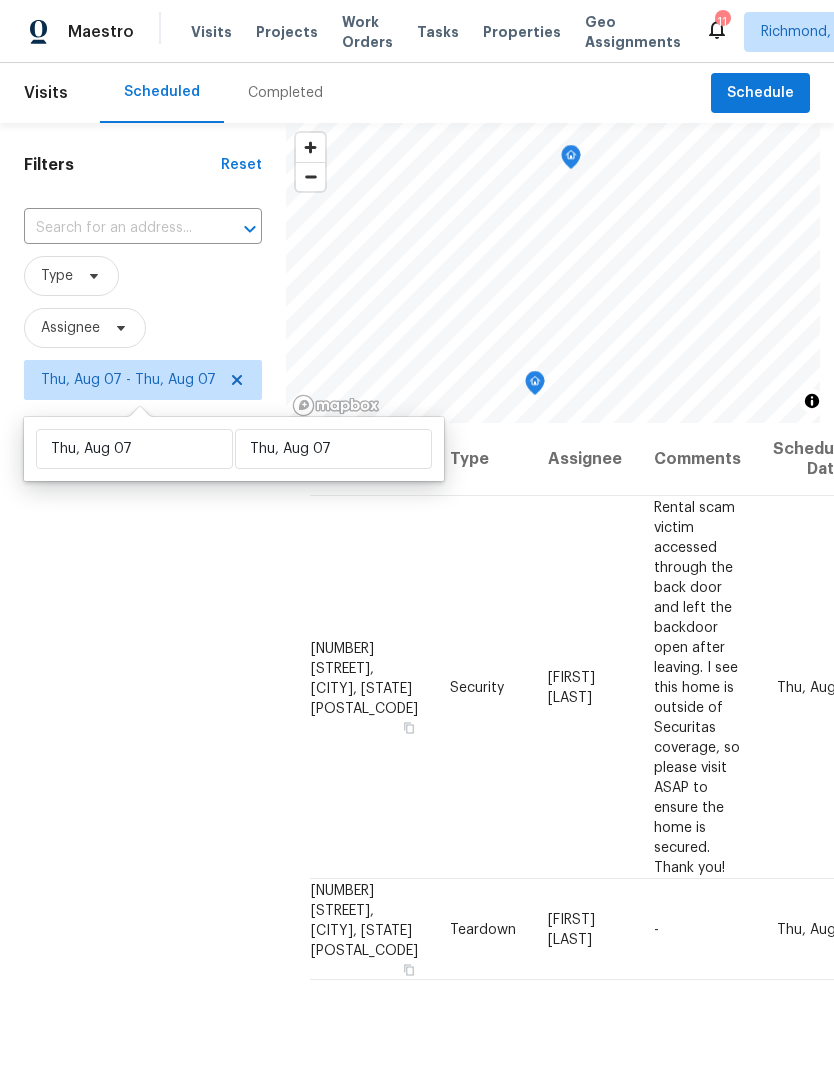 click on "Filters Reset ​ Type Assignee Thu, Aug 07 - Thu, Aug 07" at bounding box center (143, 703) 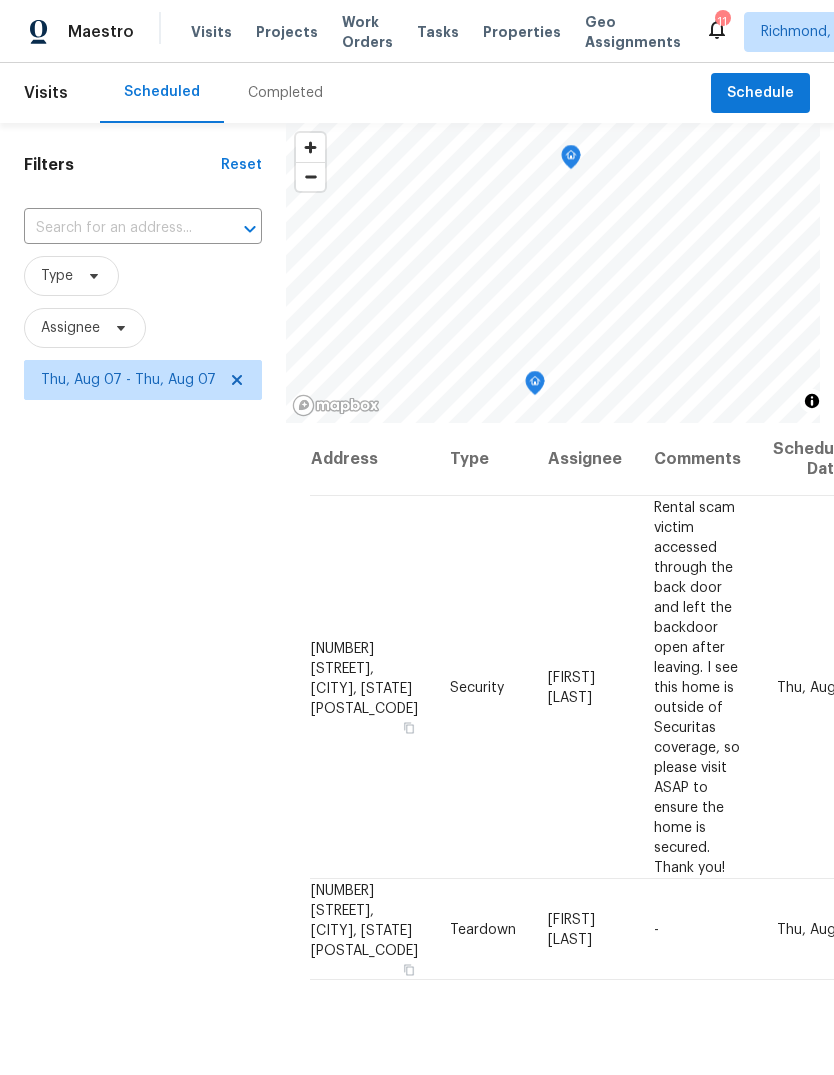 scroll, scrollTop: 0, scrollLeft: 0, axis: both 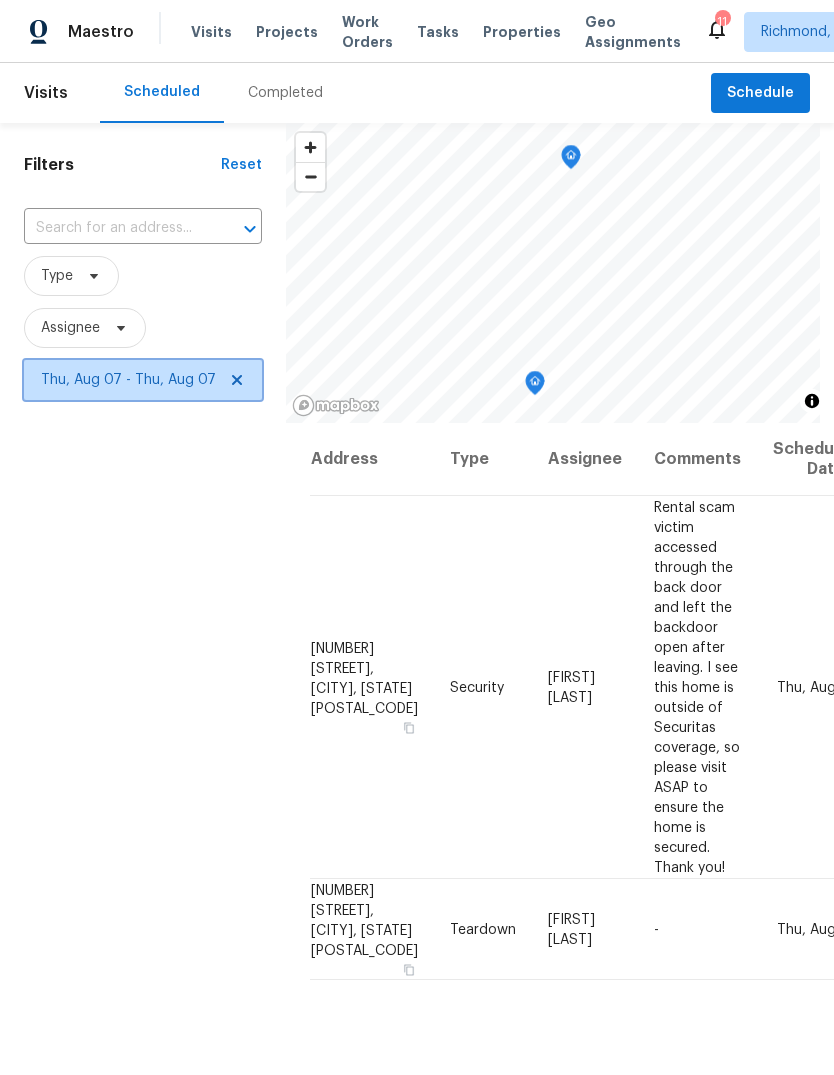 click on "Thu, Aug 07 - Thu, Aug 07" at bounding box center [128, 380] 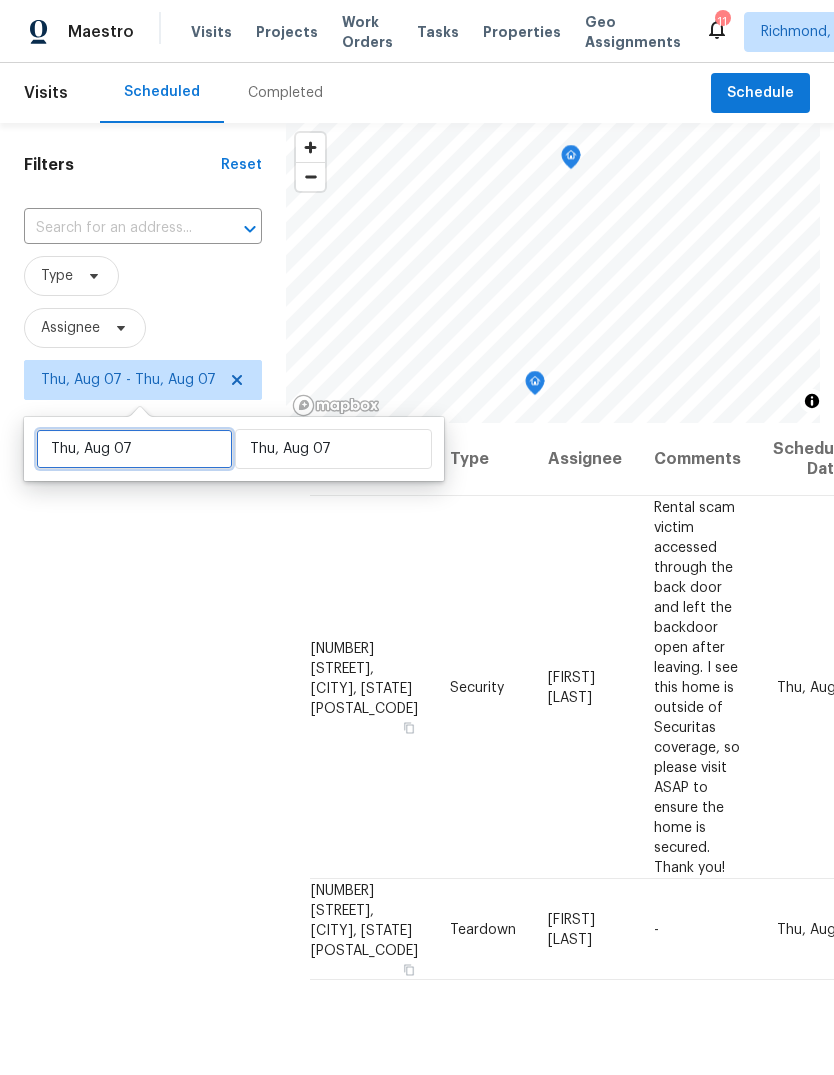 click on "Thu, Aug 07" at bounding box center [134, 449] 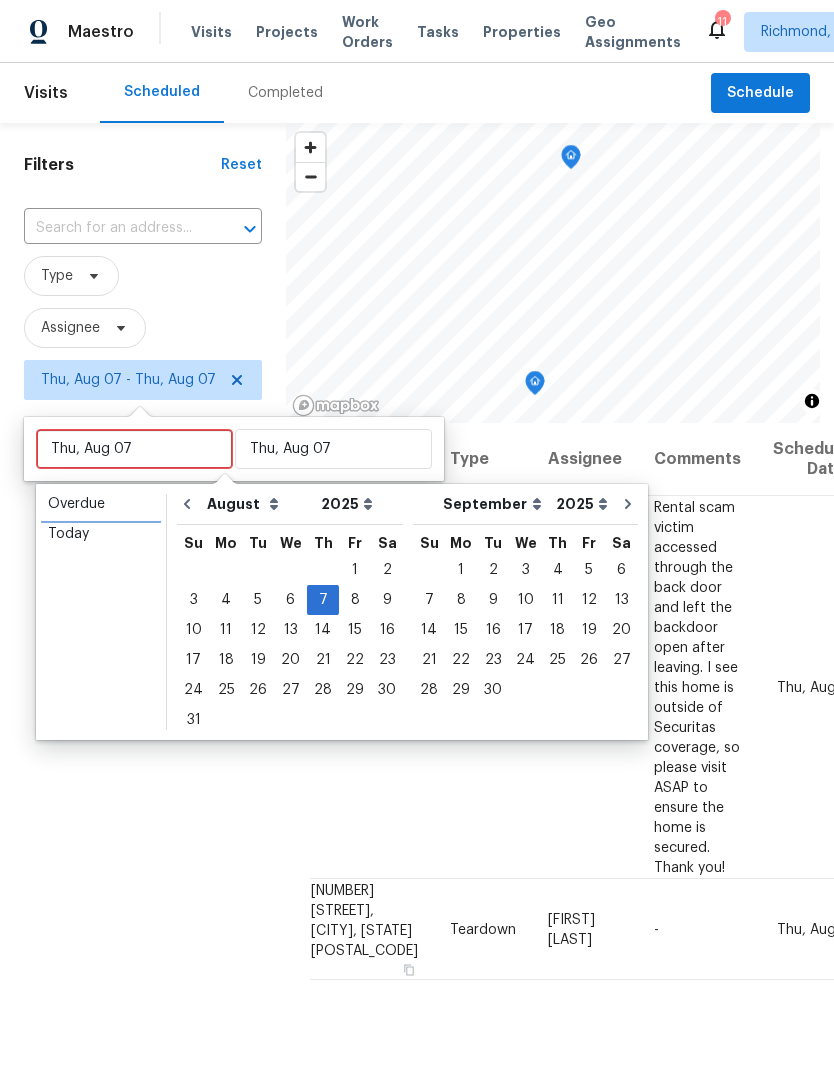 click on "Overdue" at bounding box center (101, 504) 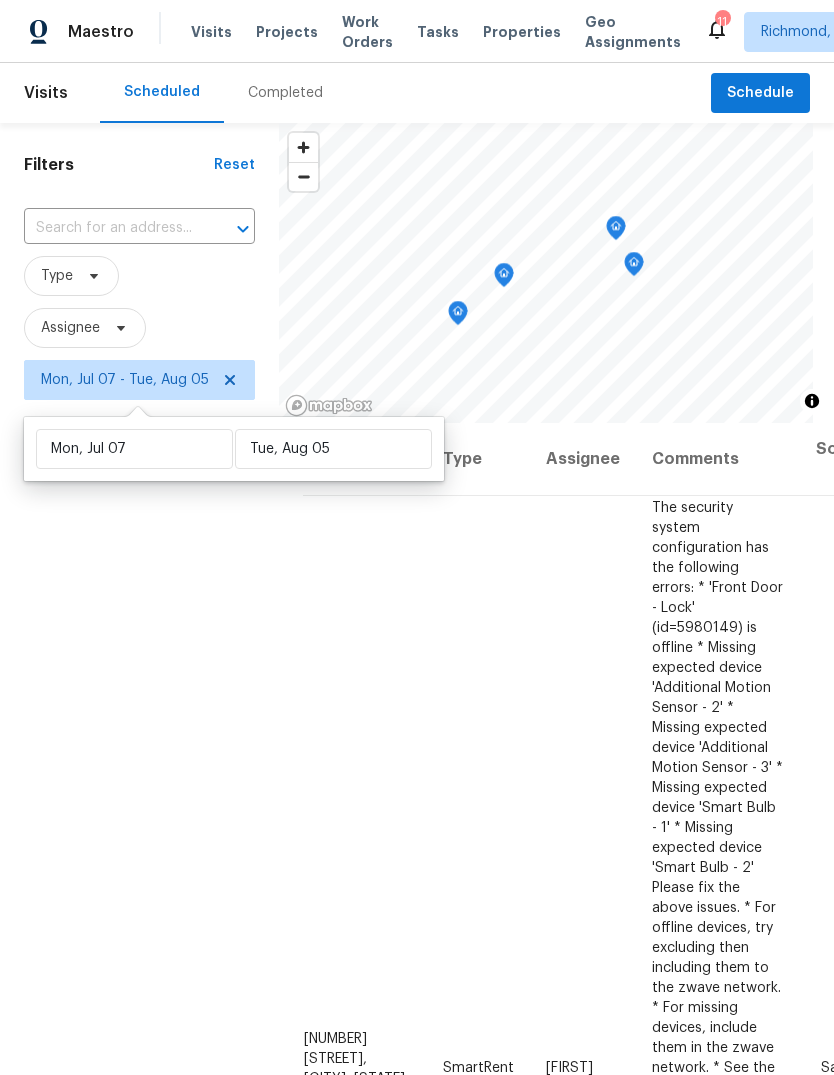 click on "Filters Reset ​ Type Assignee Mon, Jul 07 - Tue, Aug 05" at bounding box center (139, 703) 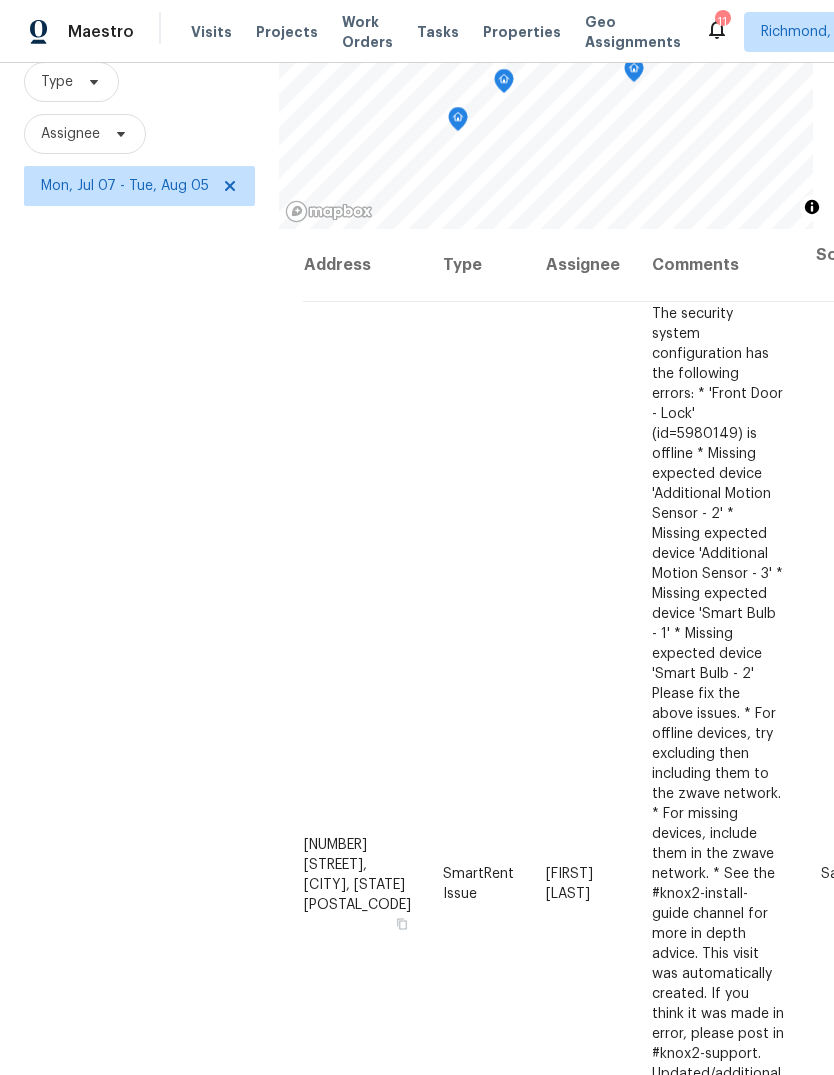 scroll, scrollTop: 193, scrollLeft: 0, axis: vertical 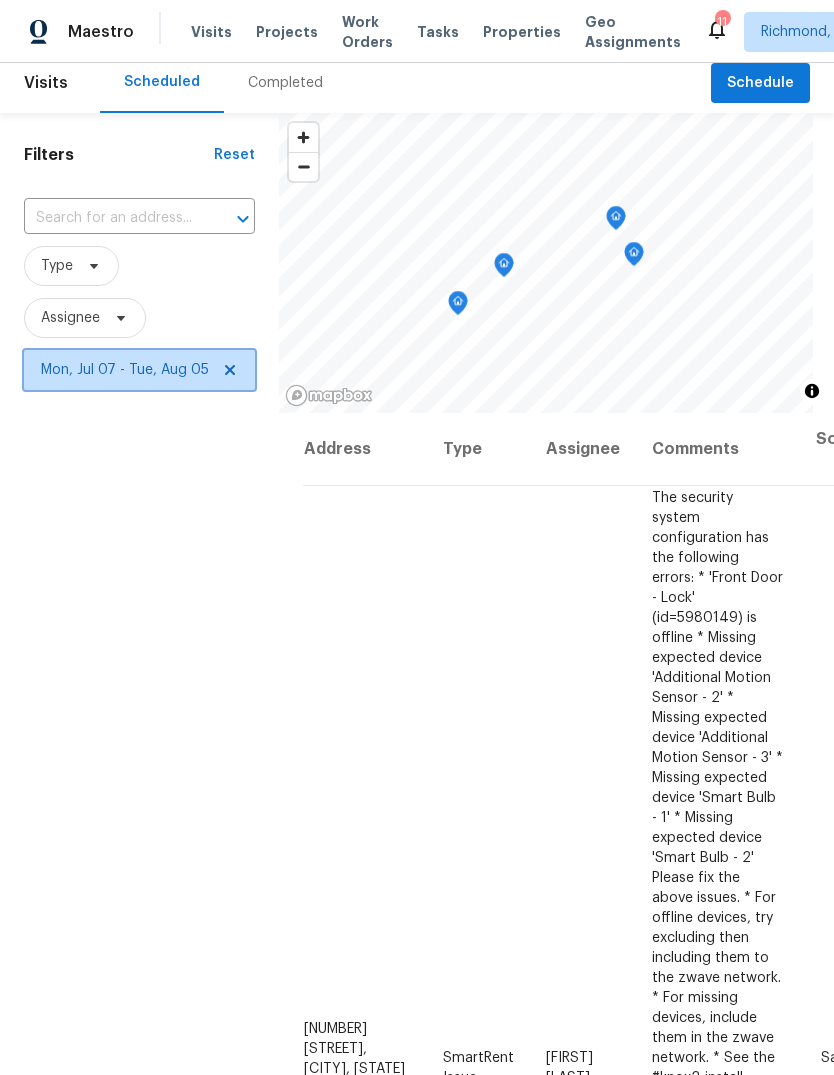 click on "Mon, Jul 07 - Tue, Aug 05" at bounding box center [139, 370] 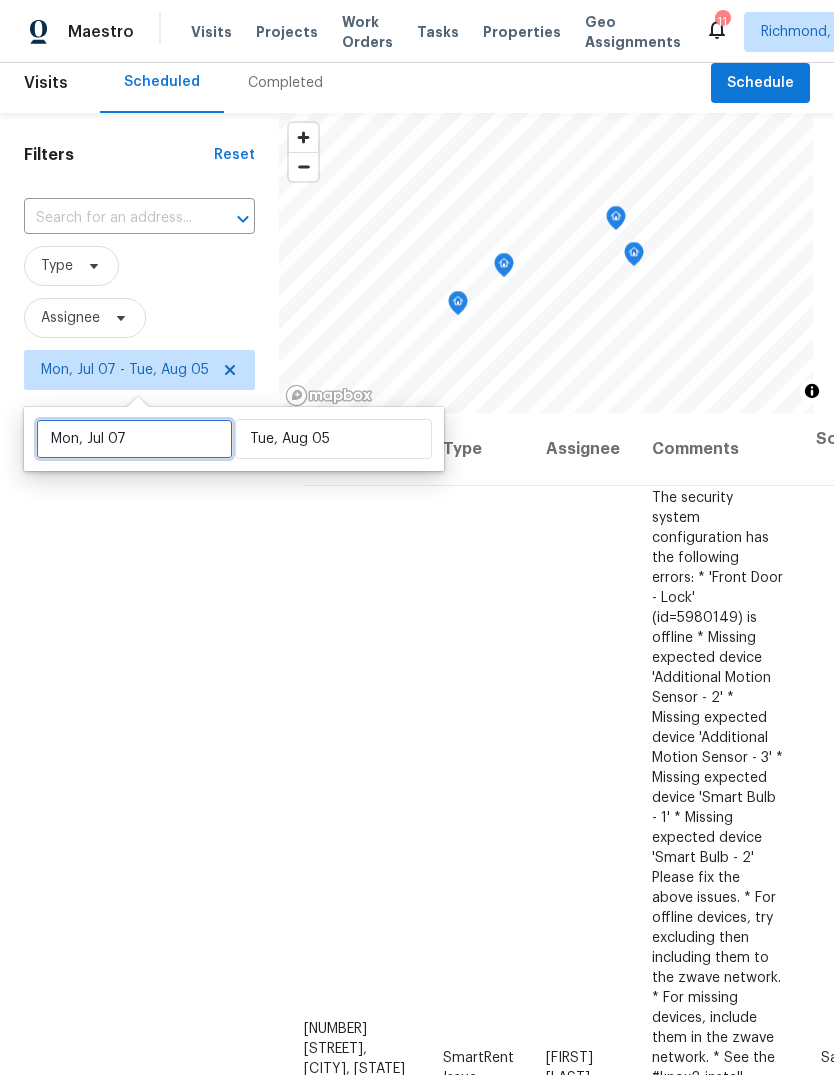 click on "Mon, Jul 07" at bounding box center (134, 439) 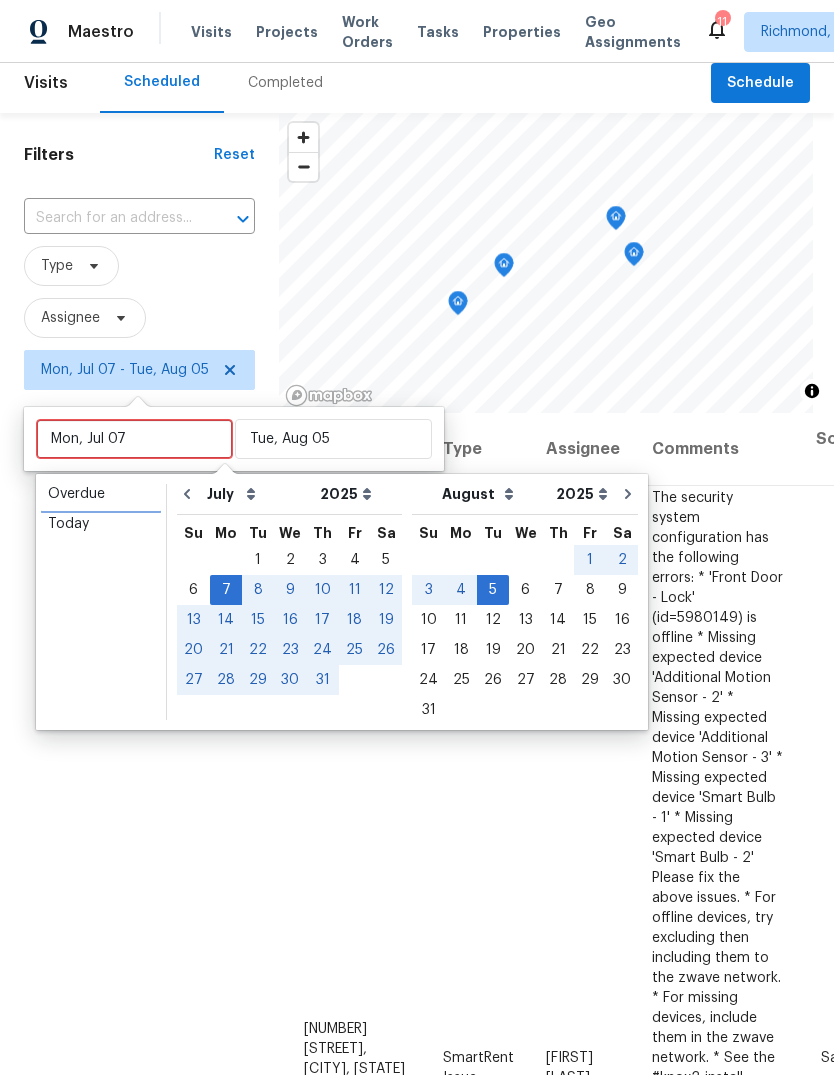 click on "Overdue" at bounding box center [101, 494] 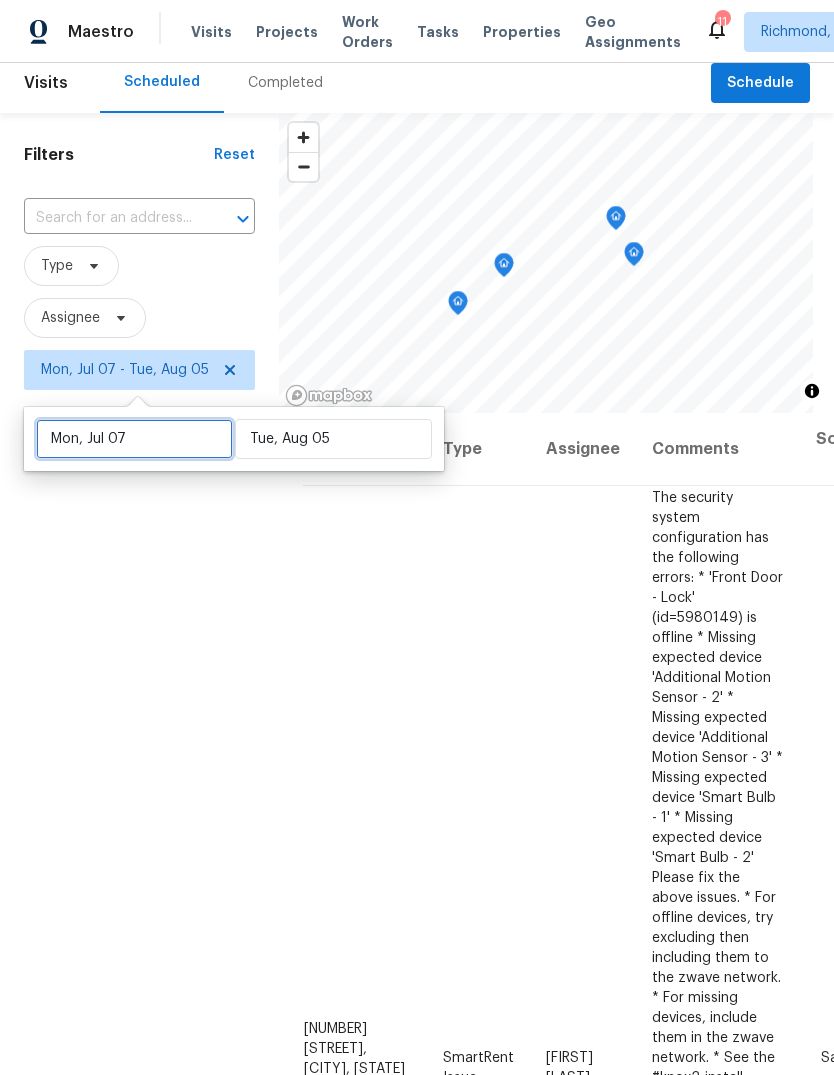 click on "Mon, Jul 07" at bounding box center (134, 439) 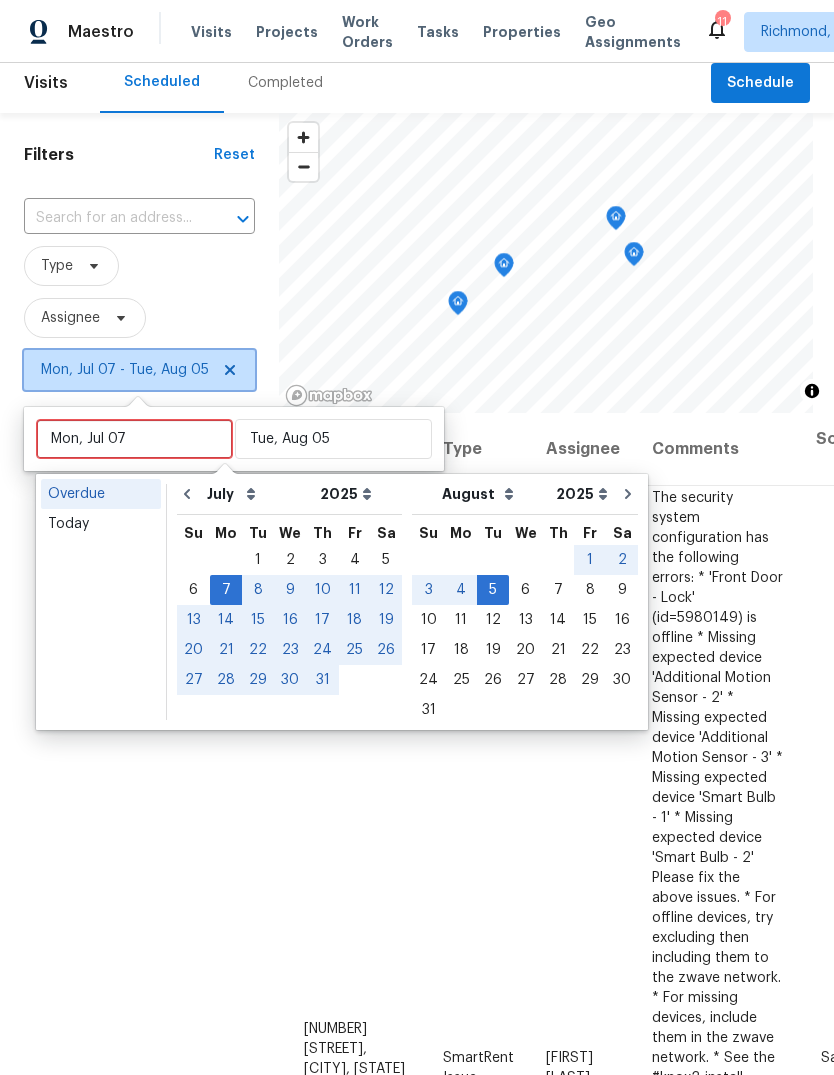 click 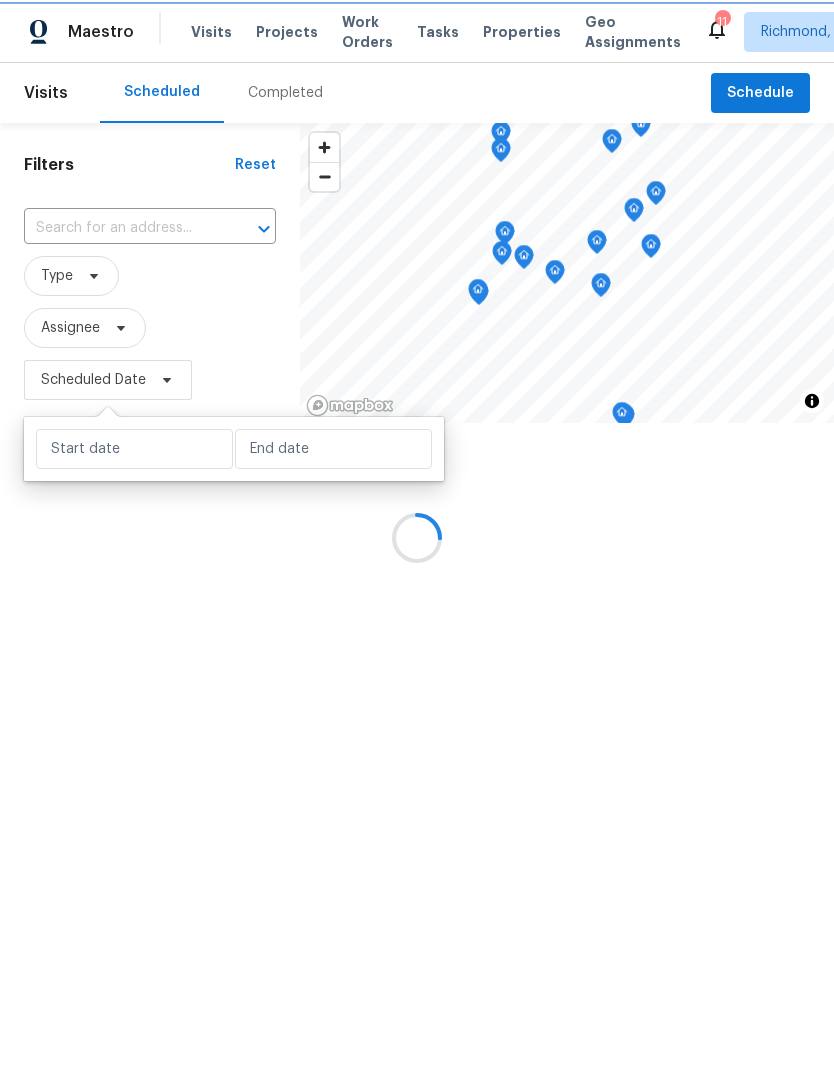 scroll, scrollTop: 0, scrollLeft: 0, axis: both 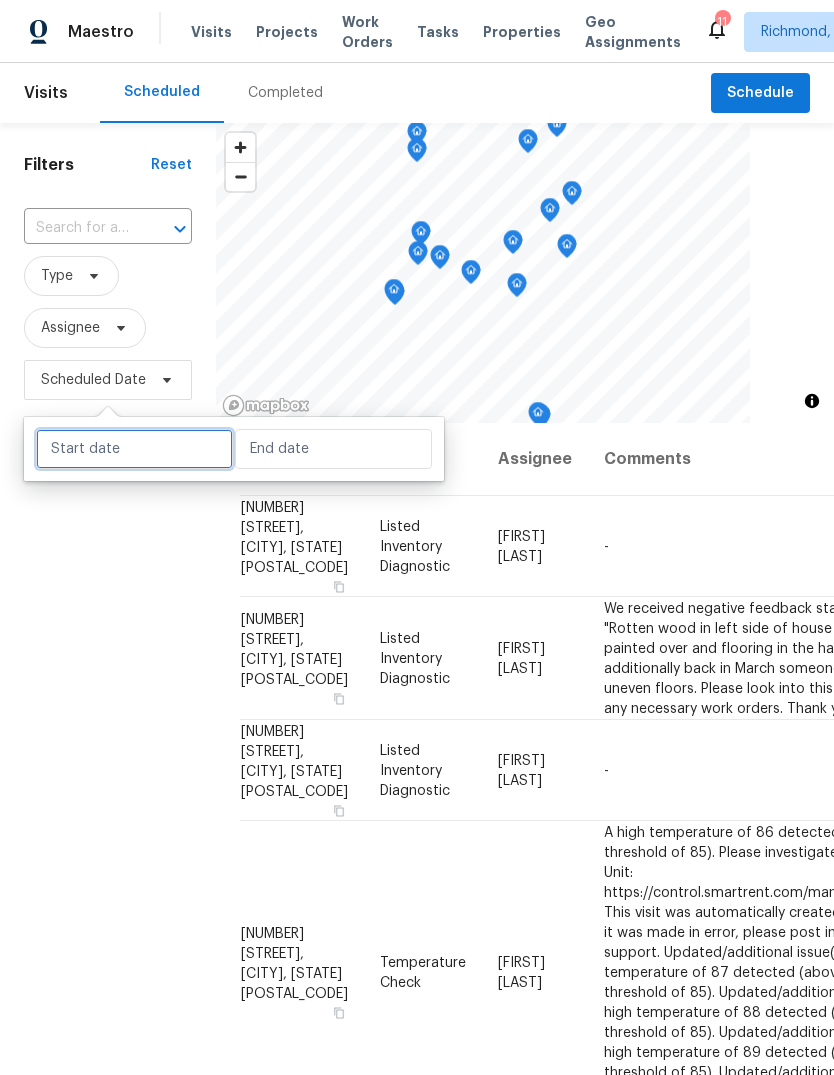 click at bounding box center (134, 449) 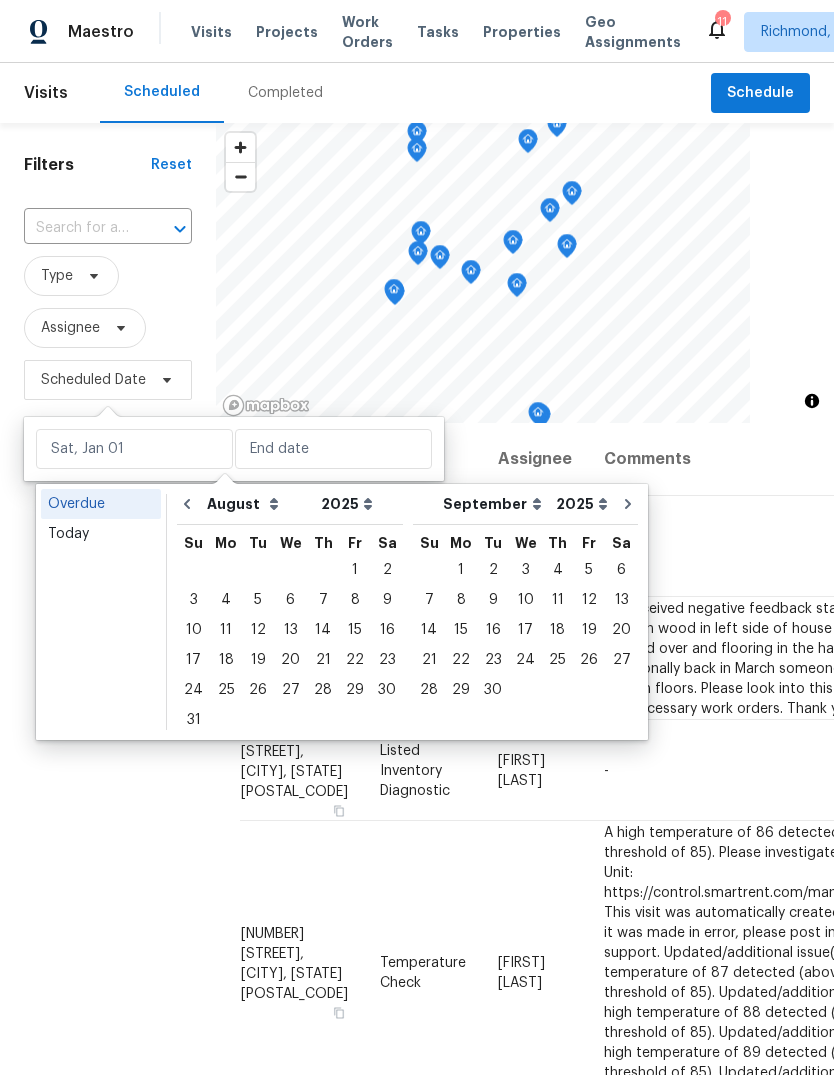 click on "Assignee" at bounding box center (108, 328) 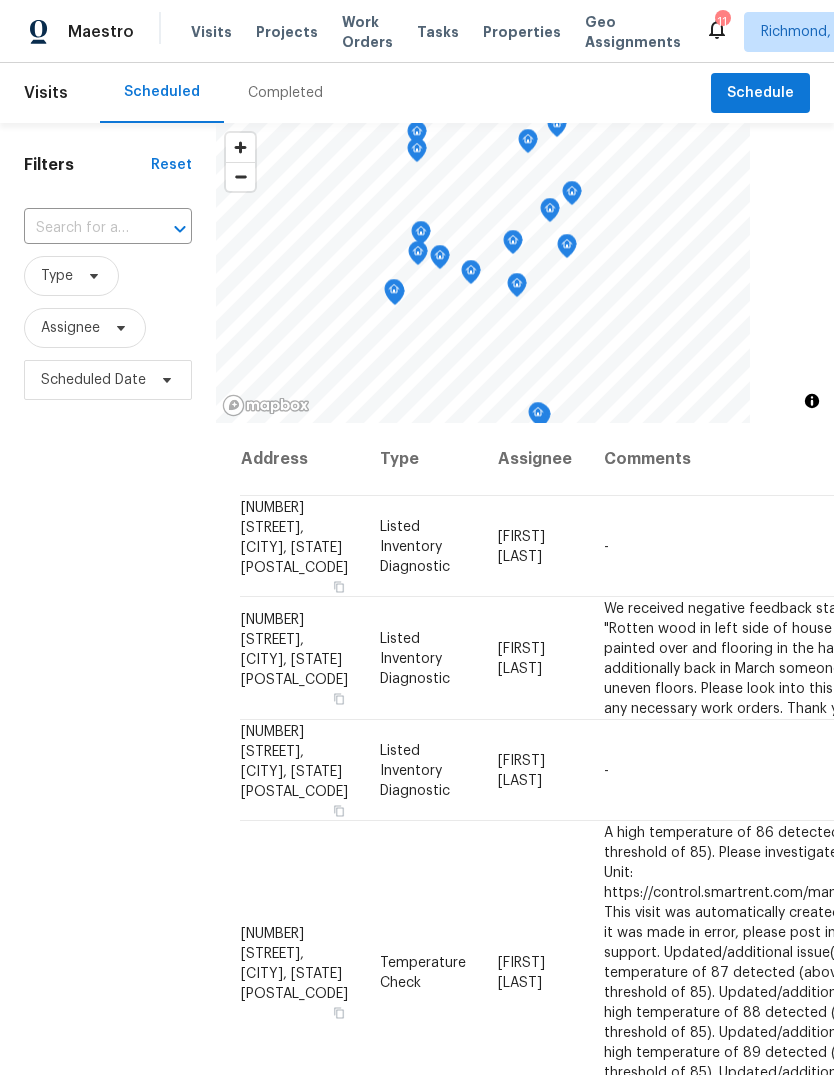 click on "Filters Reset ​ Type Assignee Scheduled Date" at bounding box center (108, 703) 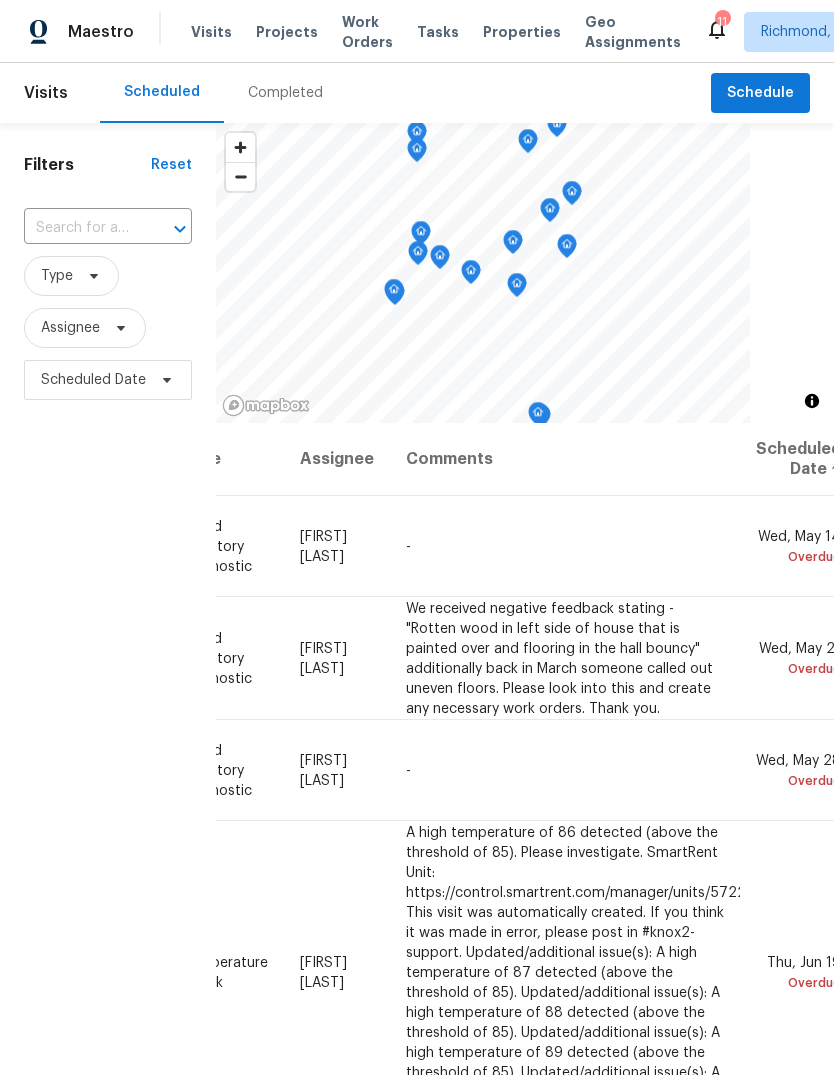 scroll, scrollTop: 0, scrollLeft: 197, axis: horizontal 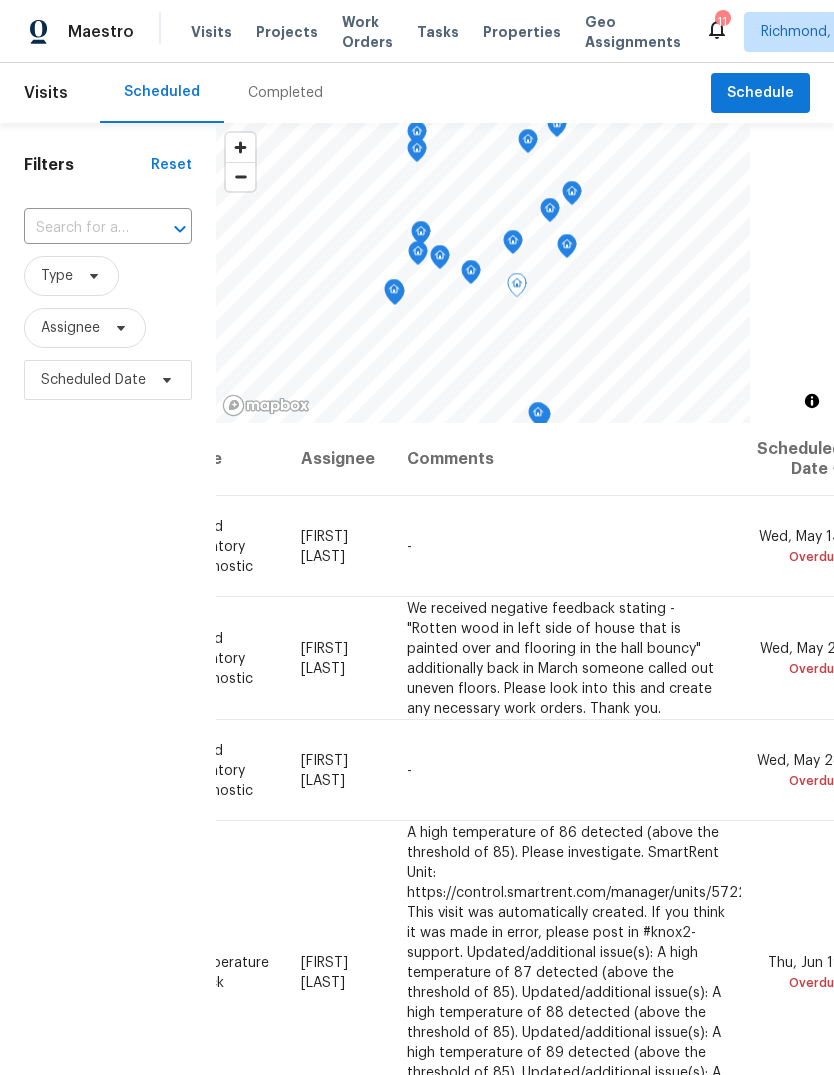 click at bounding box center (0, 0) 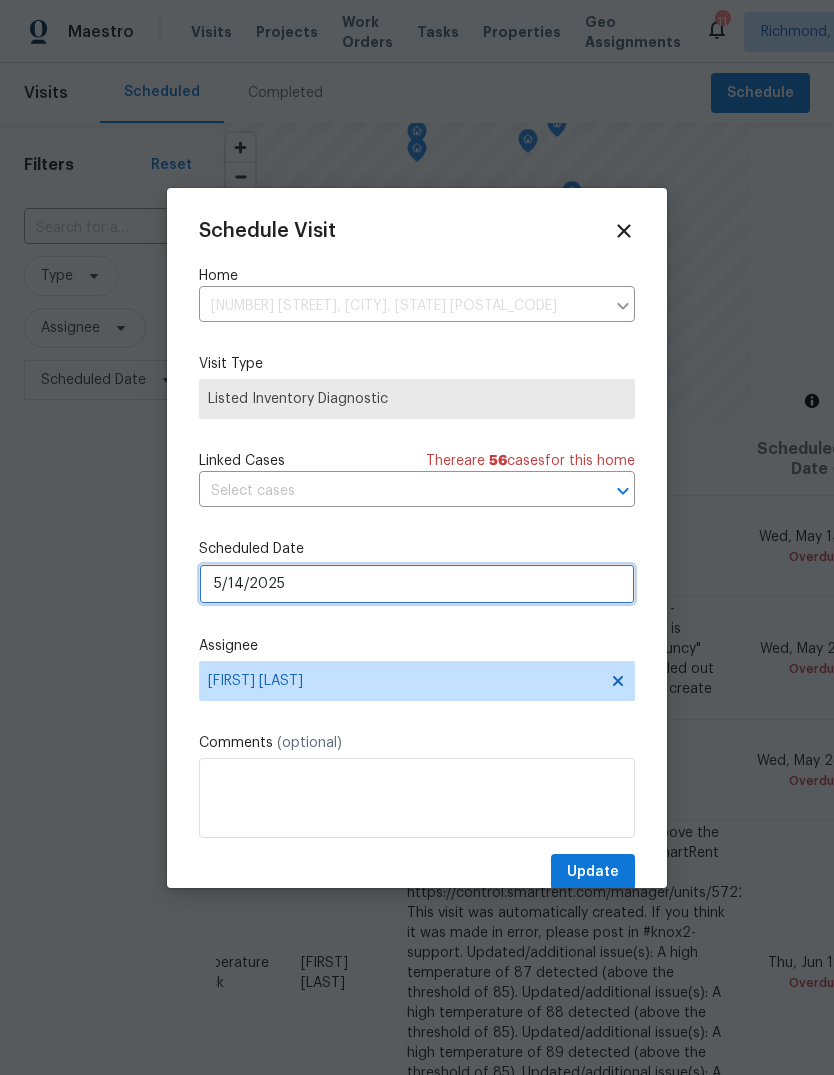 click on "5/14/2025" at bounding box center [417, 584] 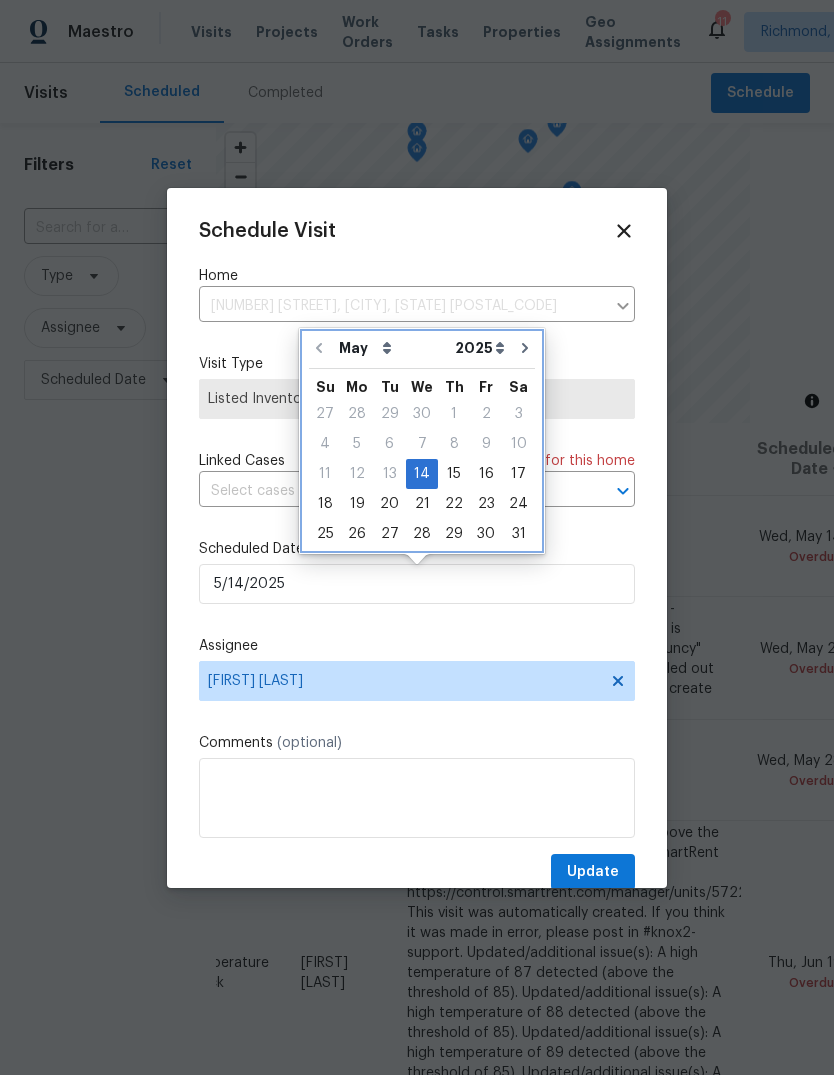 click 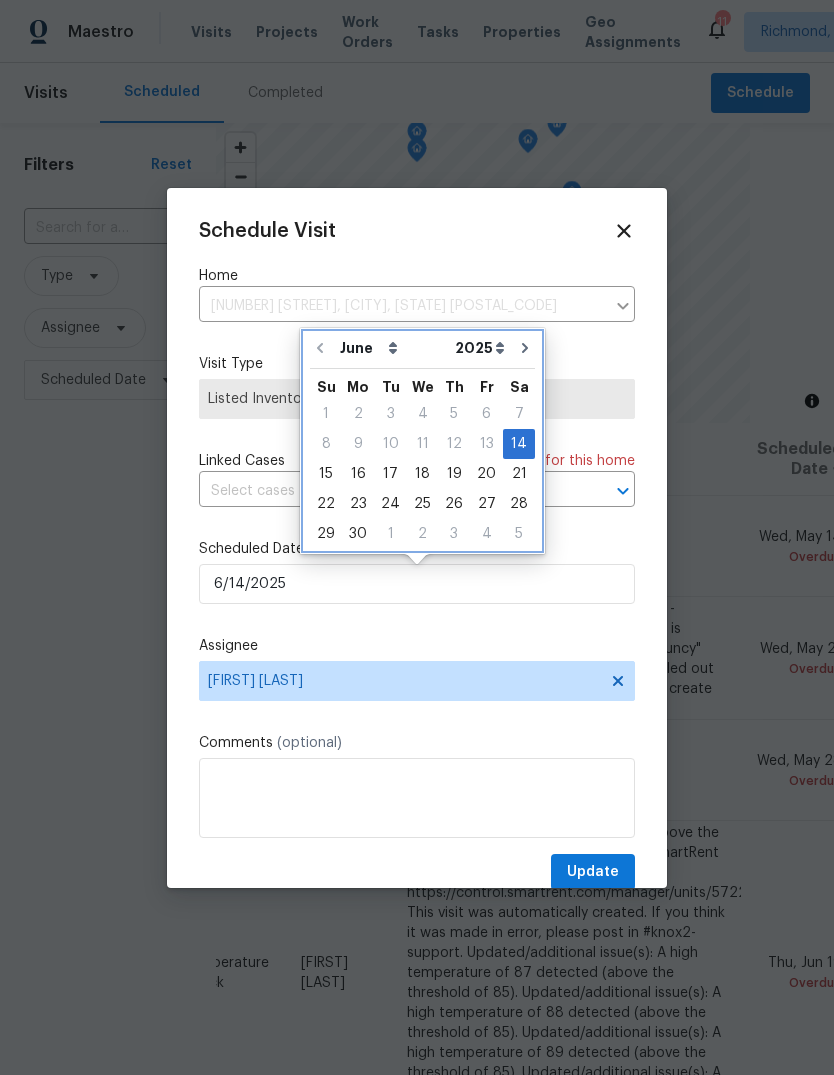 click at bounding box center (525, 348) 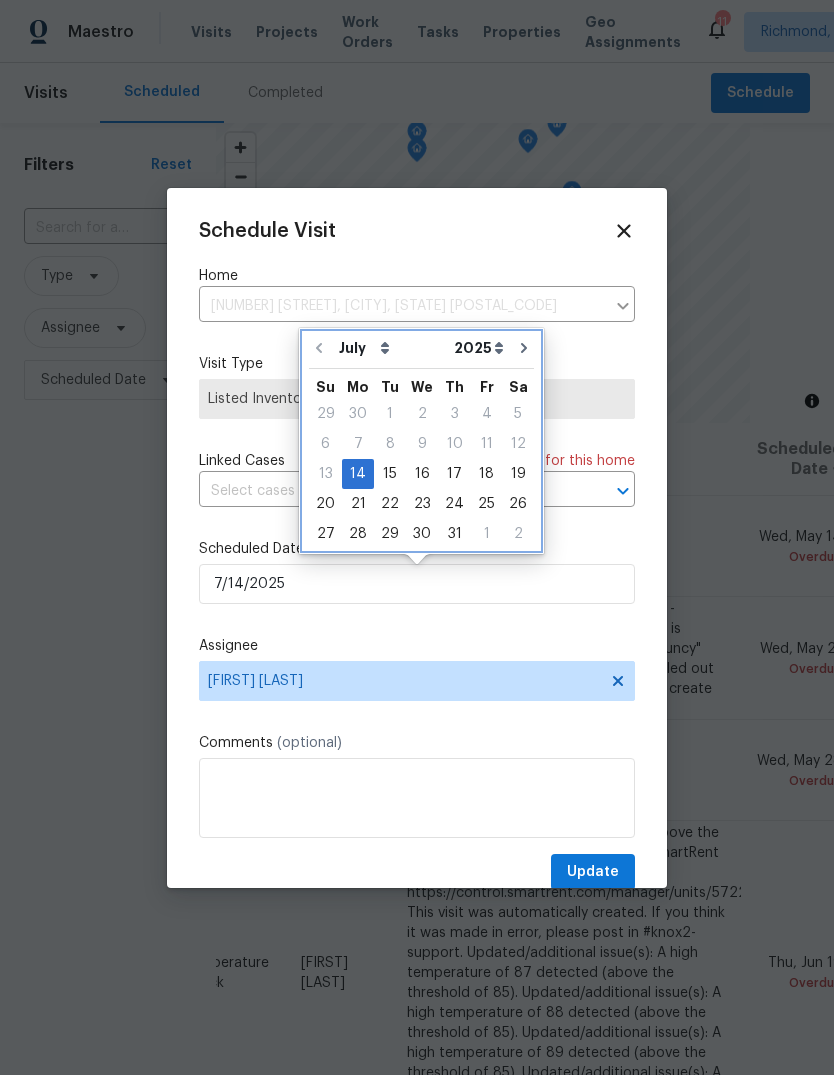 click 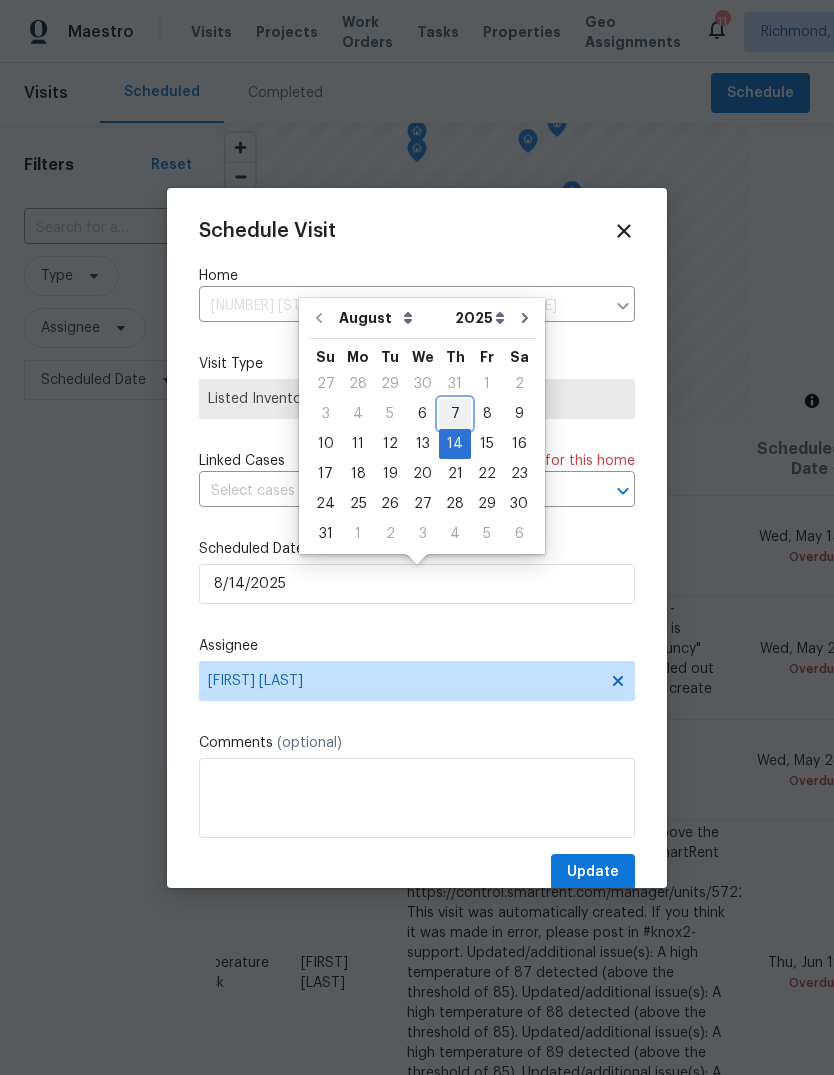click on "7" at bounding box center (455, 414) 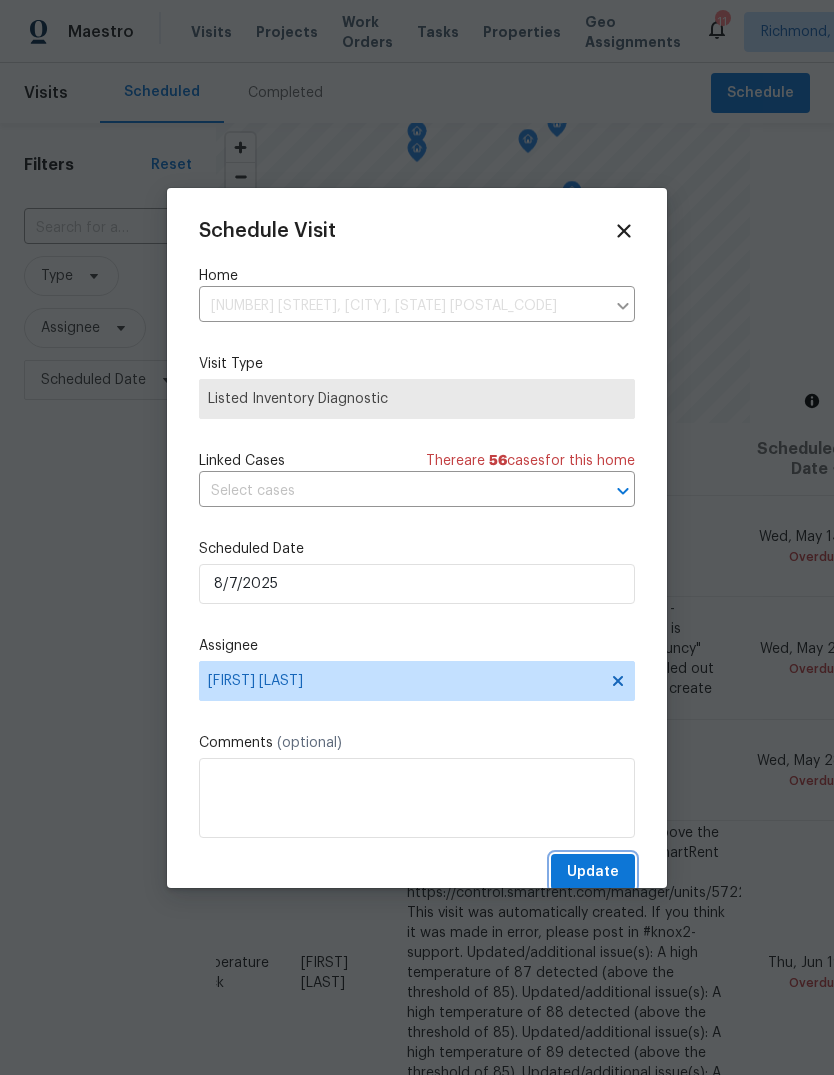 click on "Update" at bounding box center [593, 872] 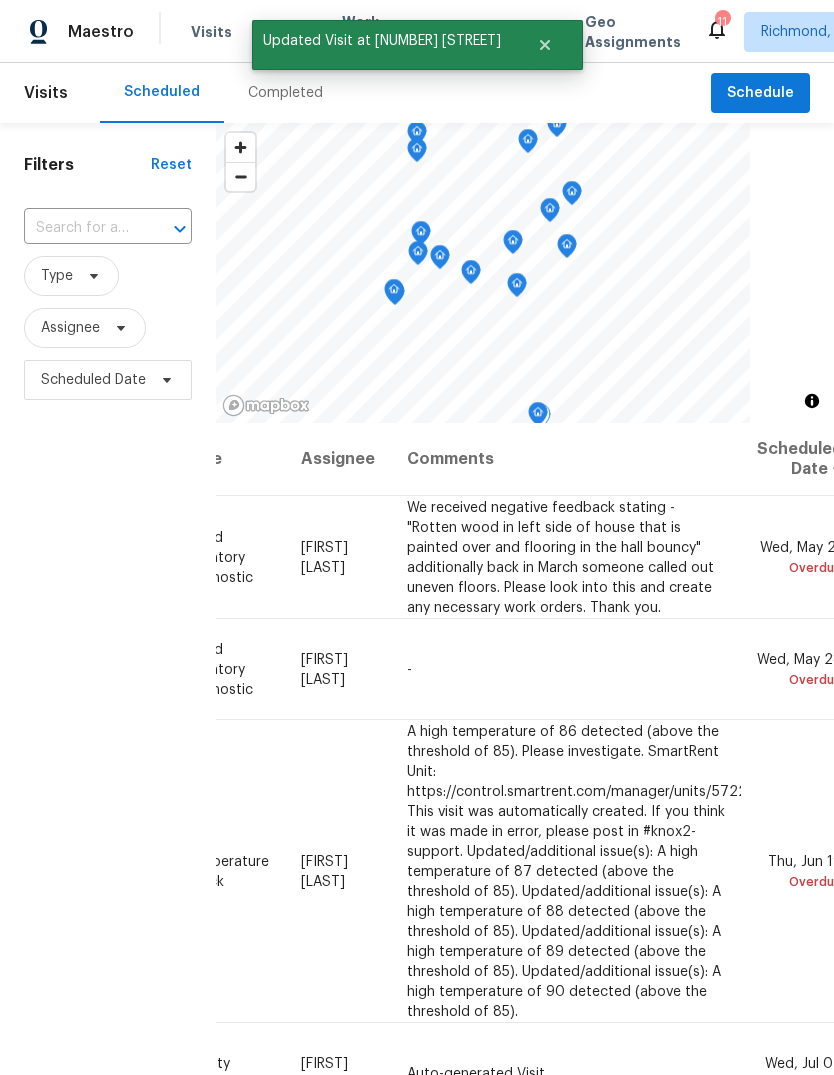 click 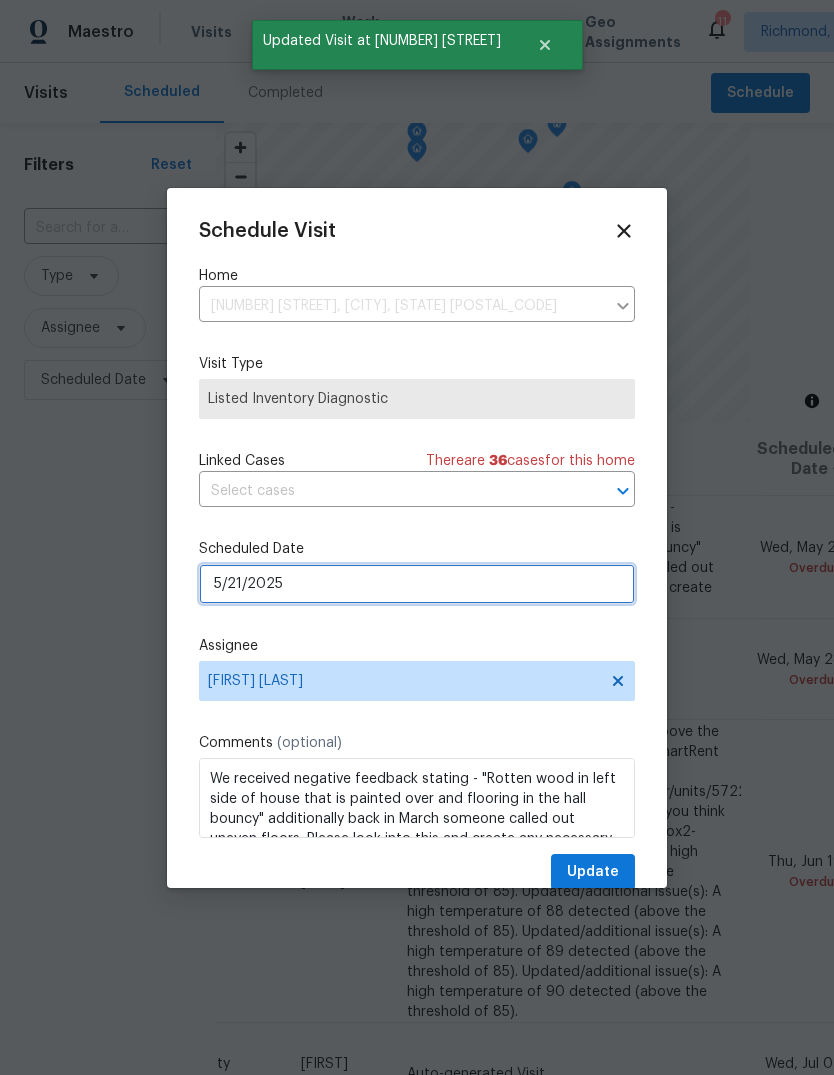click on "5/21/2025" at bounding box center [417, 584] 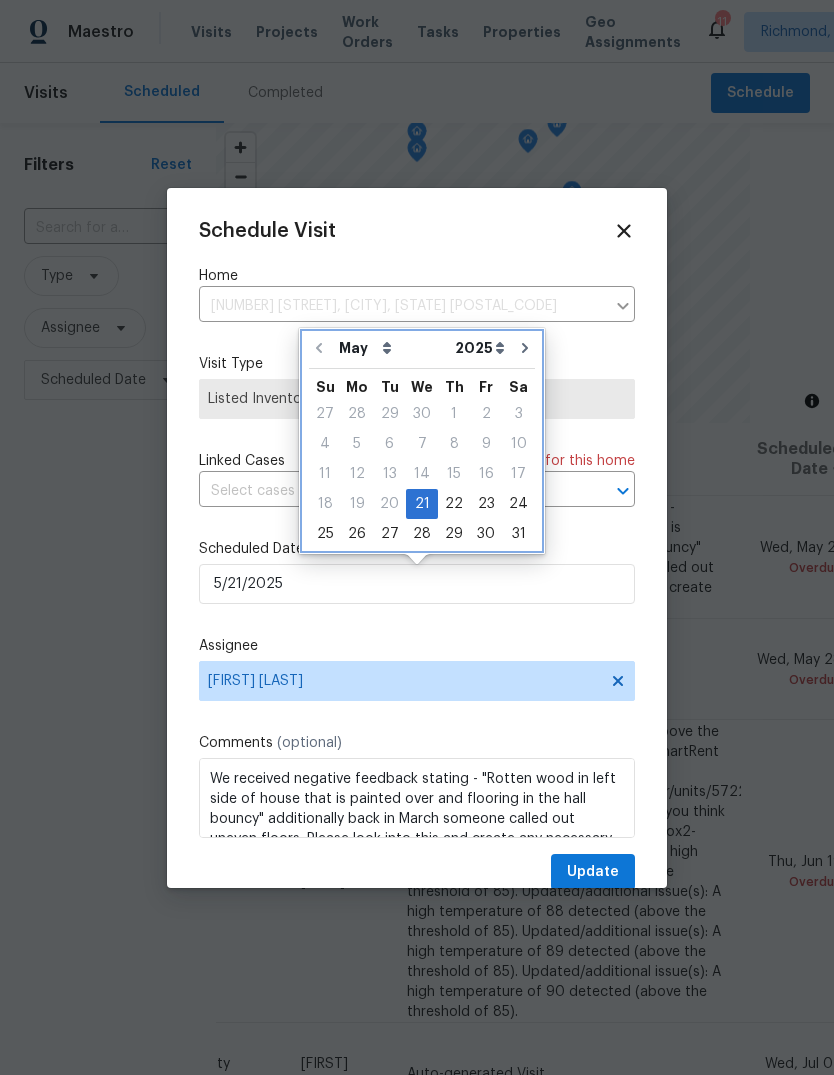 click 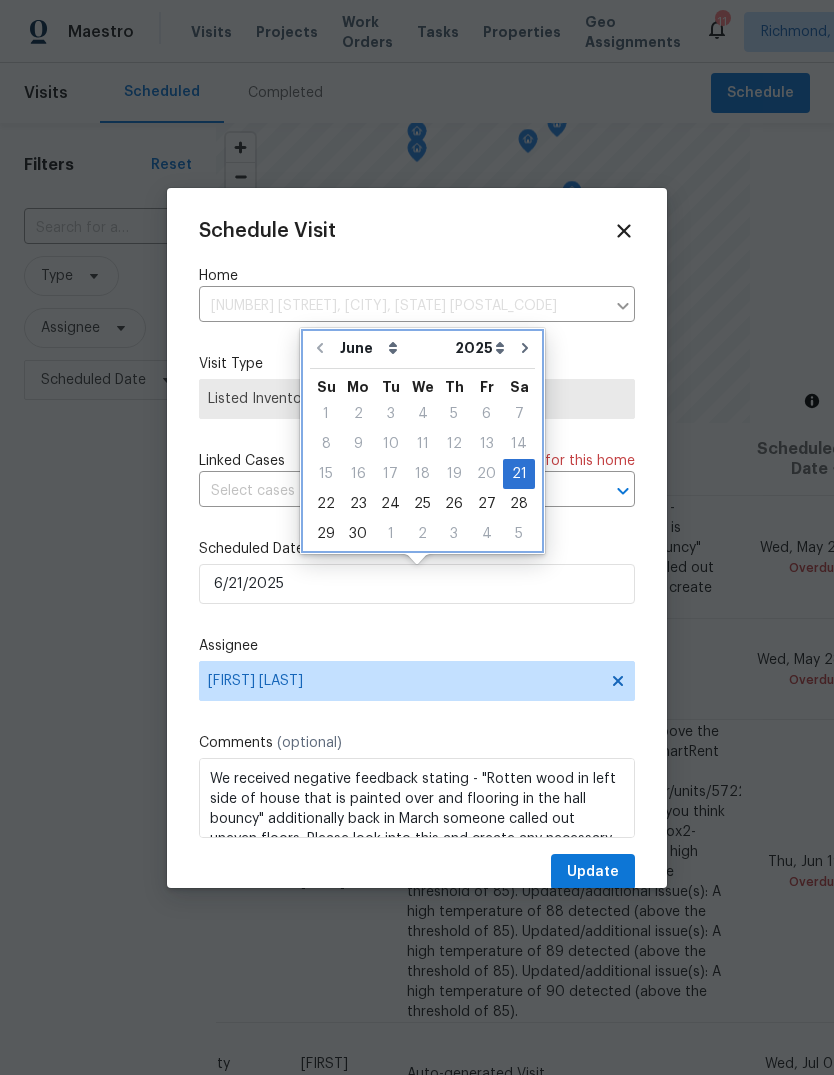 click at bounding box center (525, 348) 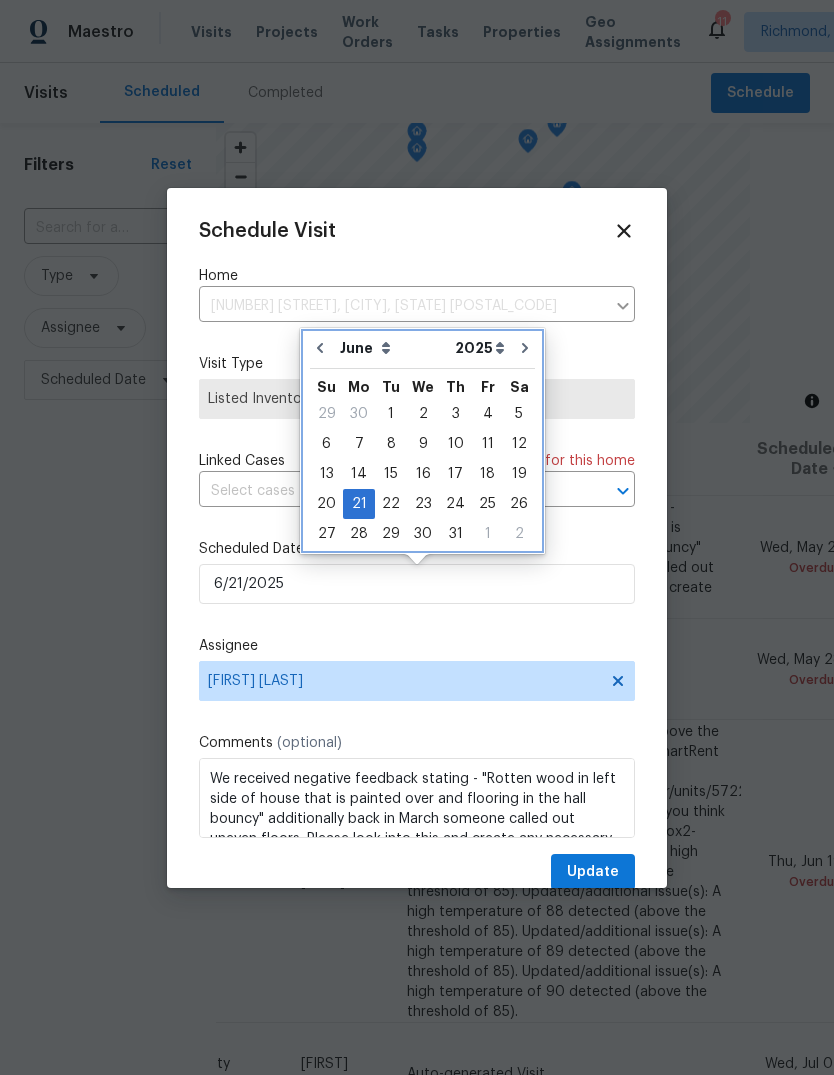 type on "7/21/2025" 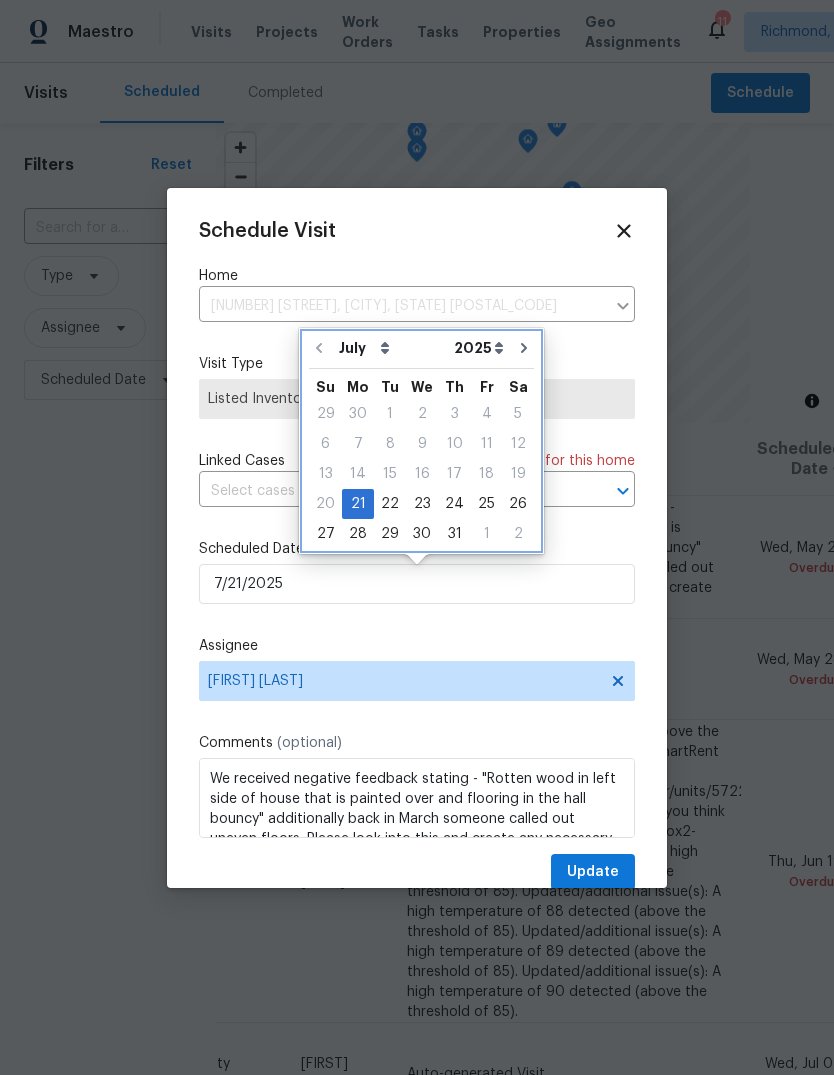 click 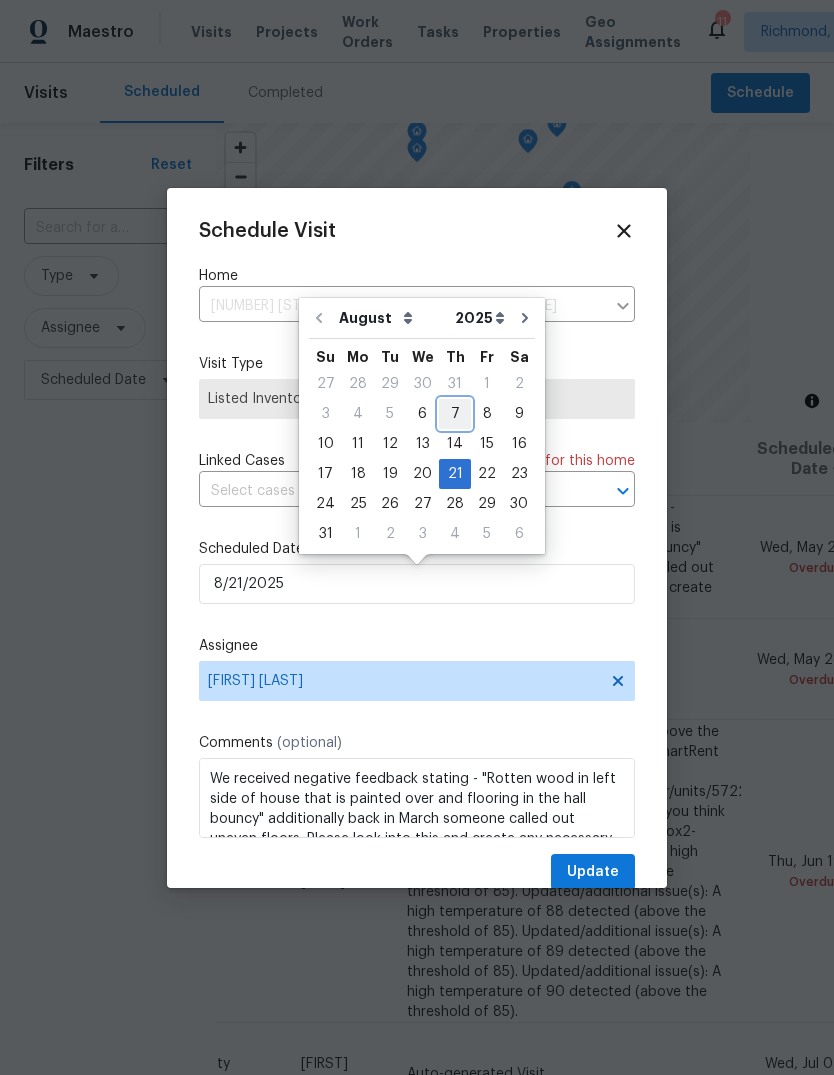 click on "7" at bounding box center (455, 414) 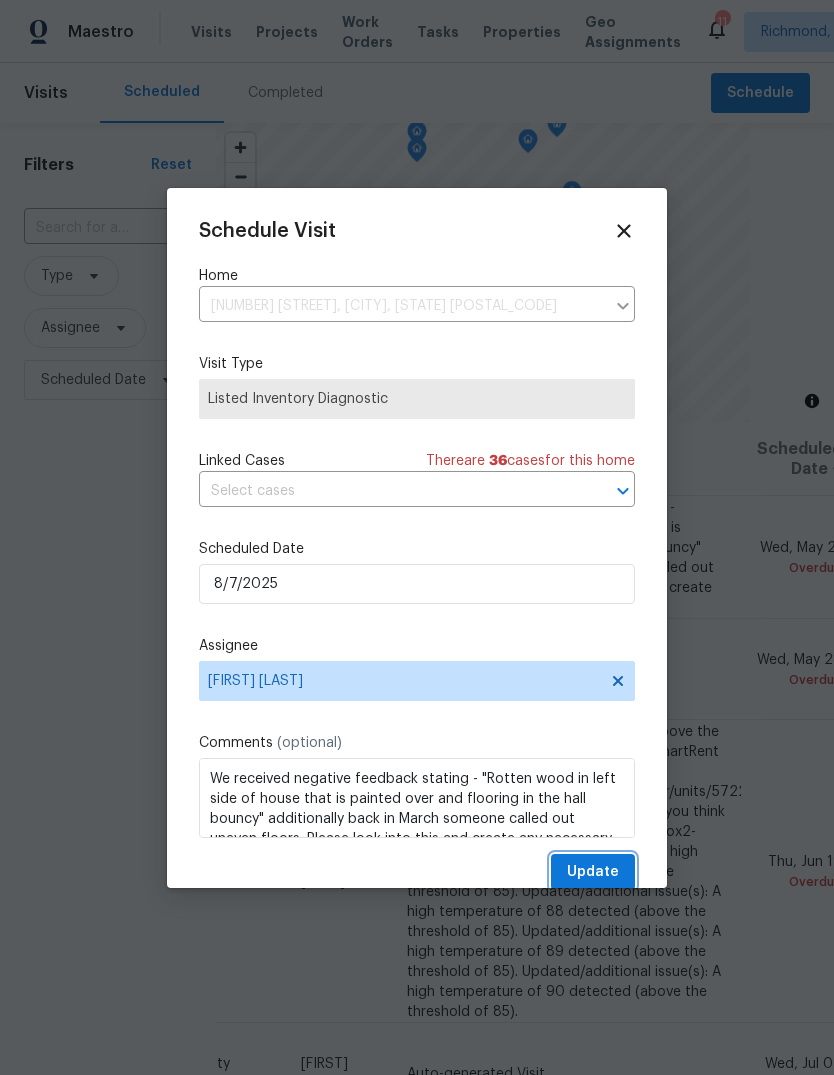 click on "Update" at bounding box center [593, 872] 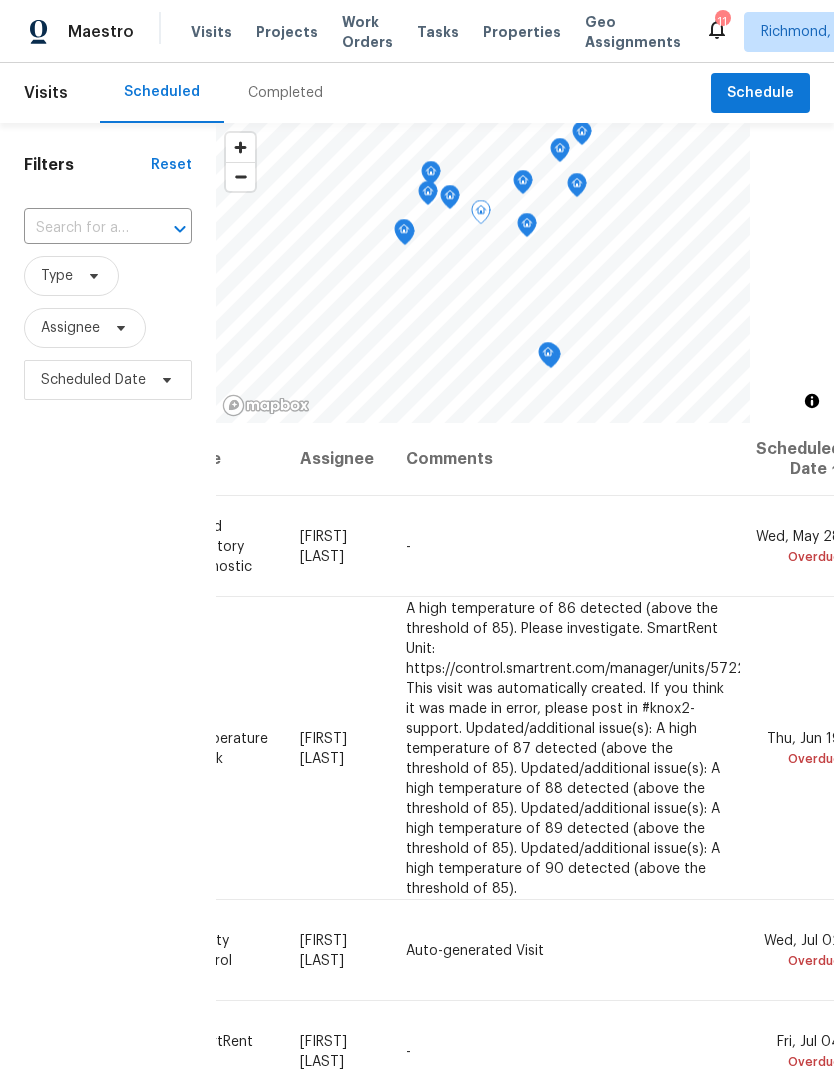 scroll, scrollTop: 0, scrollLeft: 197, axis: horizontal 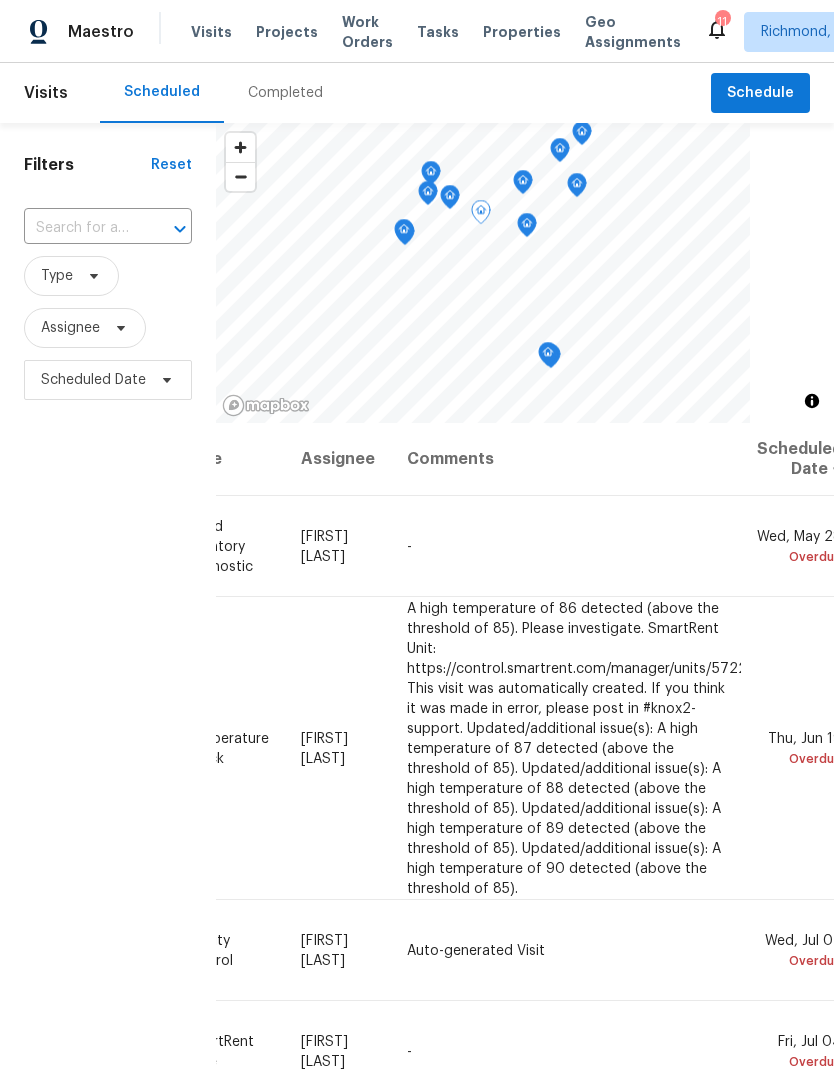 click 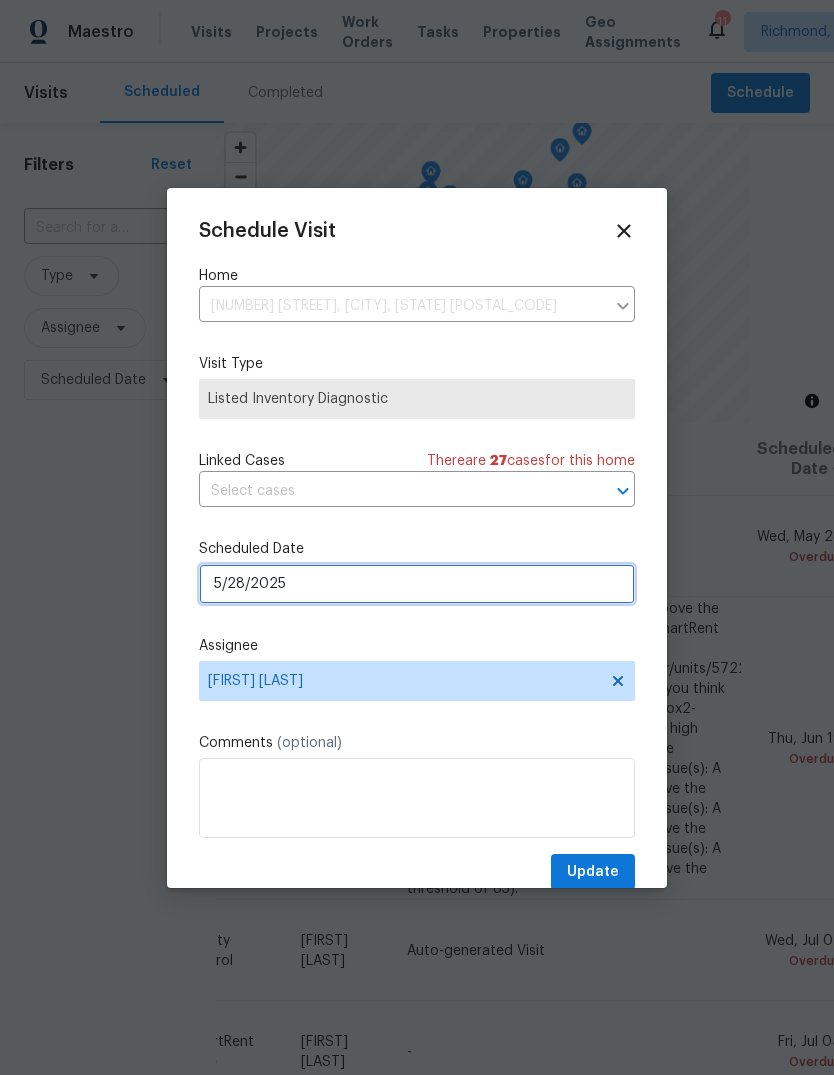 click on "5/28/2025" at bounding box center (417, 584) 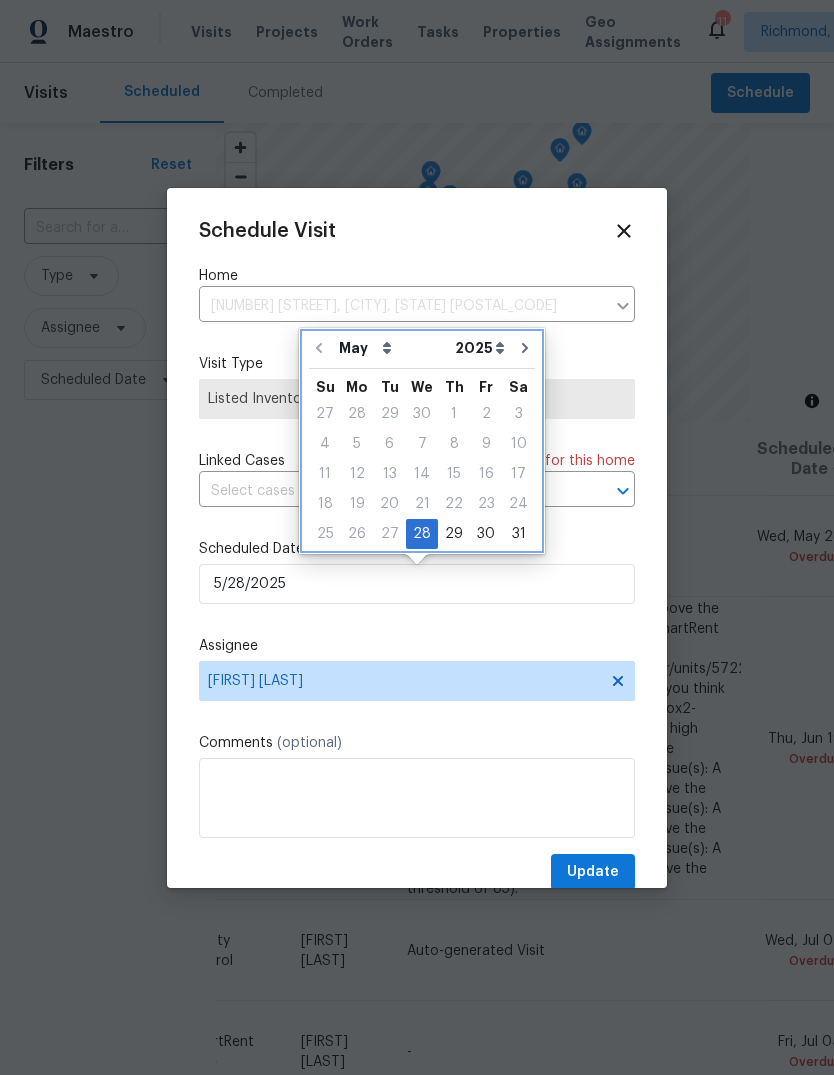 click at bounding box center (525, 348) 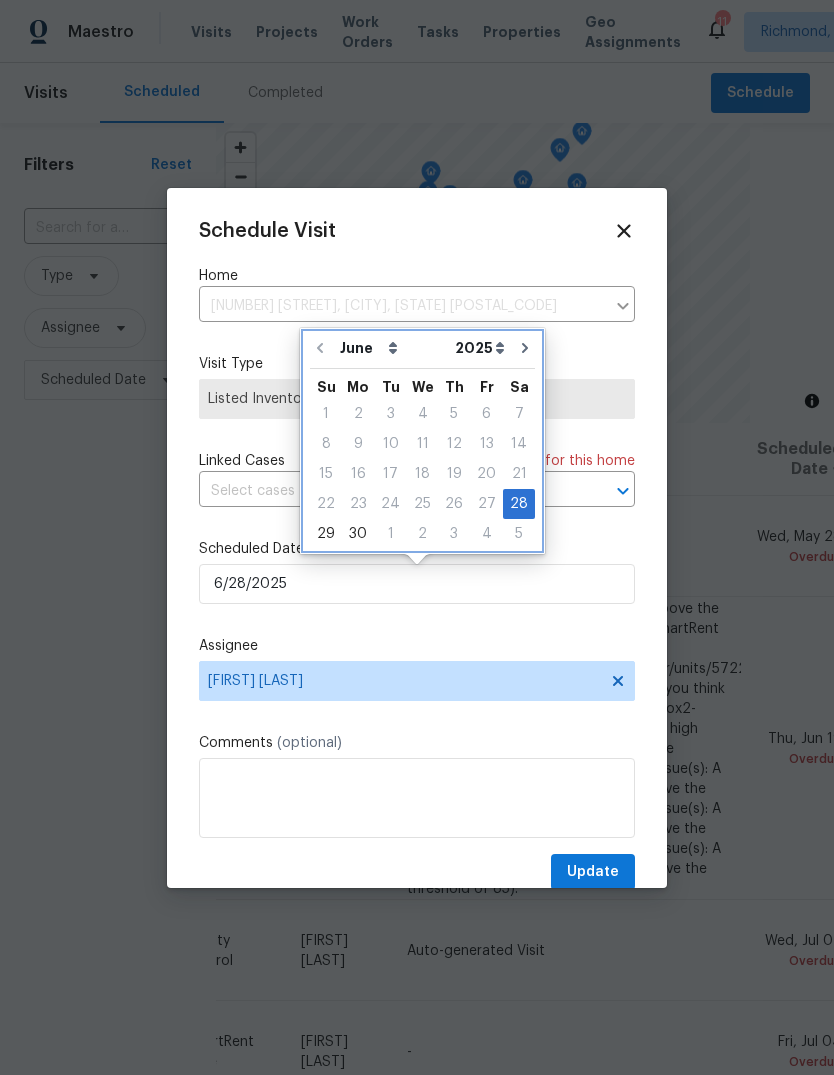 click at bounding box center (525, 348) 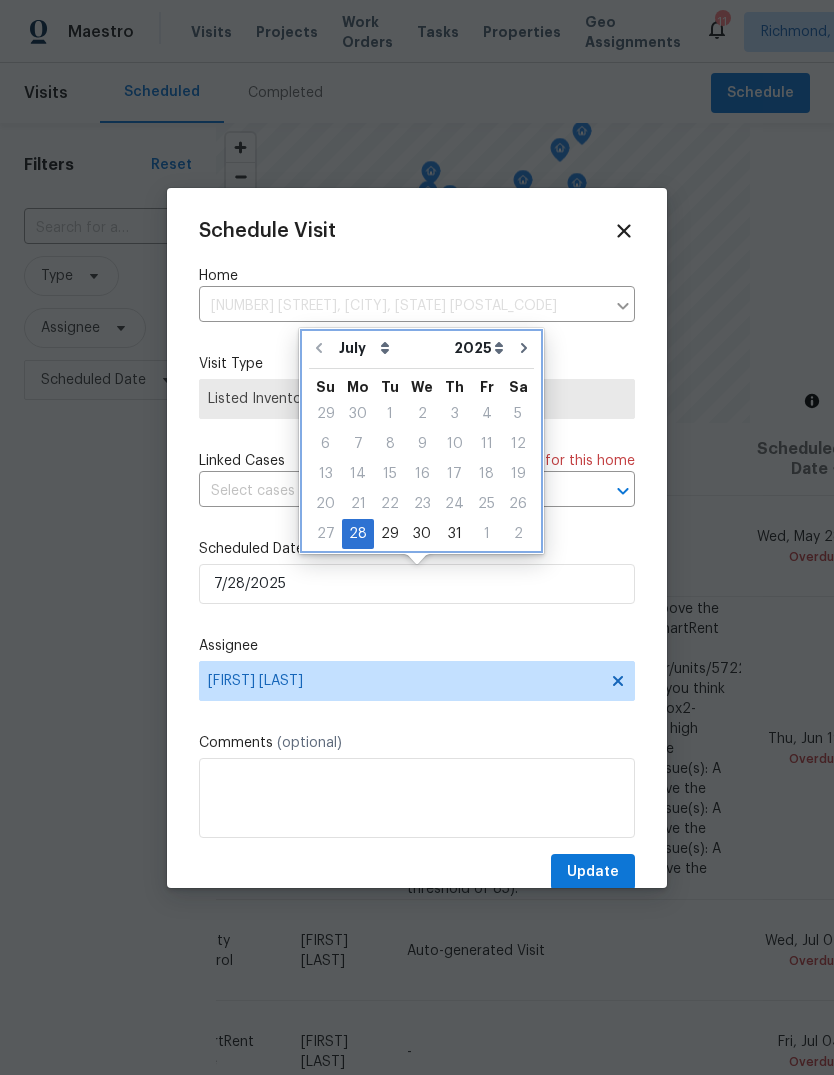 click at bounding box center [524, 348] 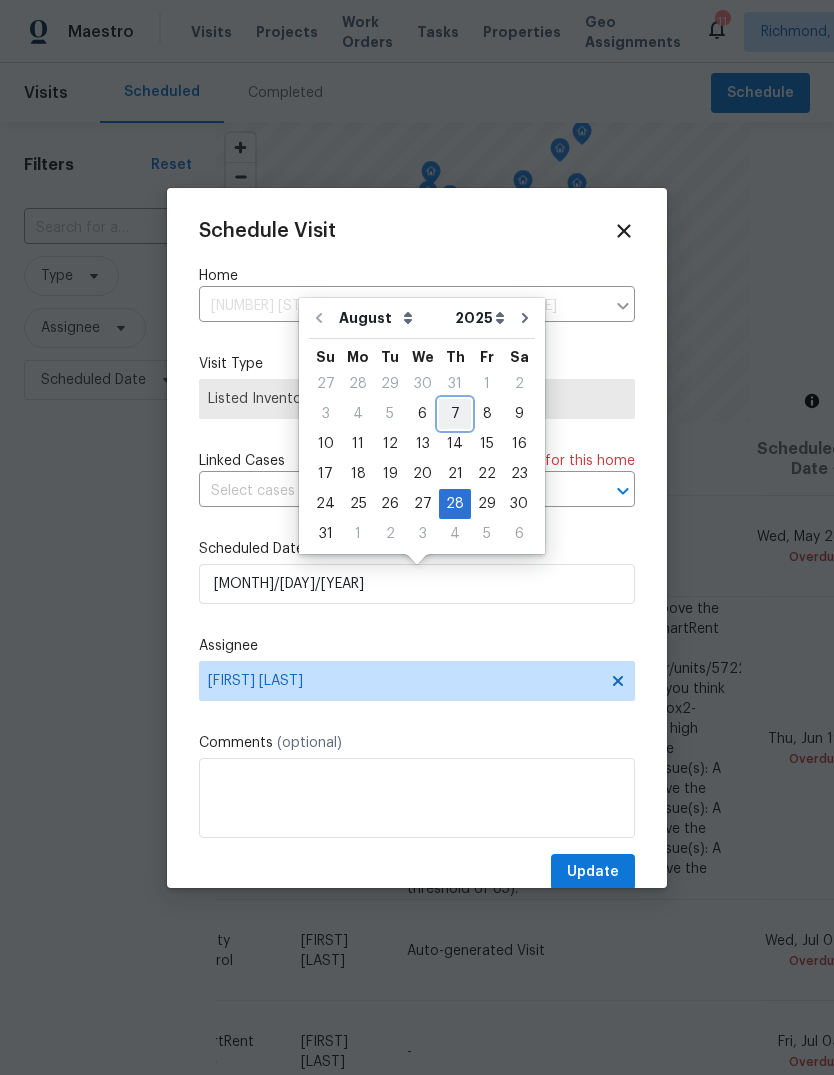 click on "7" at bounding box center [455, 414] 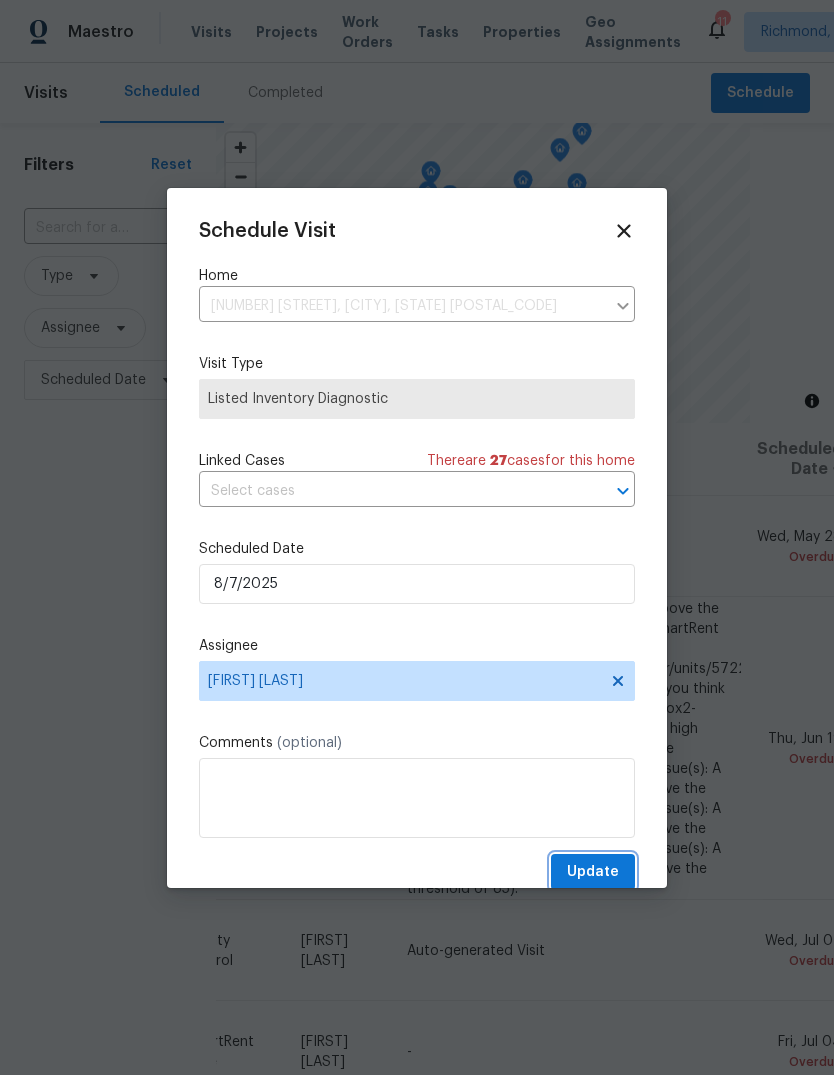 click on "Update" at bounding box center [593, 872] 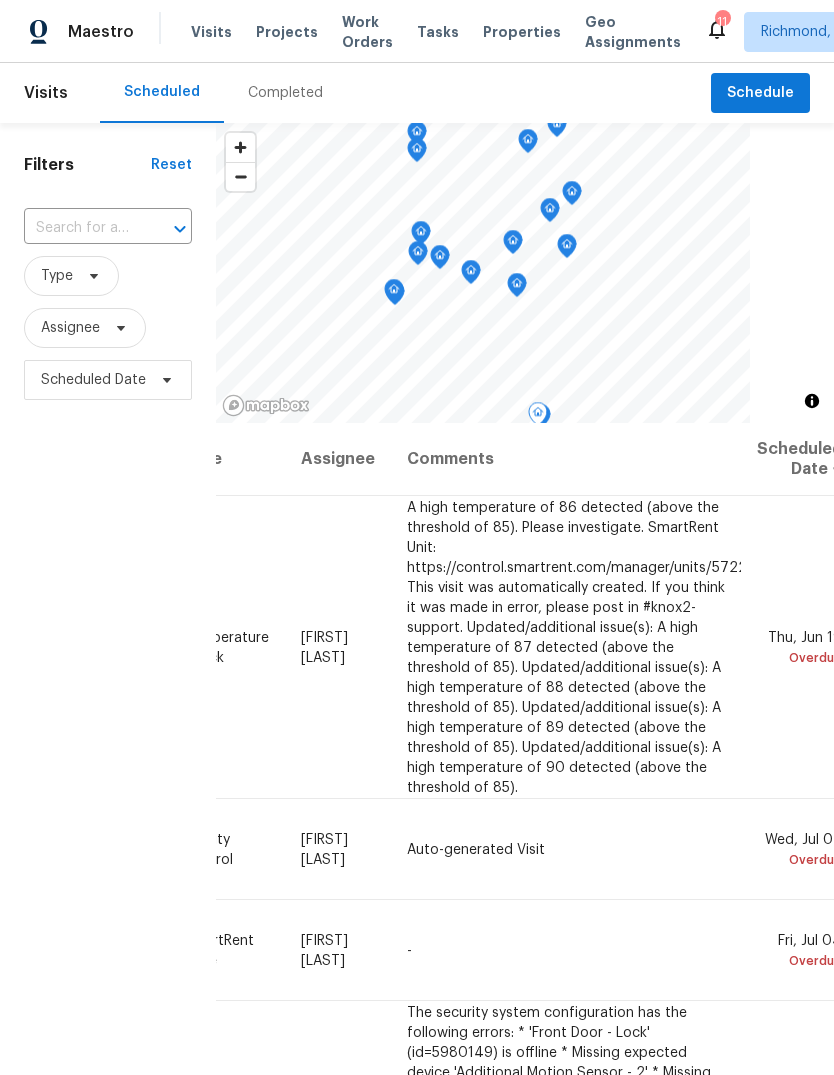scroll, scrollTop: 0, scrollLeft: 197, axis: horizontal 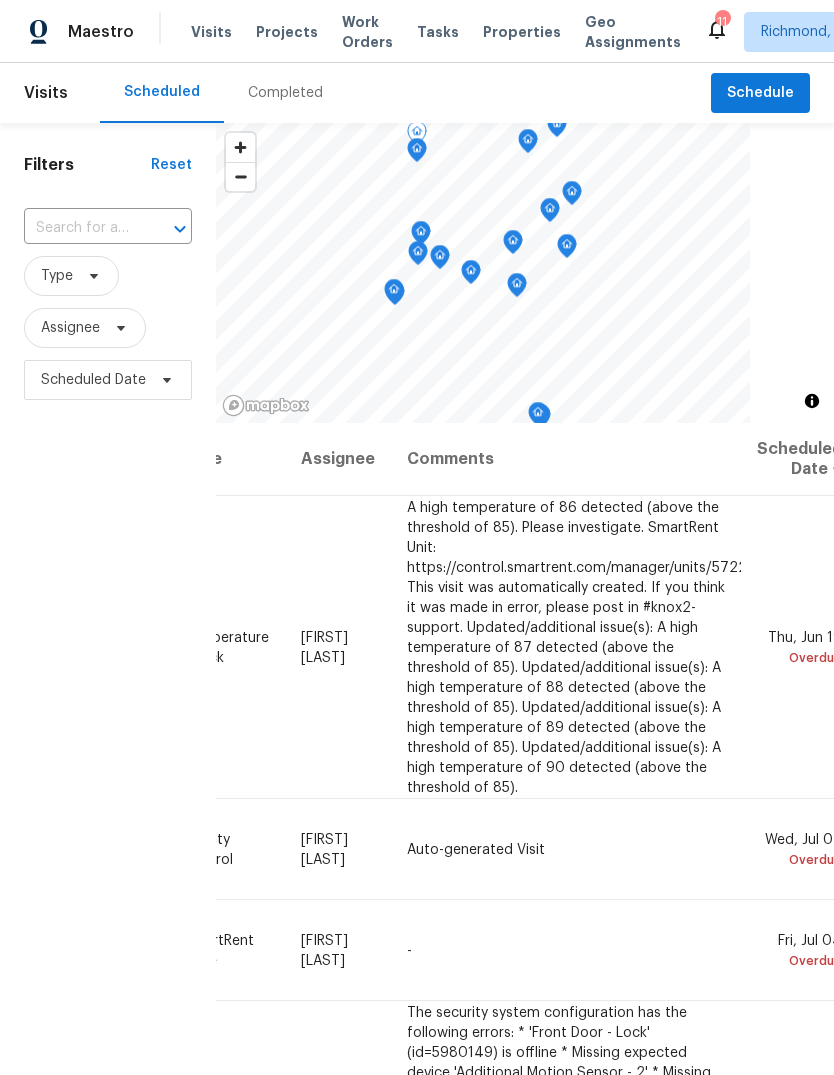 click 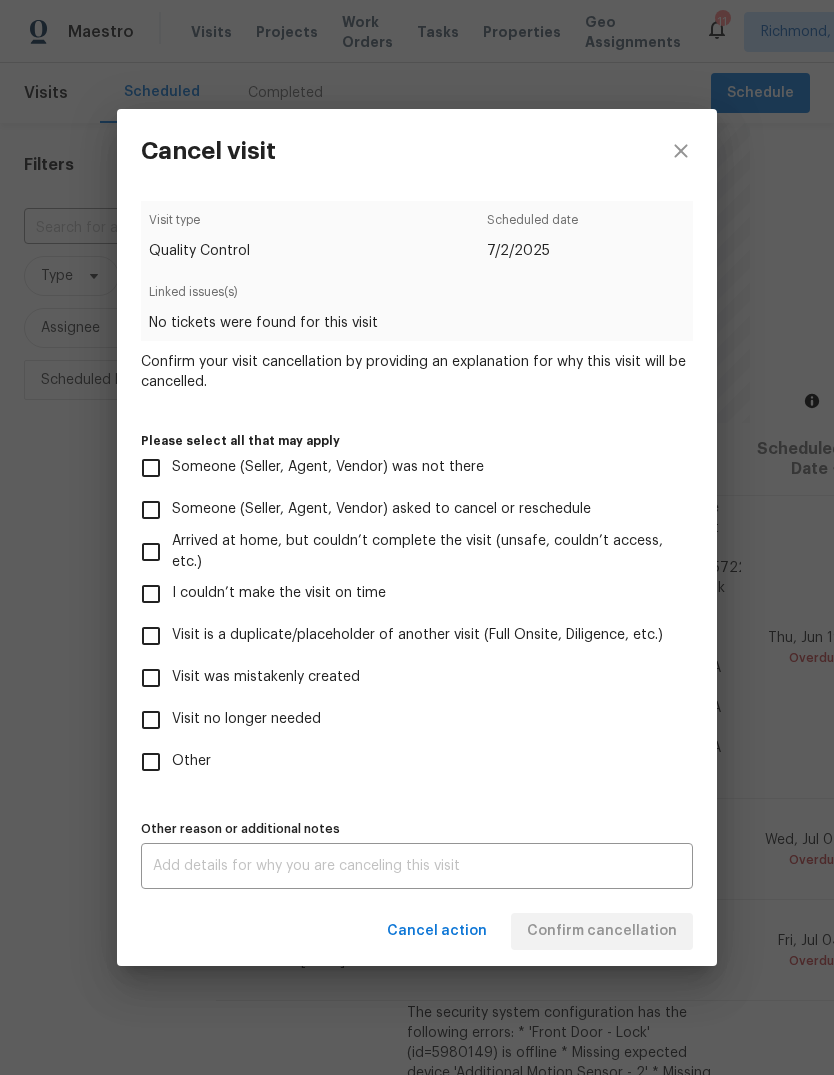 click on "Visit was mistakenly created" at bounding box center [266, 677] 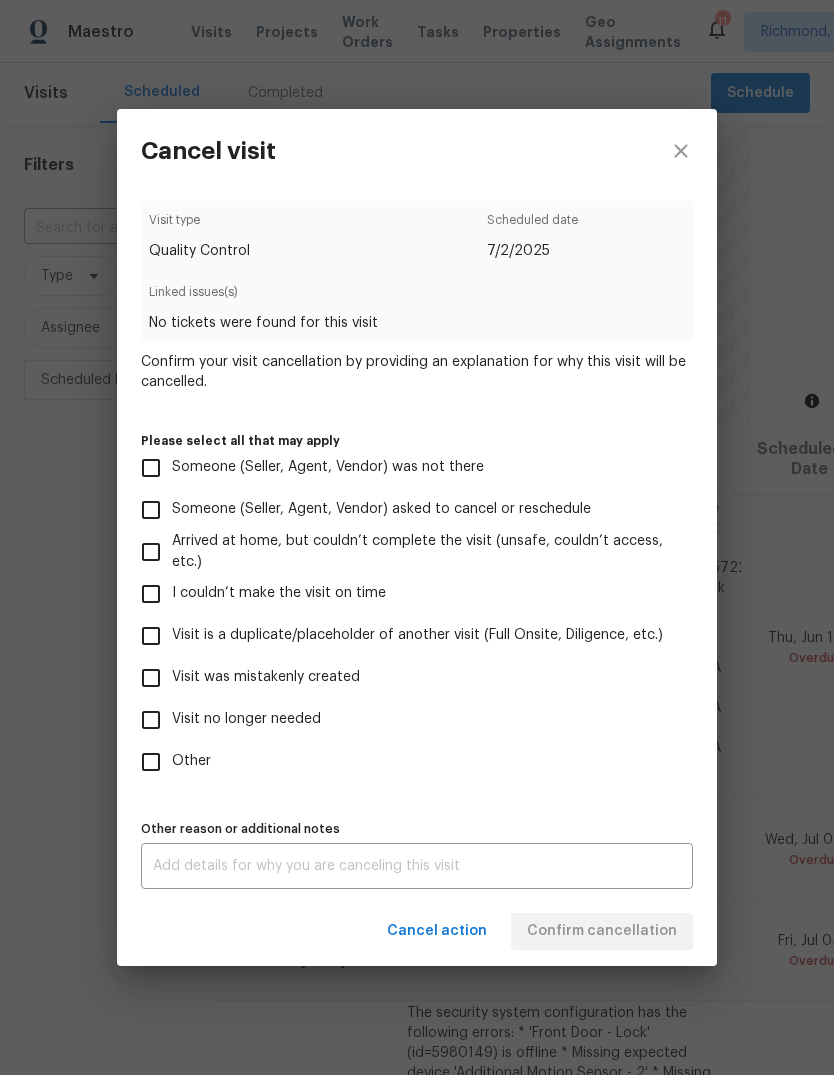 click on "Visit was mistakenly created" at bounding box center [151, 678] 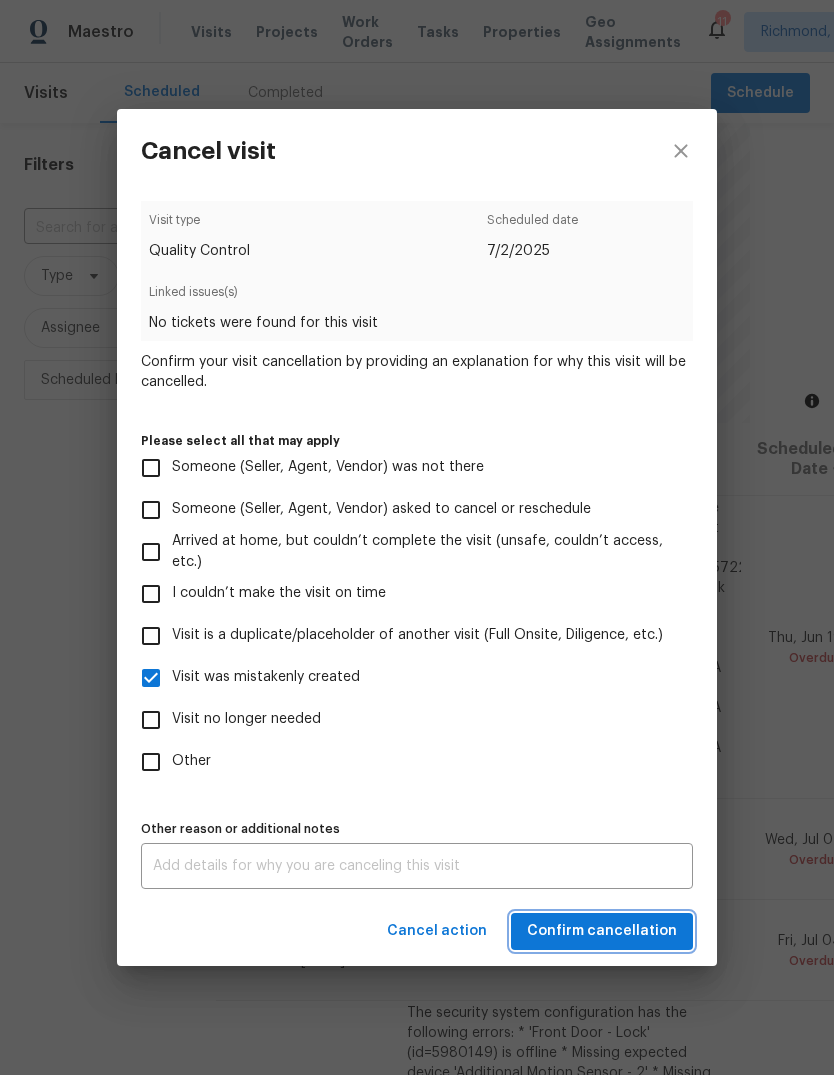 click on "Confirm cancellation" at bounding box center (602, 931) 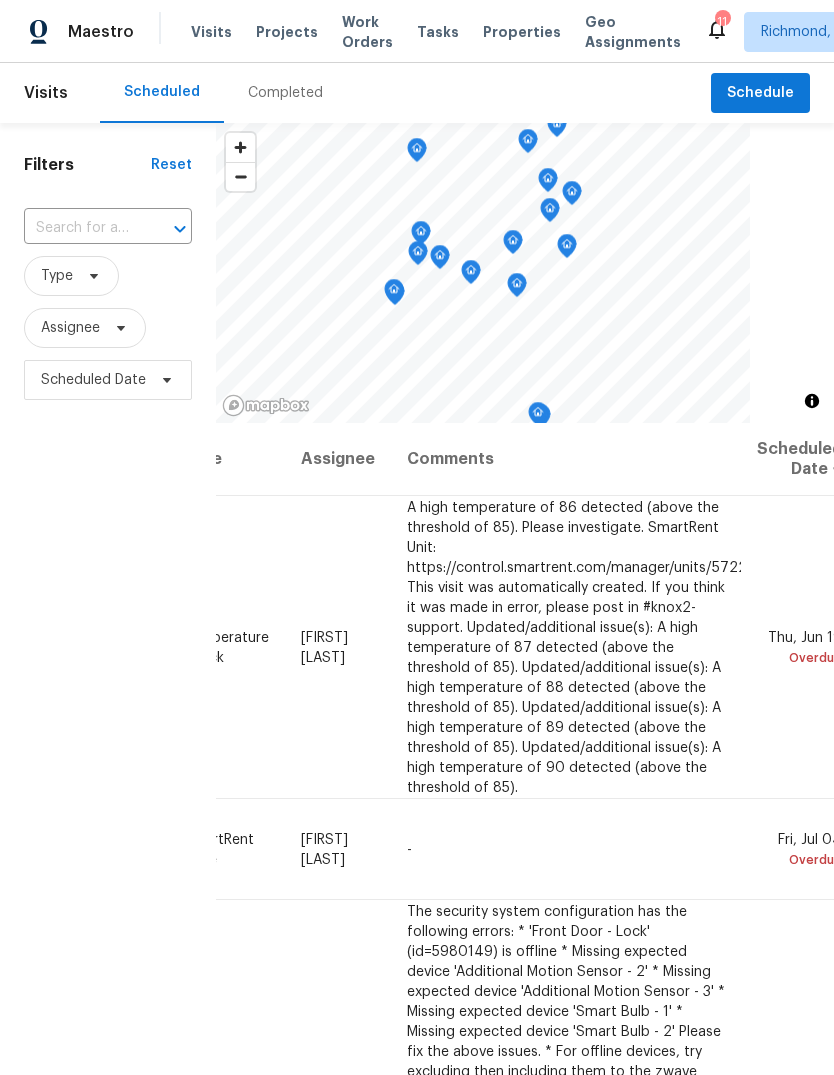 scroll, scrollTop: 0, scrollLeft: 197, axis: horizontal 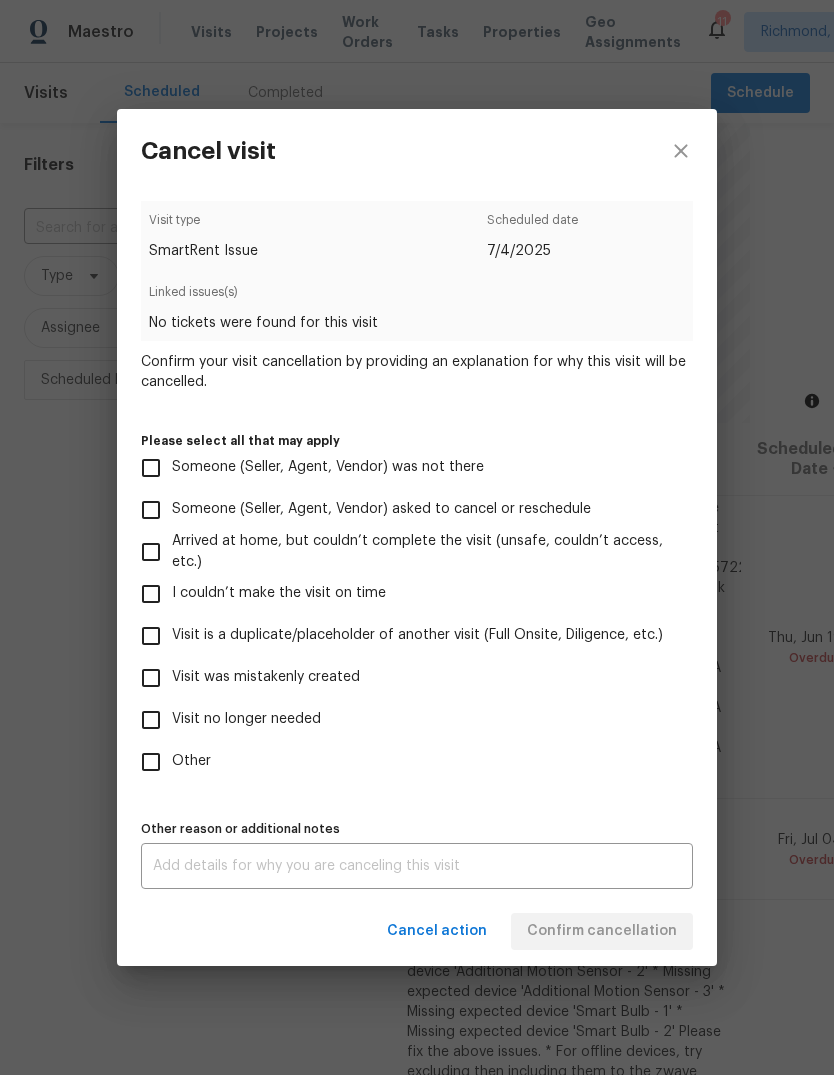 click on "Visit was mistakenly created" at bounding box center (266, 677) 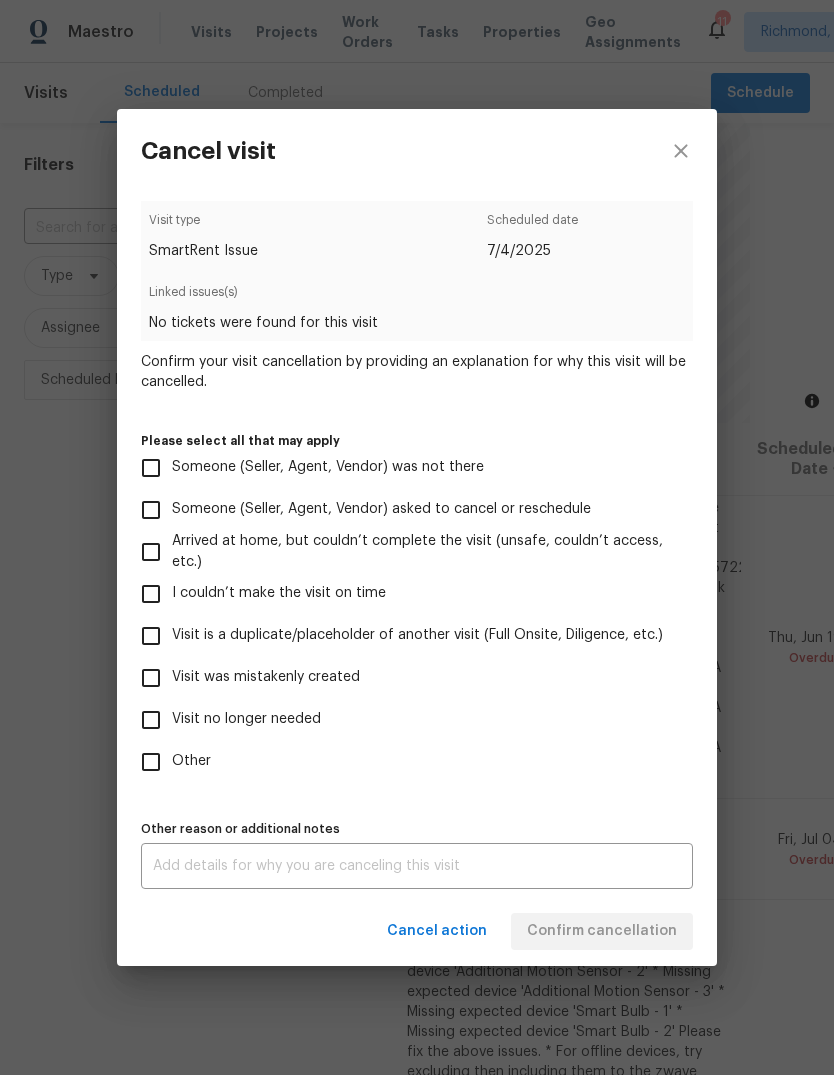 click on "Visit was mistakenly created" at bounding box center [151, 678] 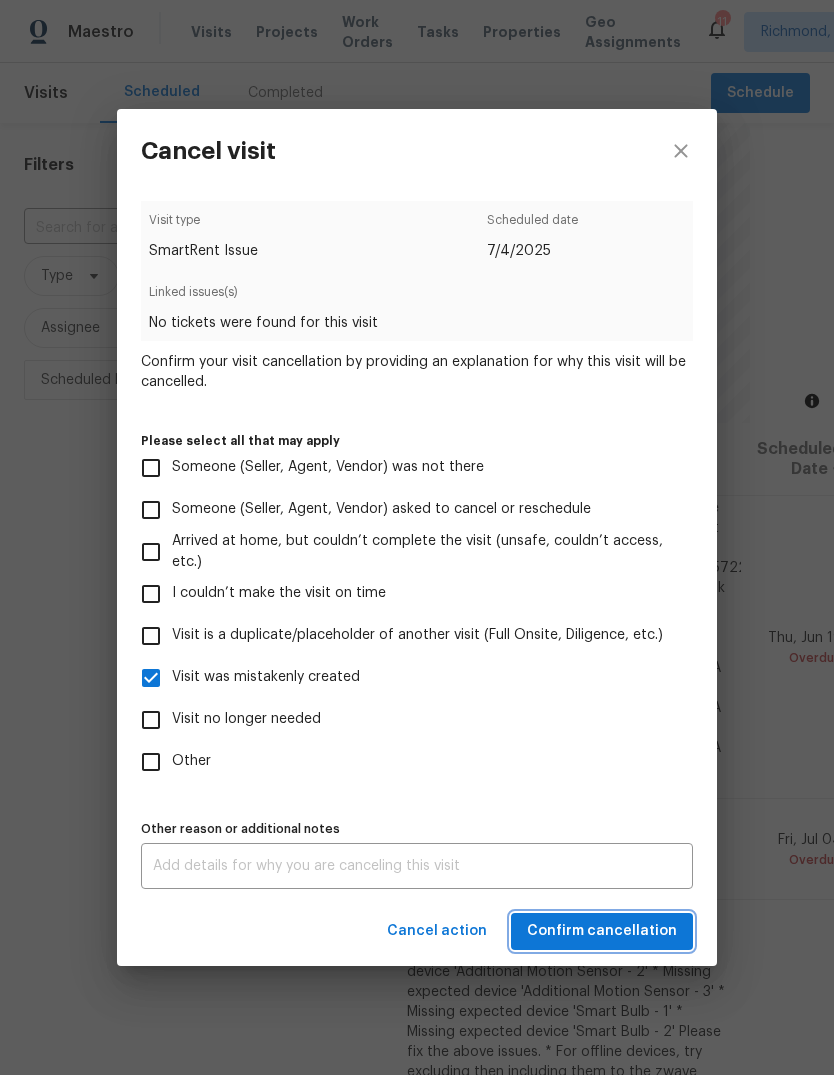 click on "Confirm cancellation" at bounding box center [602, 931] 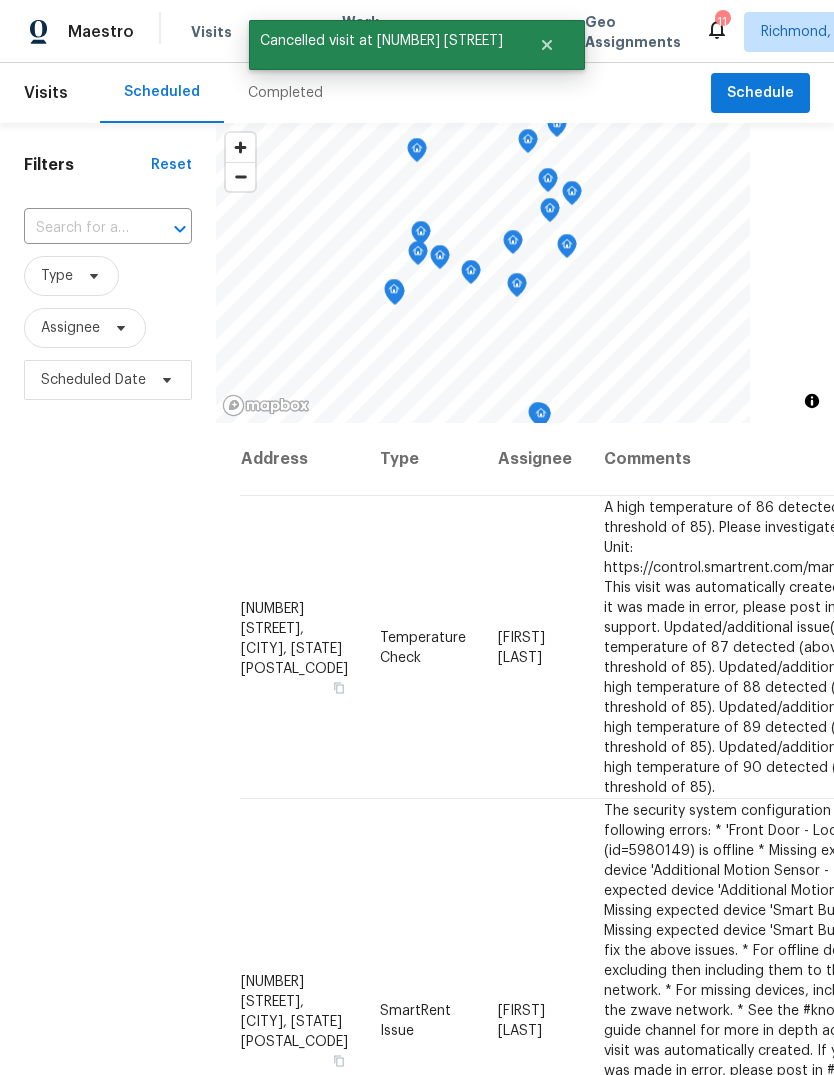 scroll, scrollTop: 0, scrollLeft: 0, axis: both 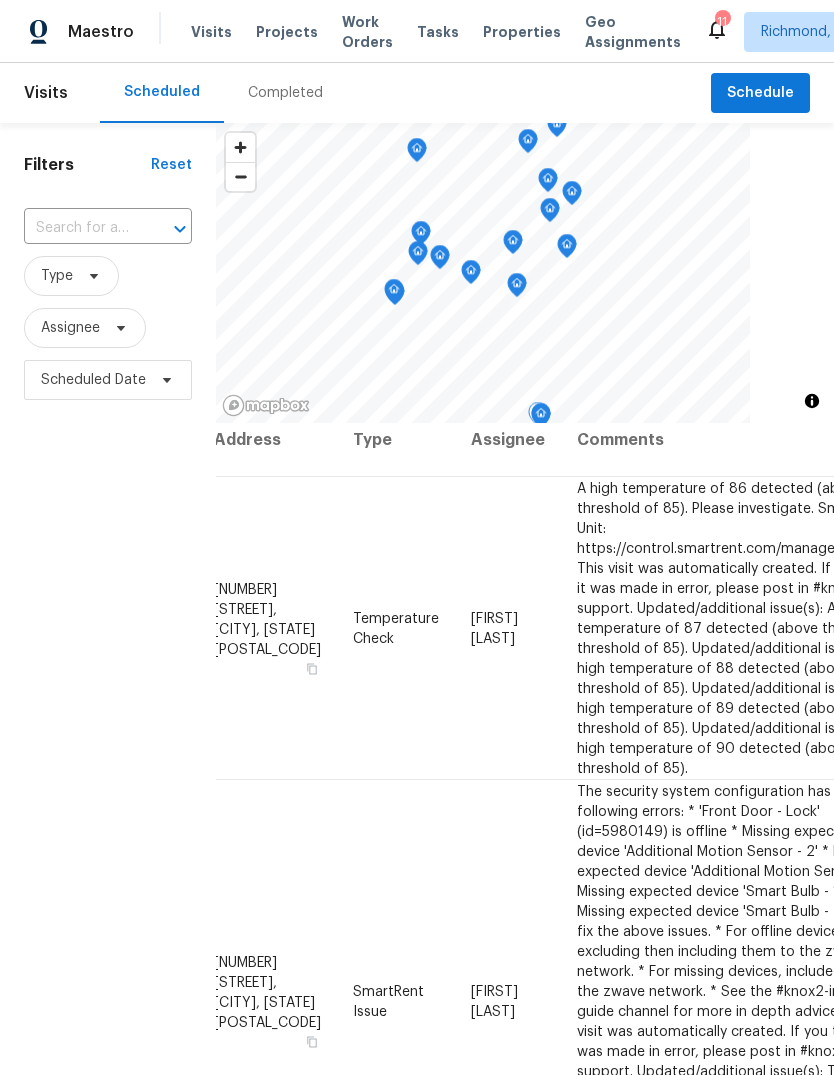 click on "A high temperature of 86 detected (above the threshold of 85).
Please investigate.
SmartRent Unit: https://control.smartrent.com/manager/units/5722372/overview
This visit was automatically created. If you think it was made in error, please post in #knox2-support.
Updated/additional issue(s):
A high temperature of 87 detected (above the threshold of 85).
Updated/additional issue(s):
A high temperature of 88 detected (above the threshold of 85).
Updated/additional issue(s):
A high temperature of 89 detected (above the threshold of 85).
Updated/additional issue(s):
A high temperature of 90 detected (above the threshold of 85)." at bounding box center [791, 628] 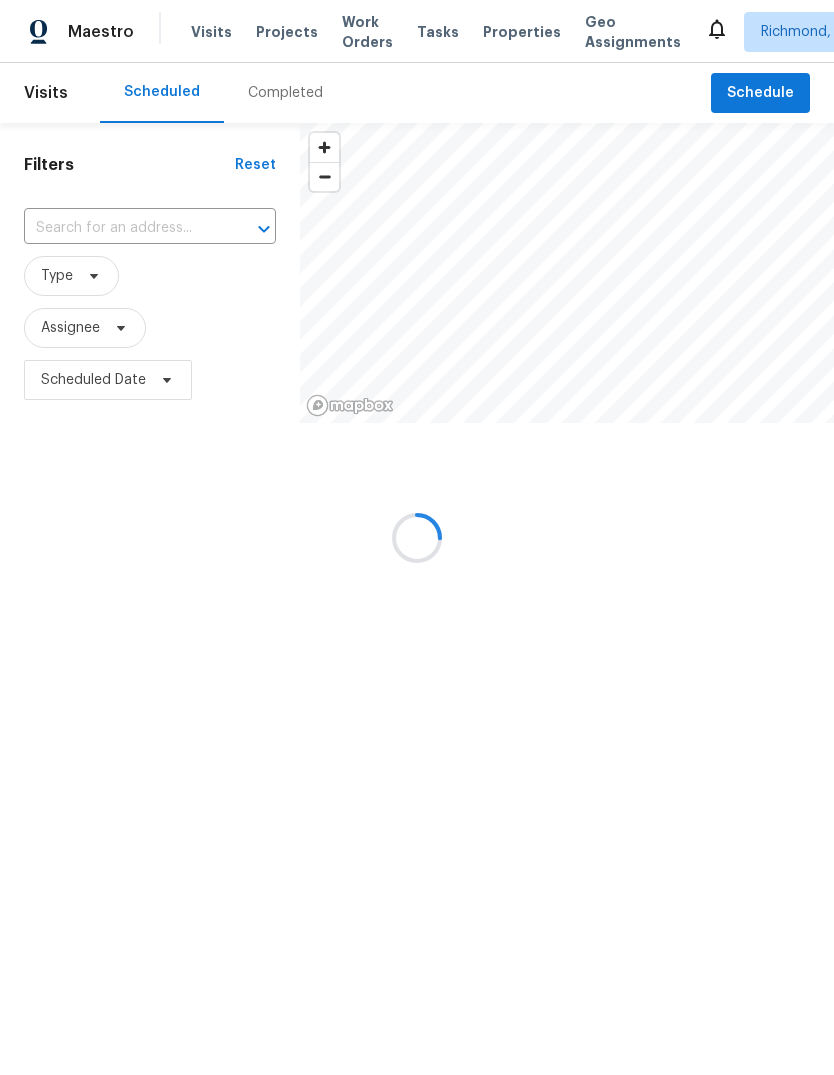 scroll, scrollTop: 0, scrollLeft: 0, axis: both 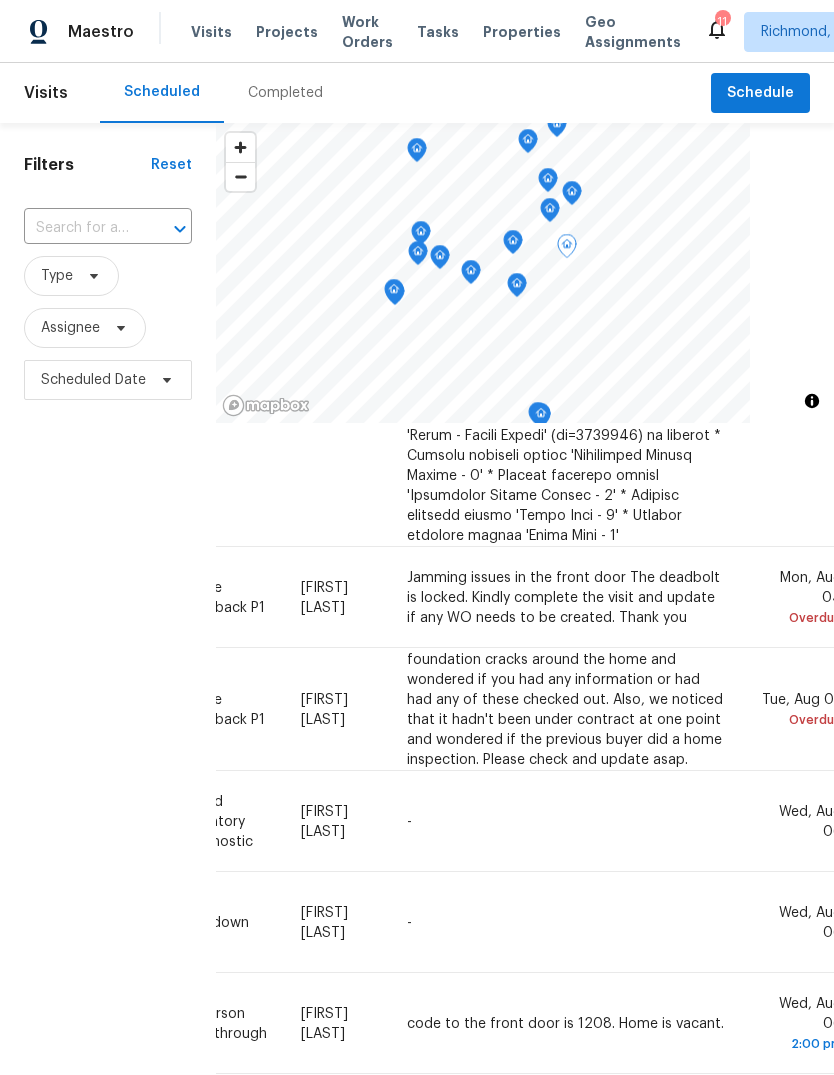 click 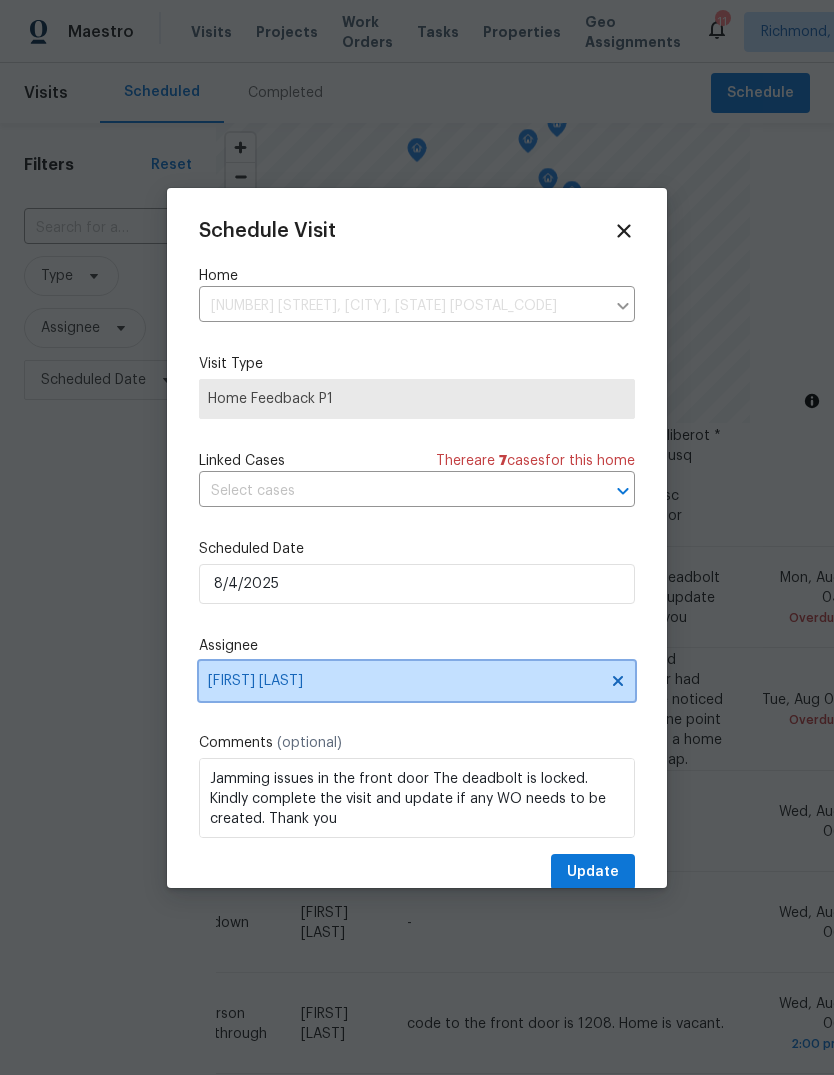 click on "[FIRST] [LAST]" at bounding box center (404, 681) 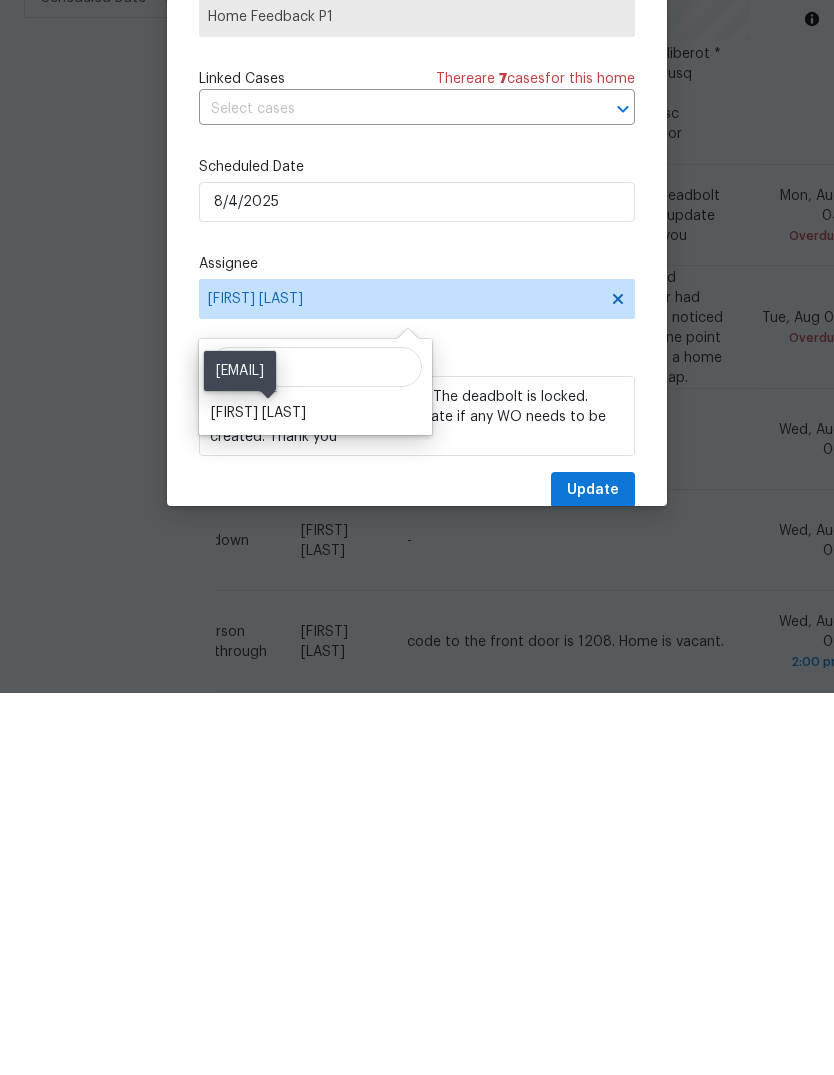 type on "Pace" 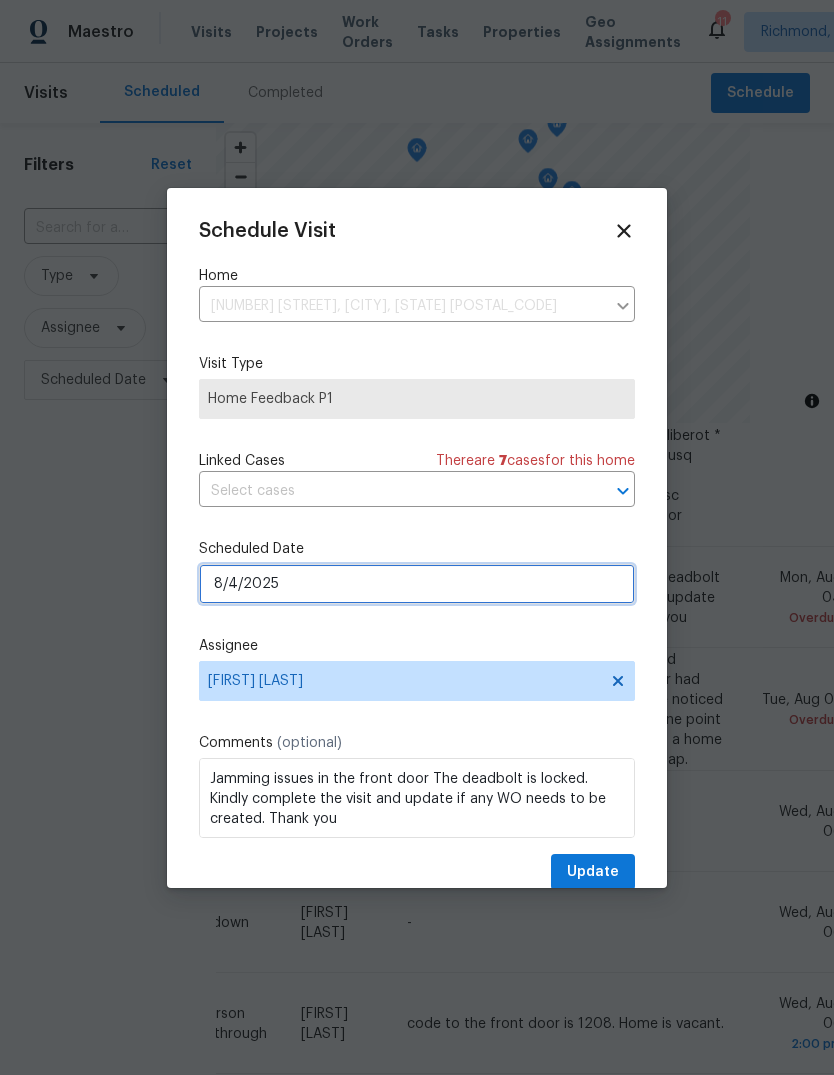 click on "8/4/2025" at bounding box center (417, 584) 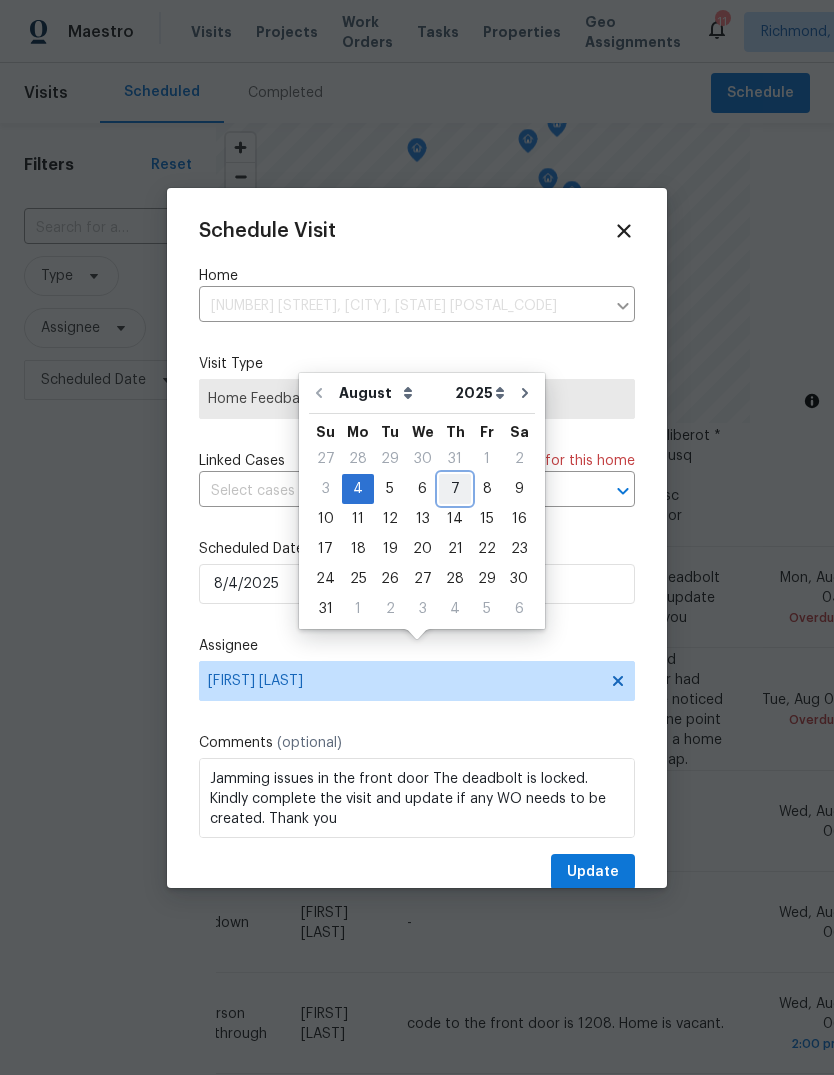 click on "7" at bounding box center [455, 489] 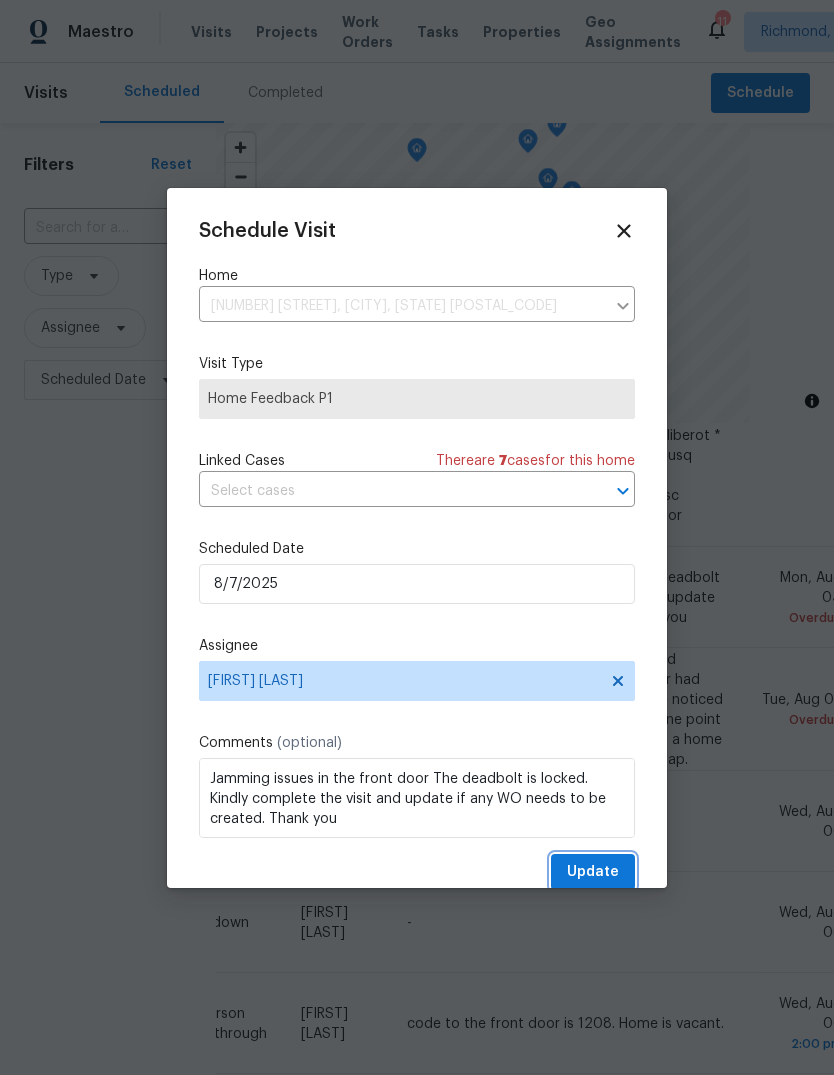 click on "Update" at bounding box center [593, 872] 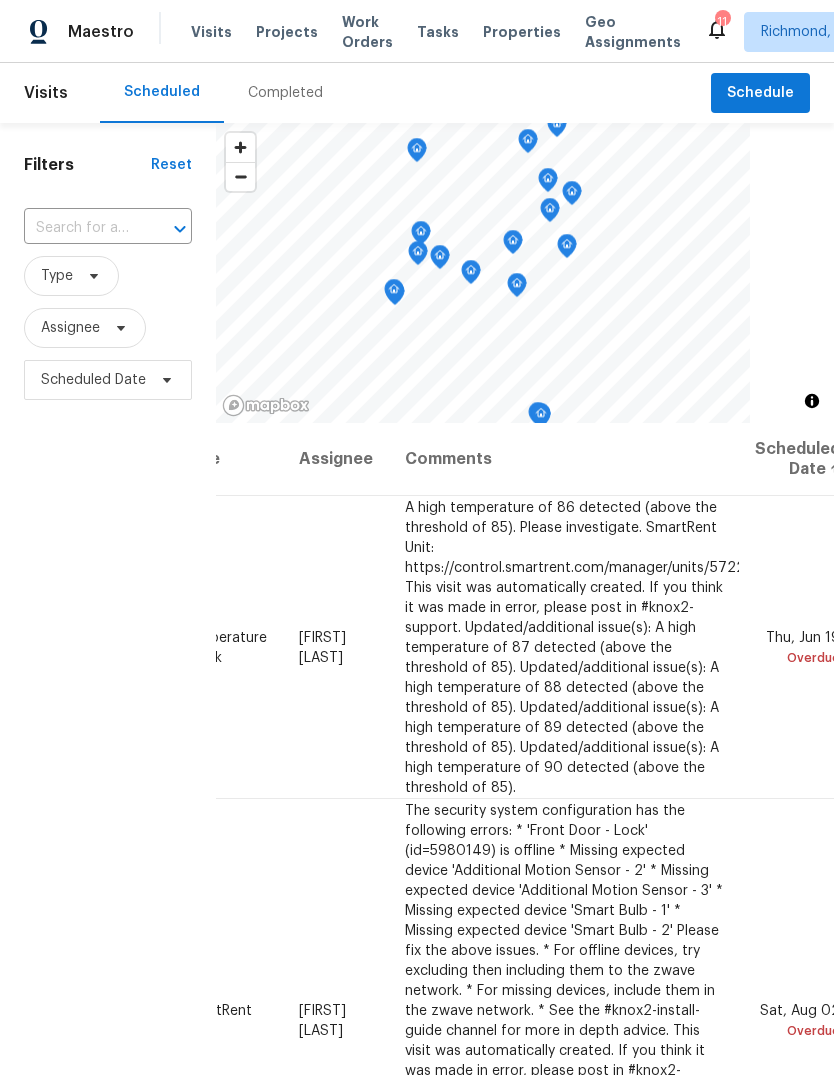 scroll, scrollTop: 0, scrollLeft: 197, axis: horizontal 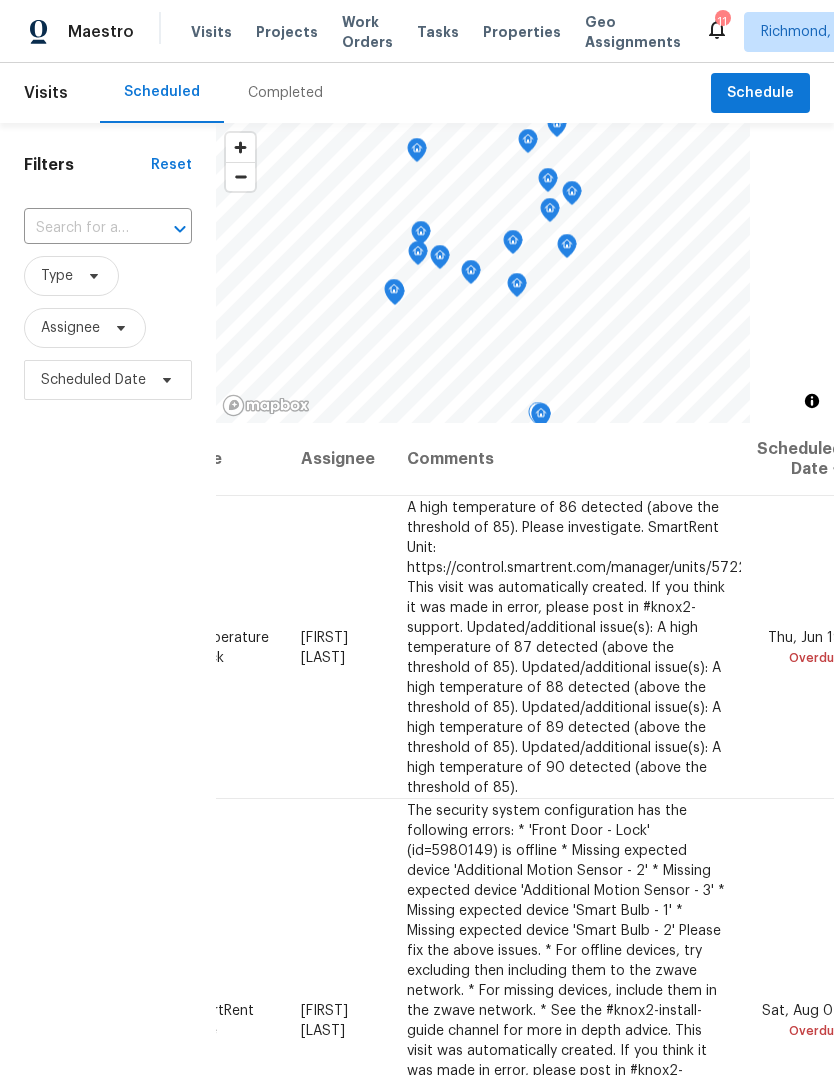 click 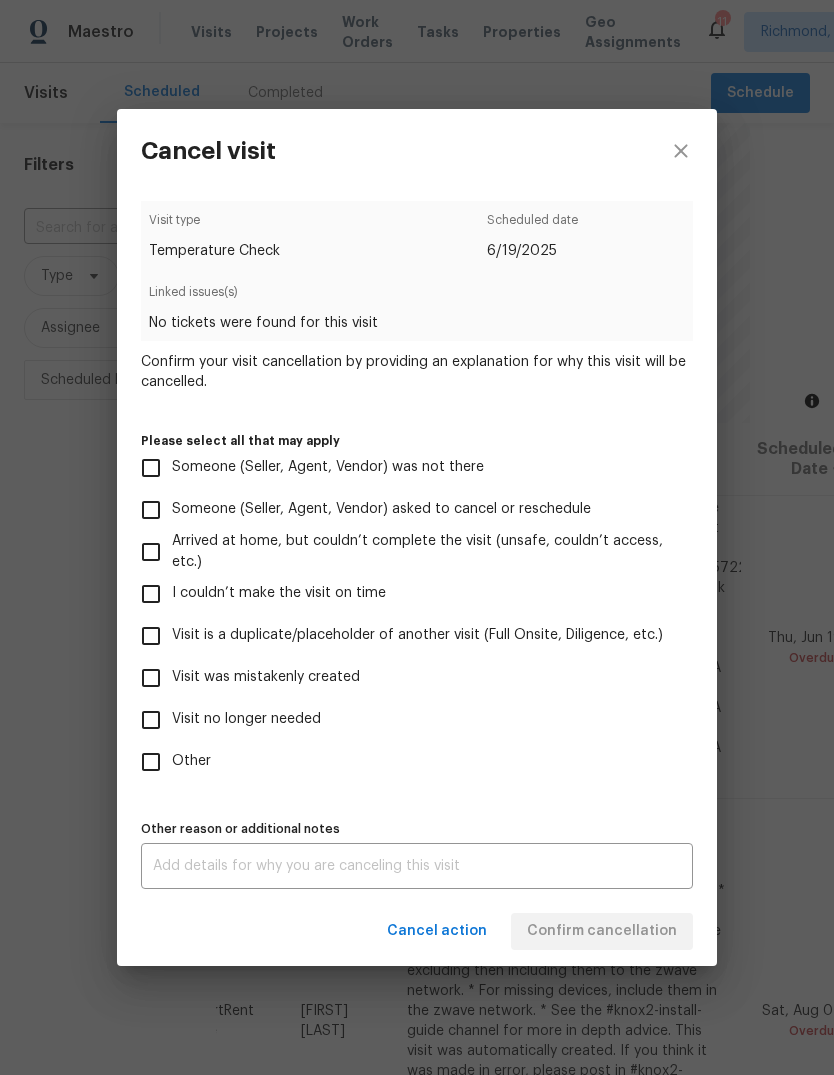 click on "Visit no longer needed" at bounding box center [151, 720] 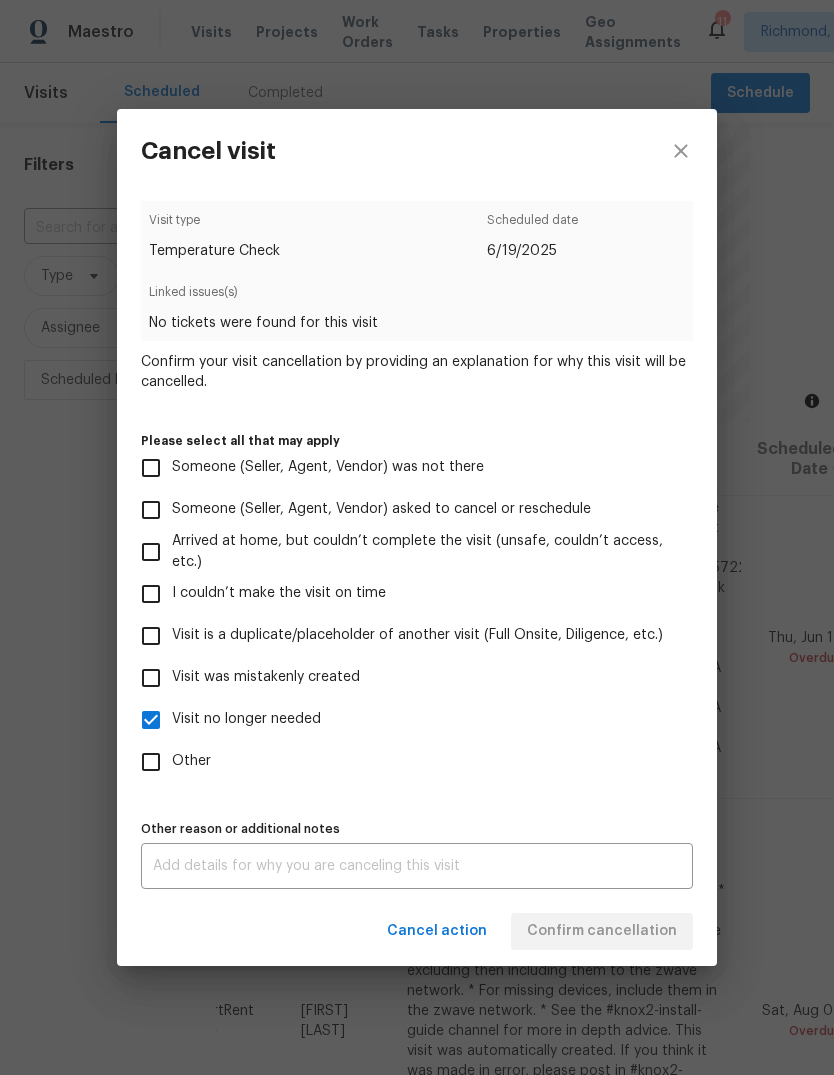 click on "Visit was mistakenly created" at bounding box center [403, 678] 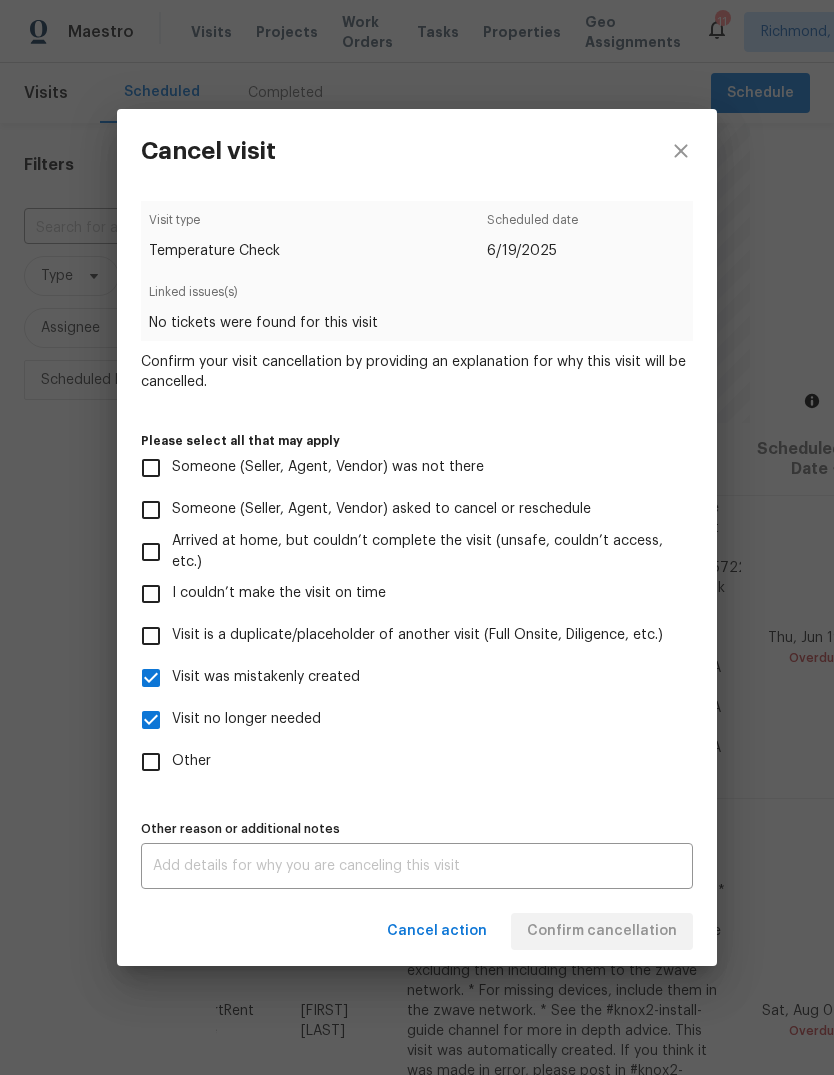click on "Visit no longer needed" at bounding box center [151, 720] 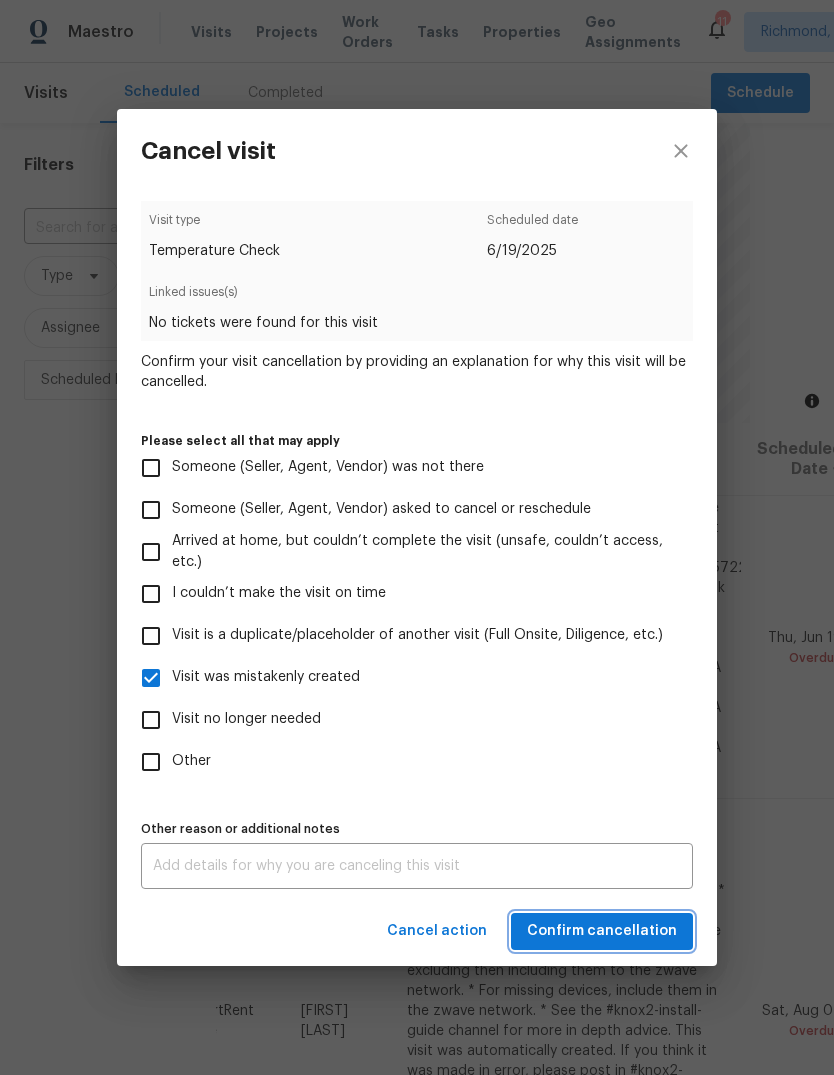 click on "Confirm cancellation" at bounding box center [602, 931] 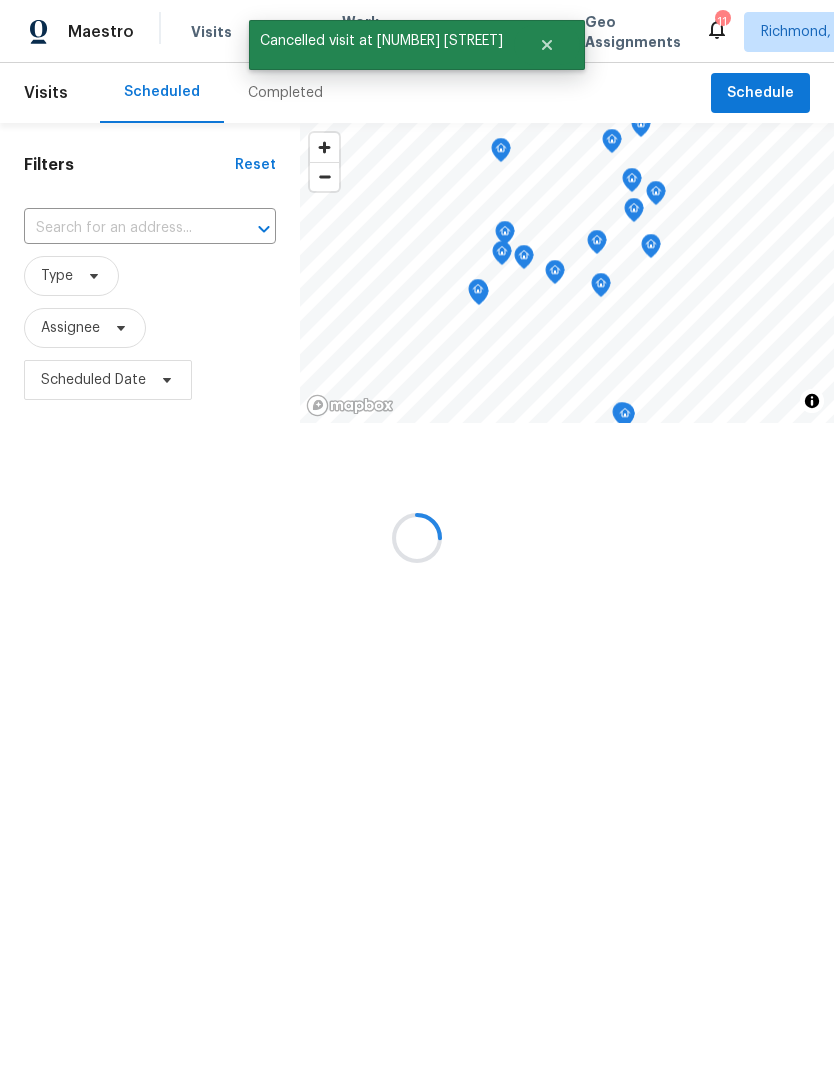 scroll, scrollTop: 0, scrollLeft: 0, axis: both 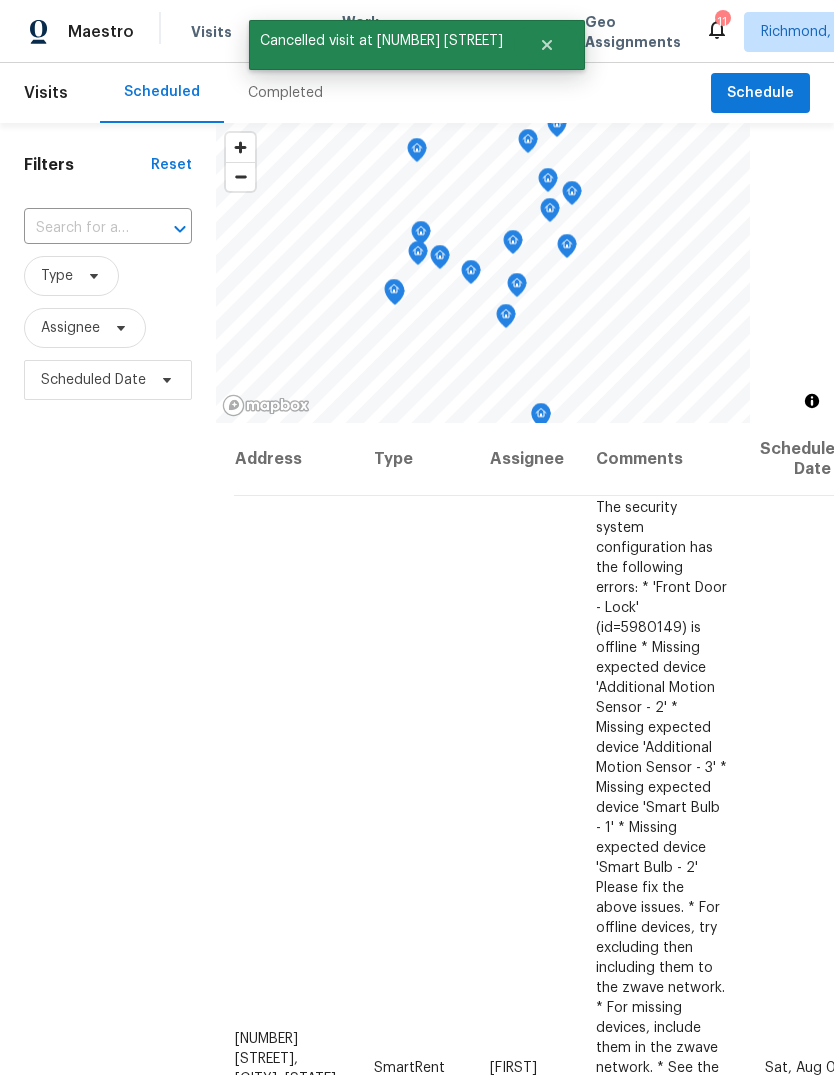 click on "Filters Reset ​ Type Assignee Scheduled Date" at bounding box center (108, 703) 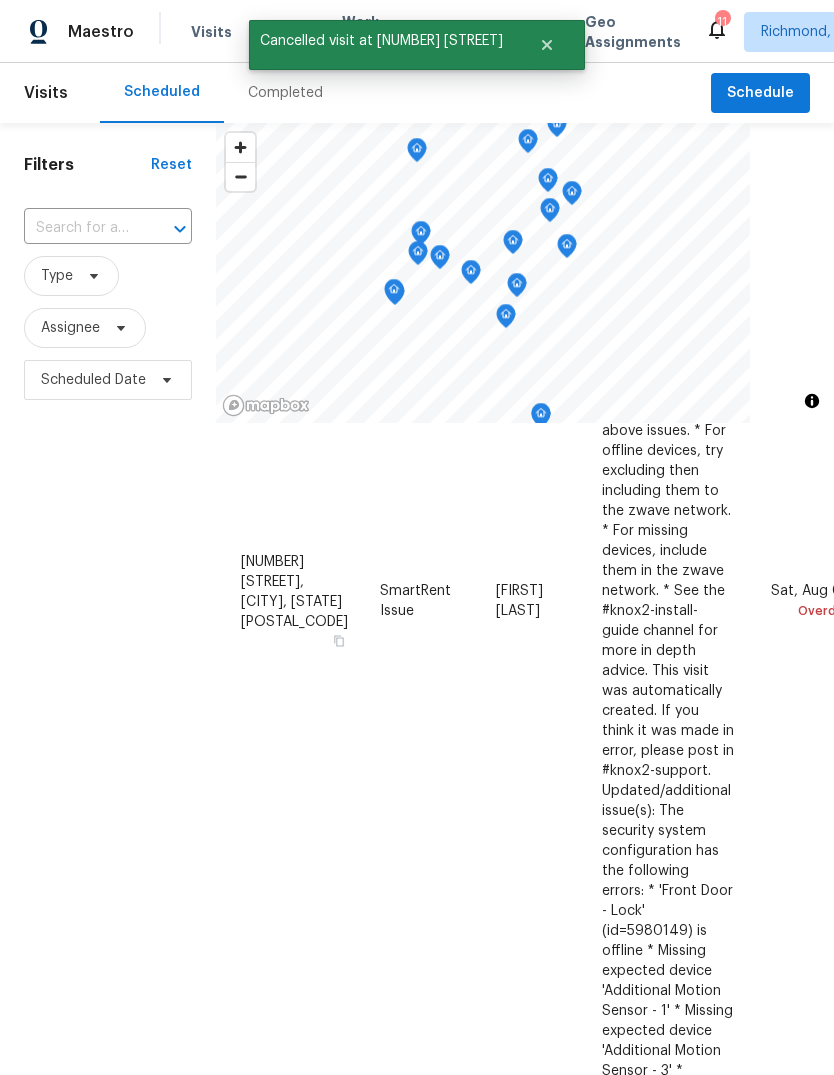 scroll, scrollTop: 504, scrollLeft: 0, axis: vertical 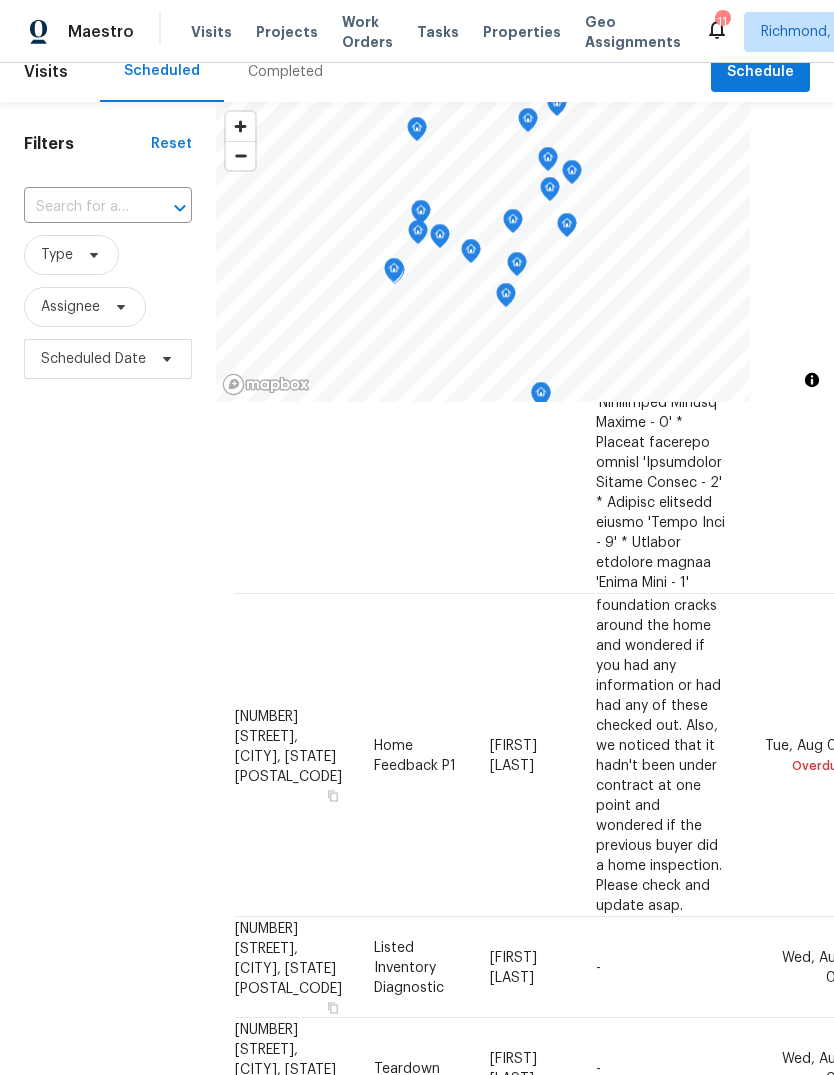 click on "foundation cracks around the home and wondered if you had any information or had had any of these checked out. Also, we noticed that it hadn't been under contract at one point and wondered if the previous buyer did a home inspection. Please check and update asap." at bounding box center (659, 755) 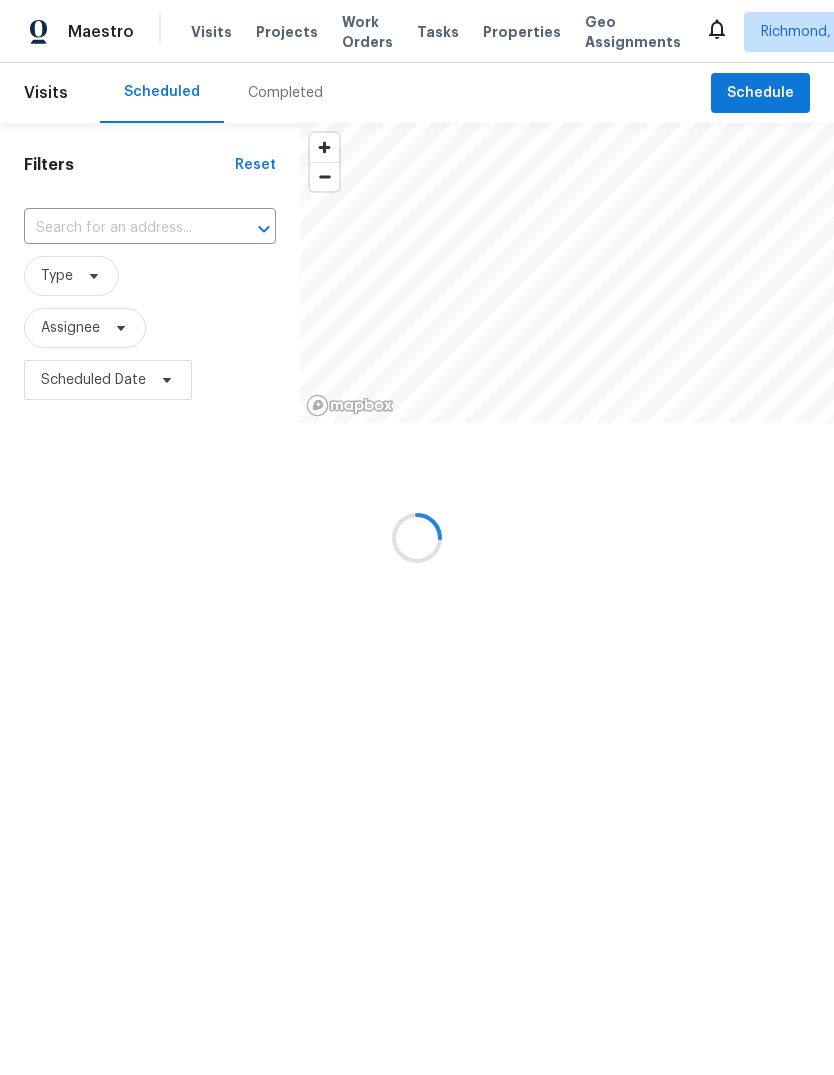 scroll, scrollTop: 0, scrollLeft: 0, axis: both 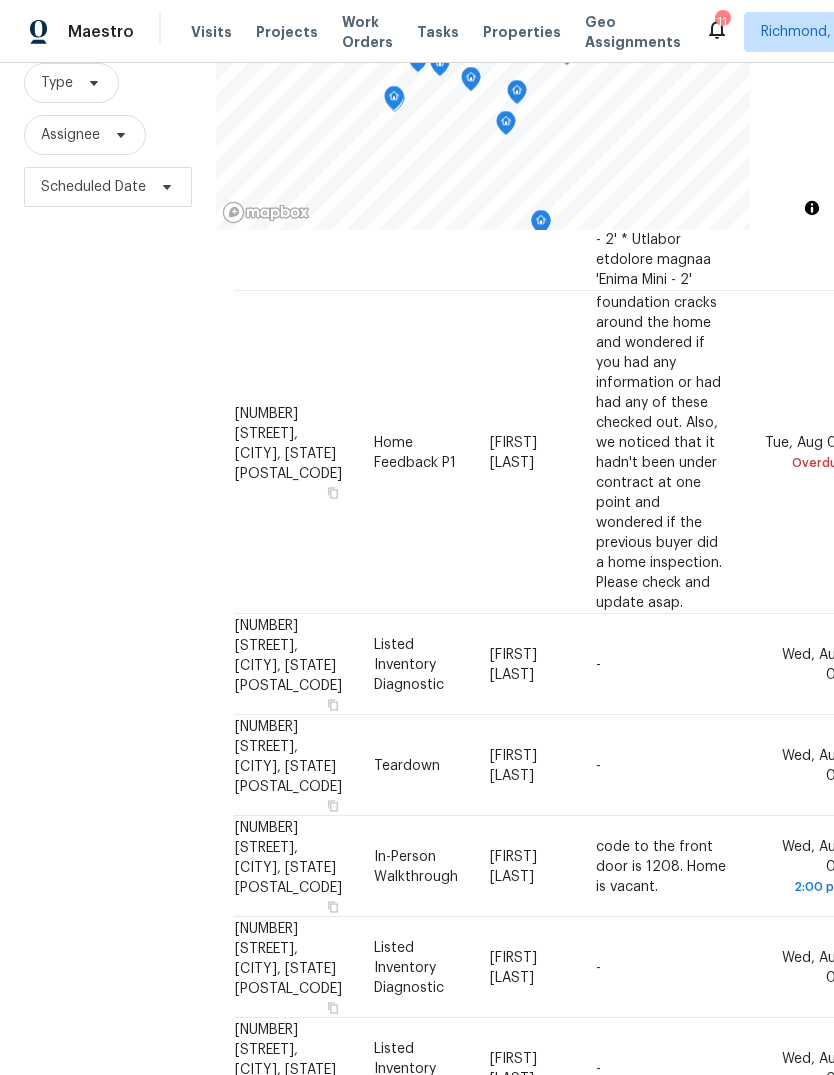 click 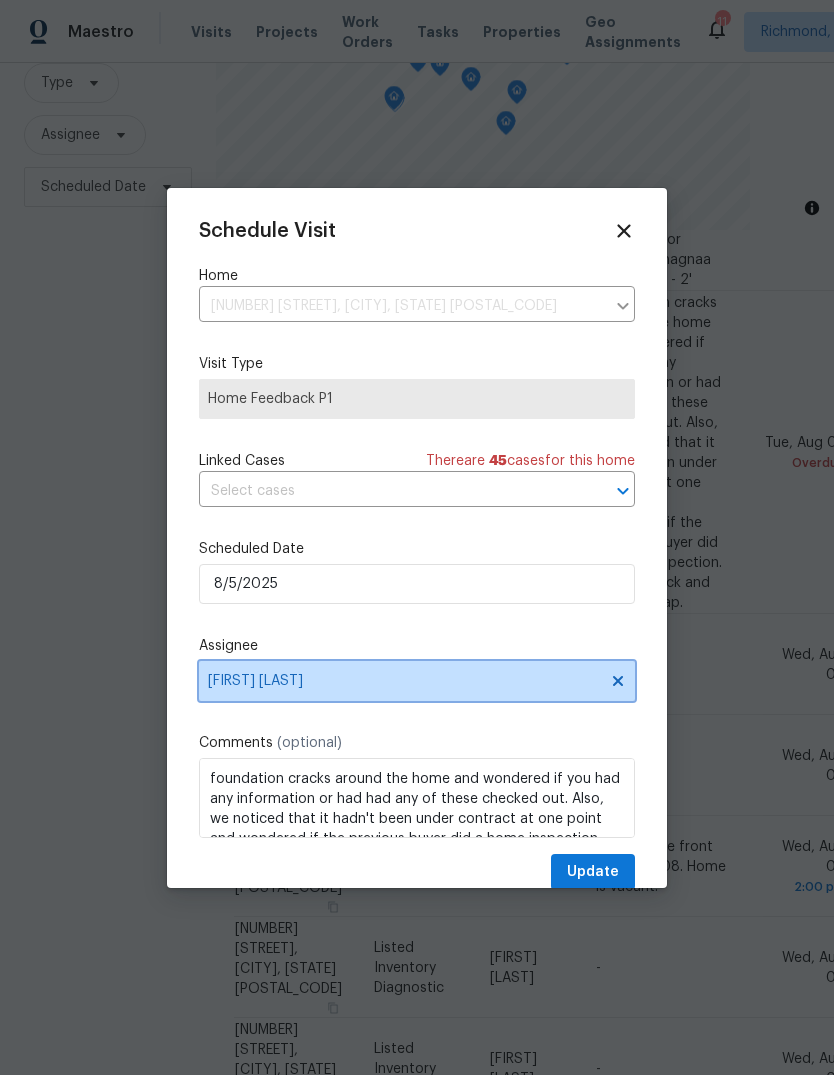 click on "[FIRST] [LAST]" at bounding box center [404, 681] 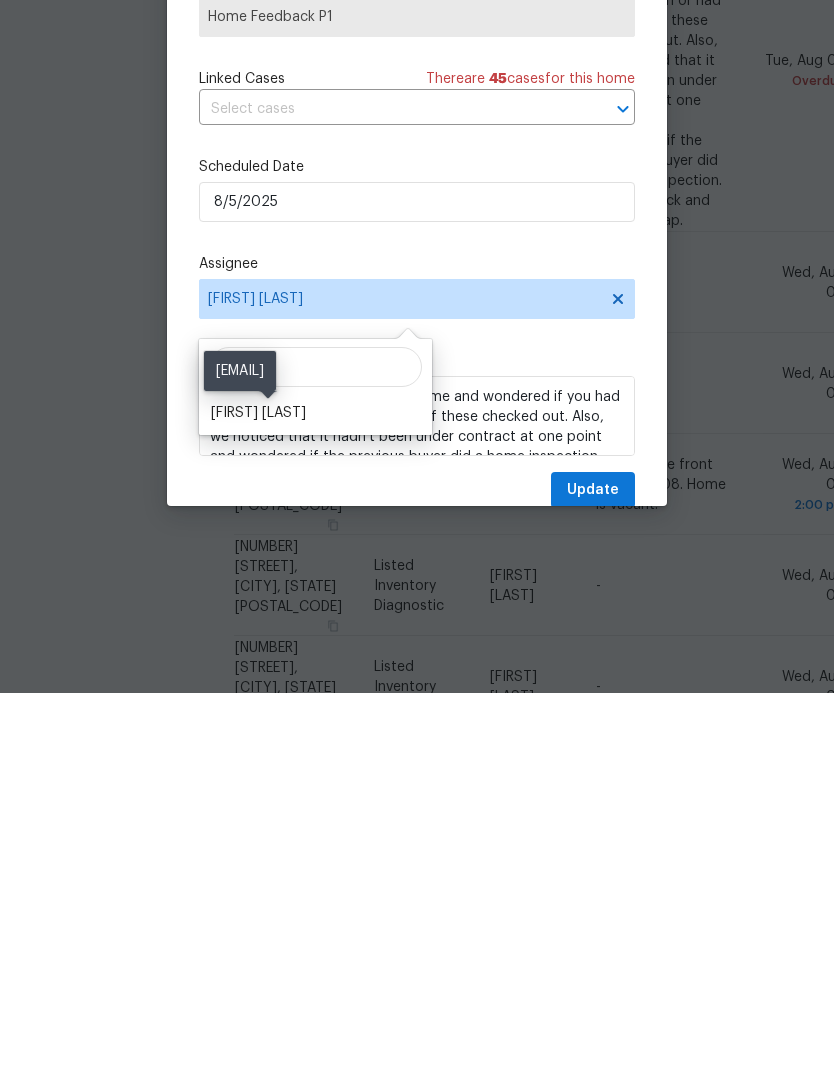 type on "Pace" 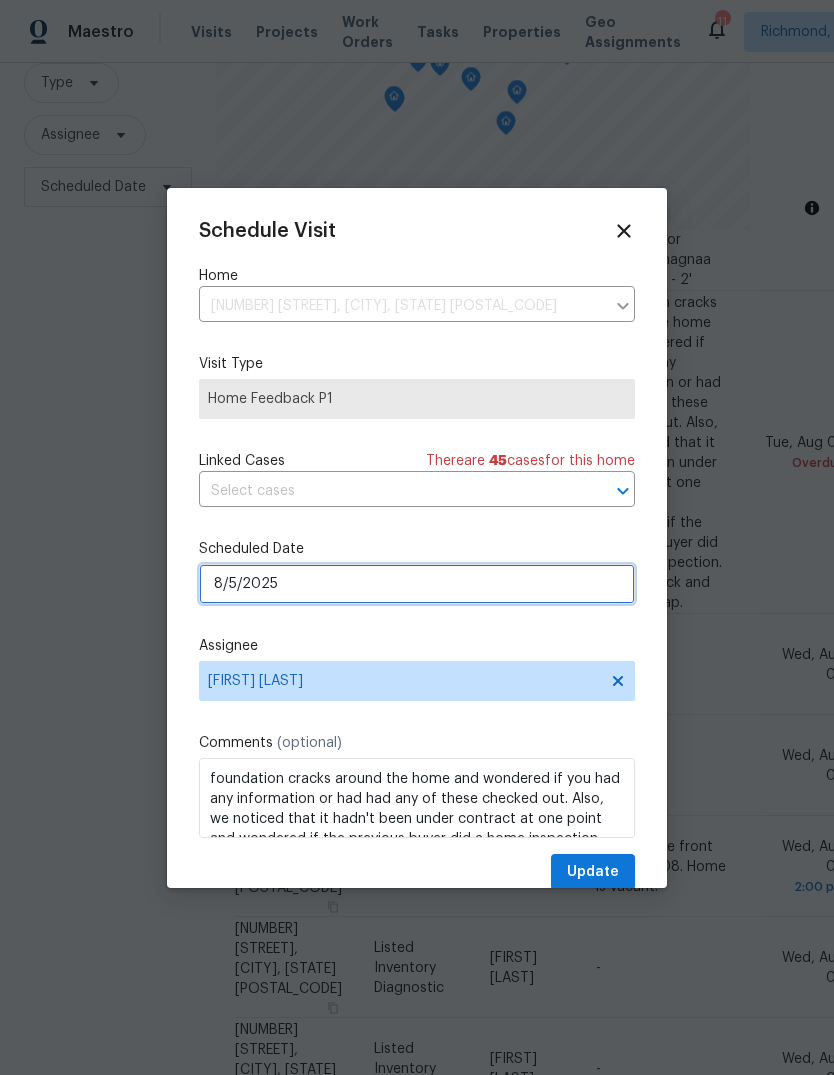click on "8/5/2025" at bounding box center [417, 584] 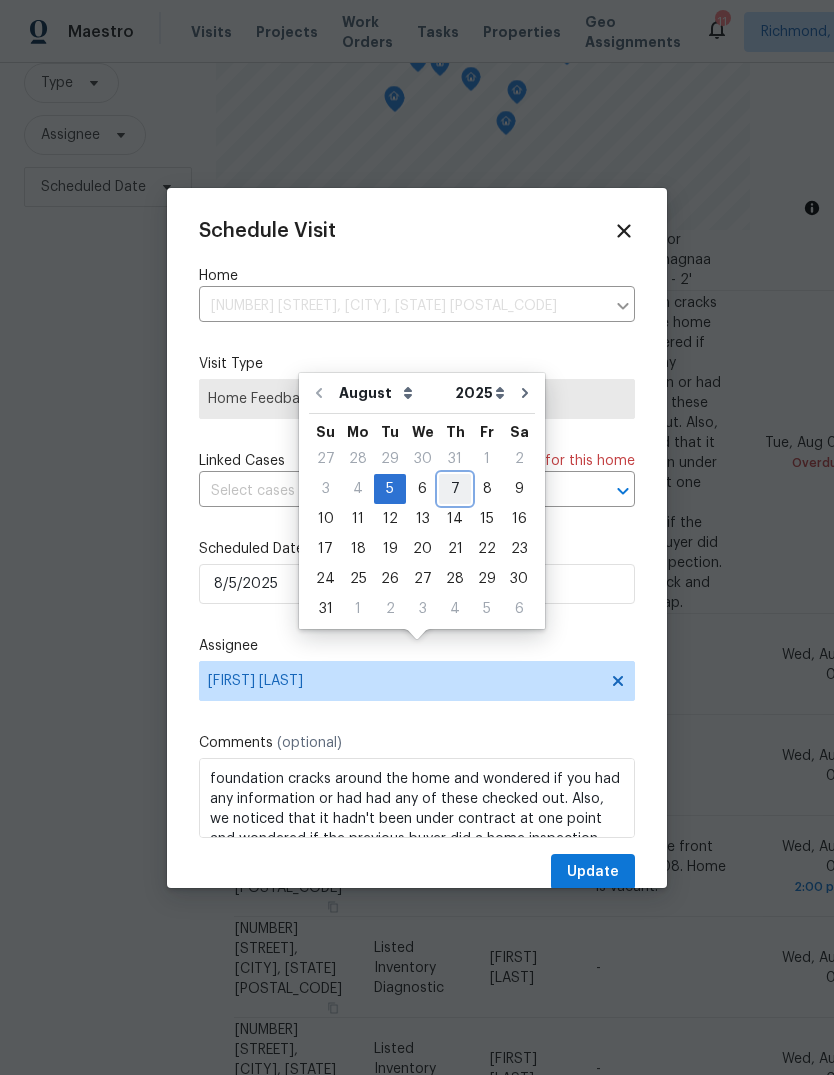 click on "7" at bounding box center [455, 489] 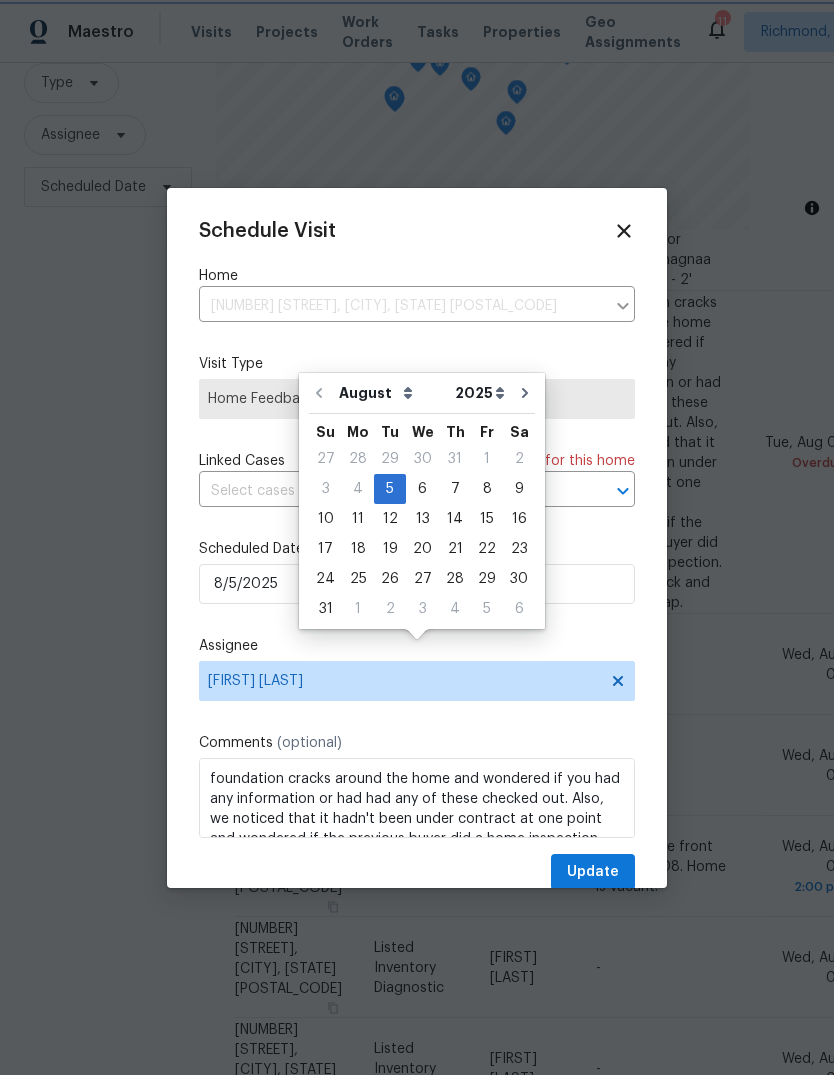 type on "8/7/2025" 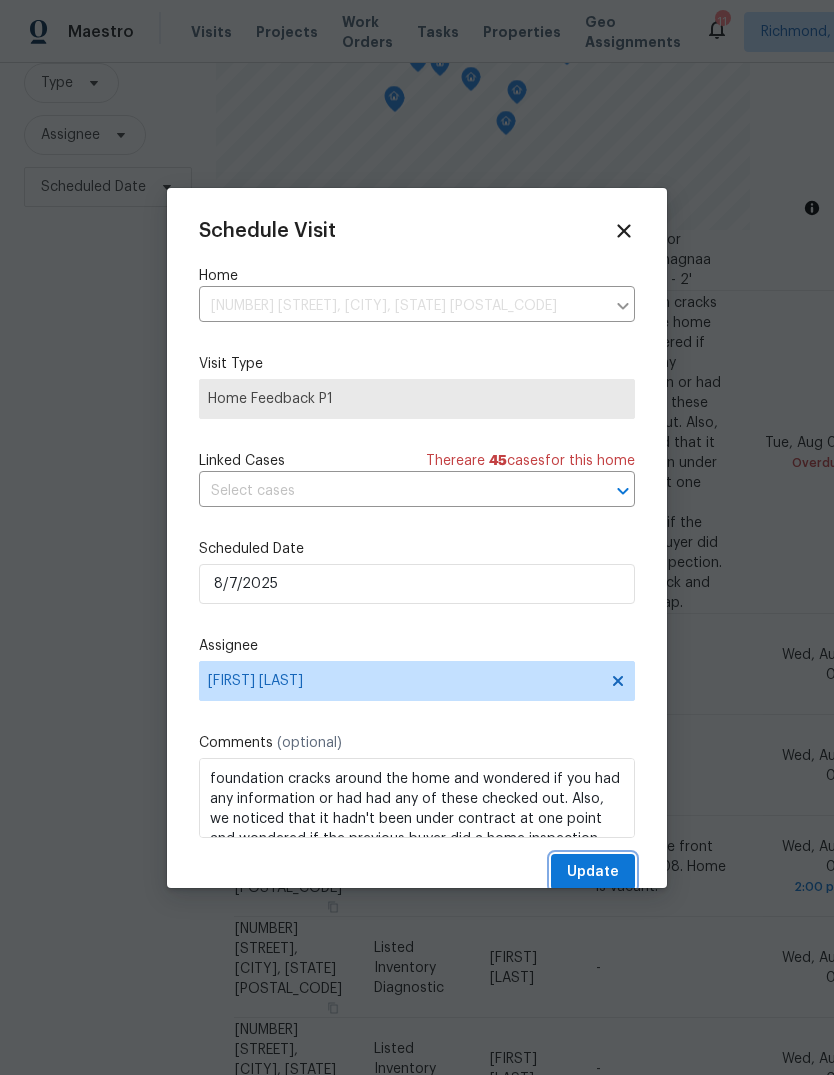 click on "Update" at bounding box center [593, 872] 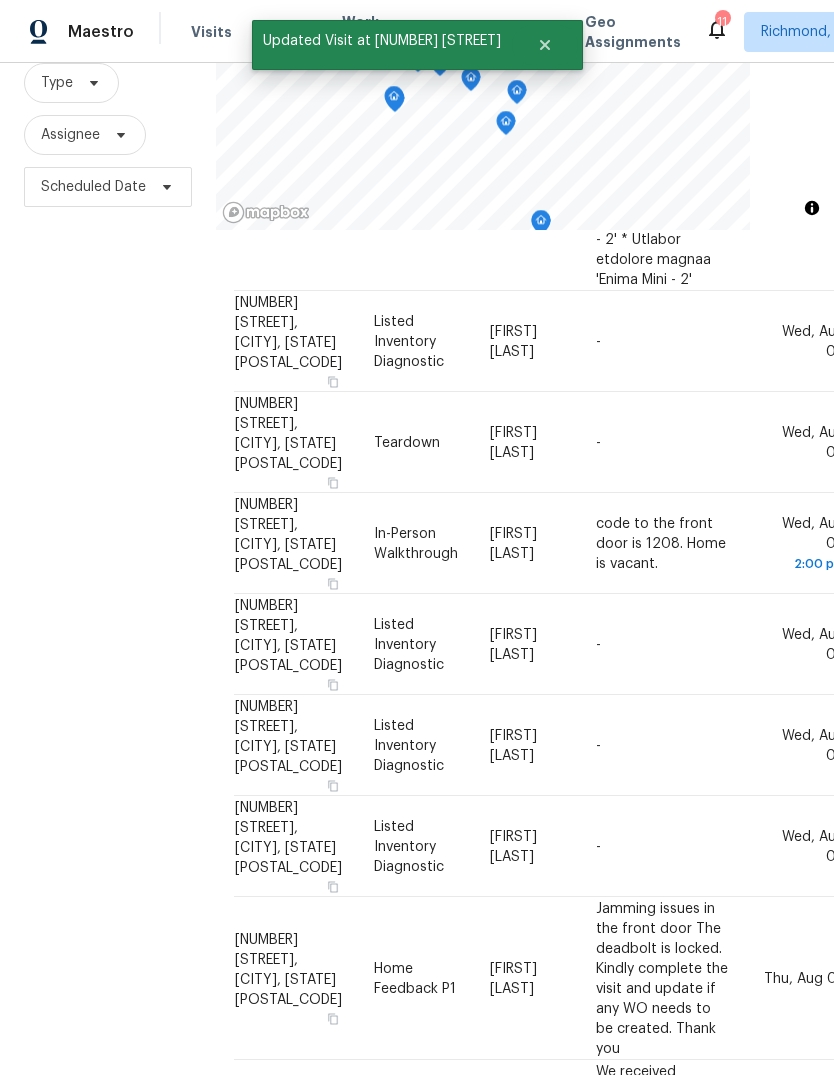 click on "Filters Reset ​ Type Assignee Scheduled Date" at bounding box center [108, 510] 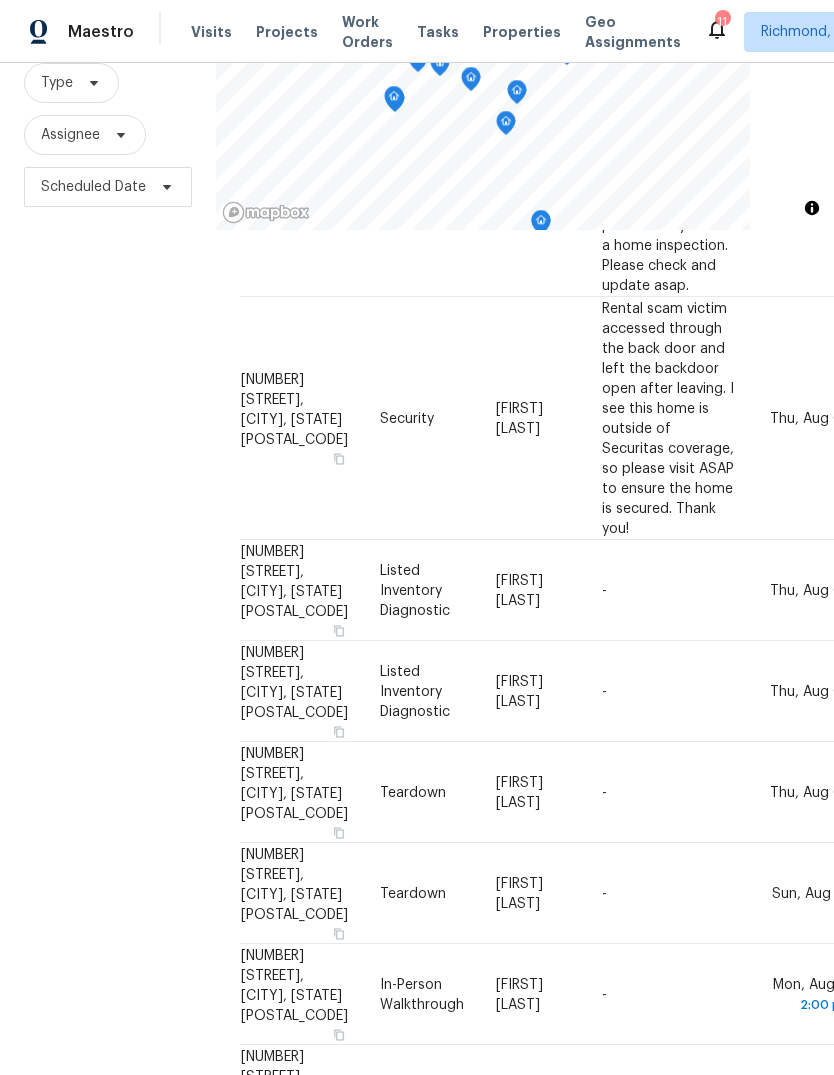 scroll, scrollTop: 3986, scrollLeft: 0, axis: vertical 